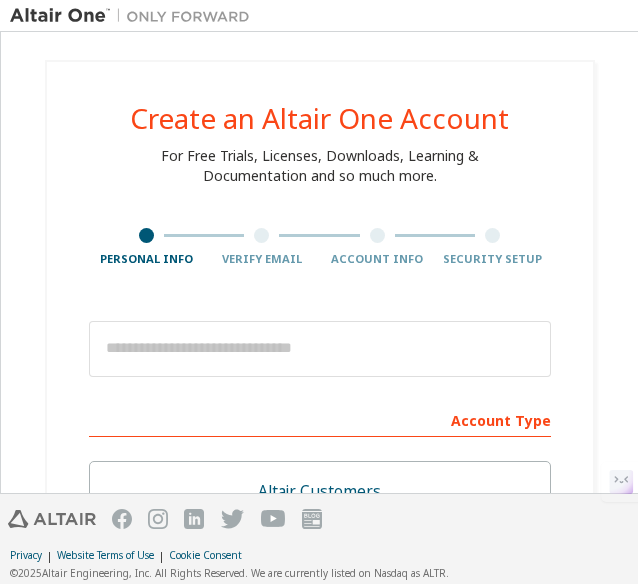 scroll, scrollTop: 0, scrollLeft: 0, axis: both 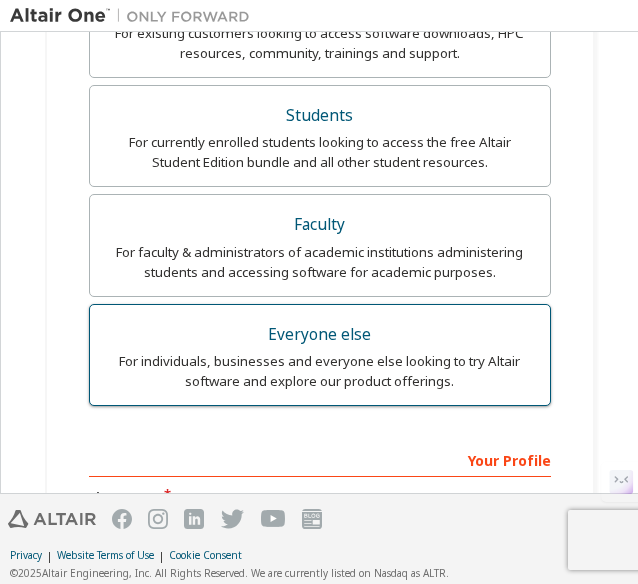 click on "For individuals, businesses and everyone else looking to try Altair software and explore our product offerings." at bounding box center [320, 371] 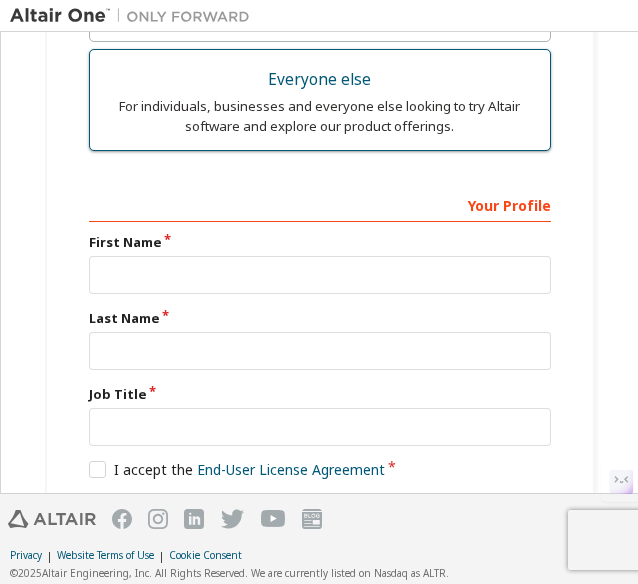 scroll, scrollTop: 743, scrollLeft: 0, axis: vertical 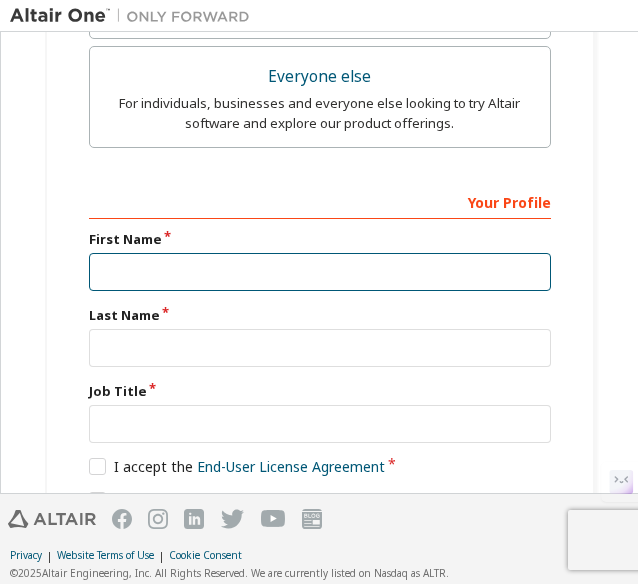 click at bounding box center [320, 272] 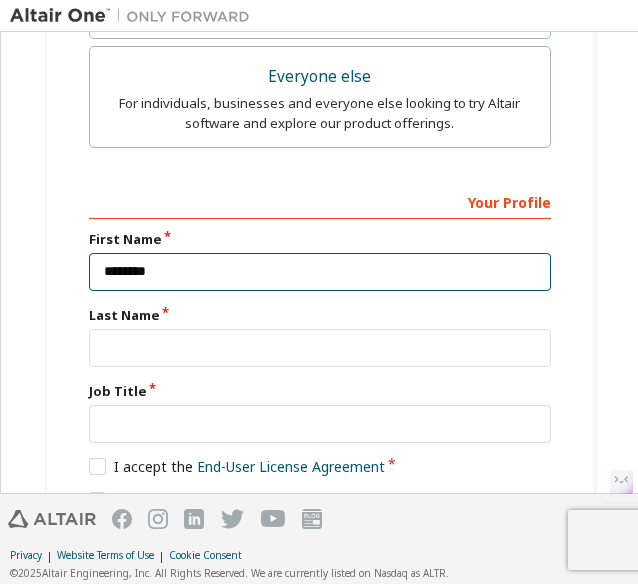 type on "*" 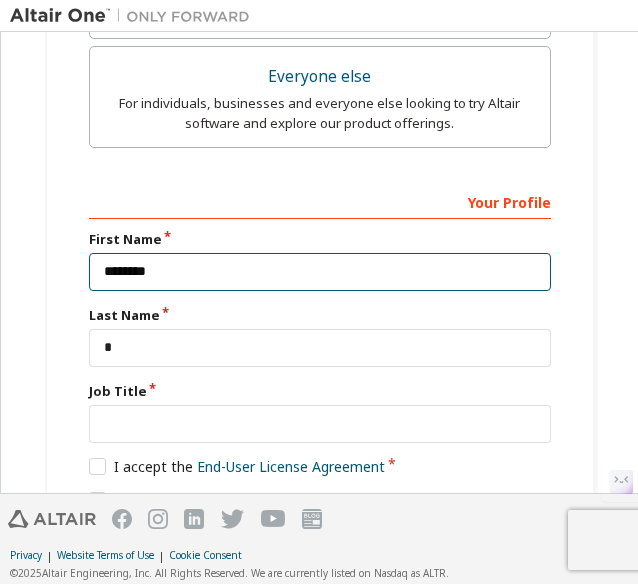 scroll, scrollTop: 842, scrollLeft: 0, axis: vertical 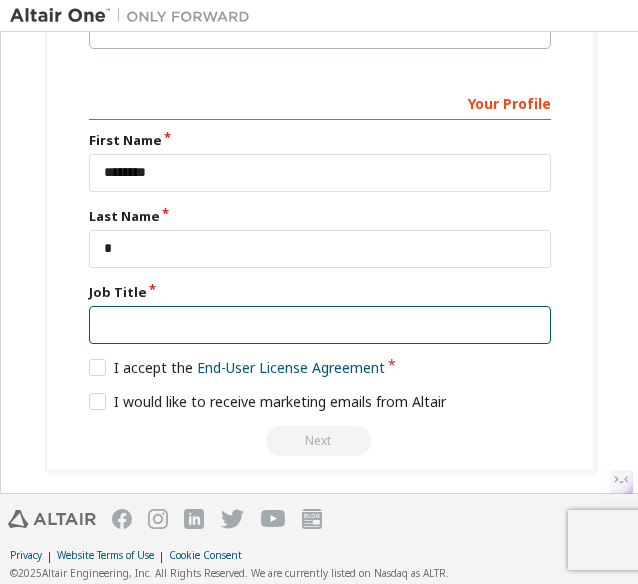 click at bounding box center (320, 325) 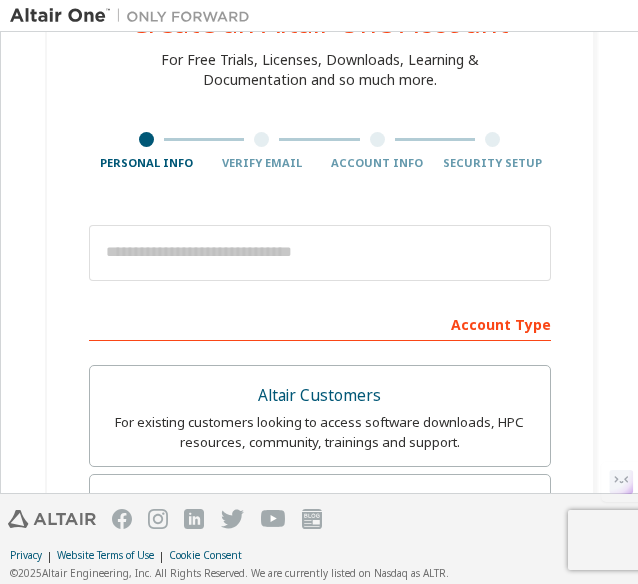 scroll, scrollTop: 72, scrollLeft: 0, axis: vertical 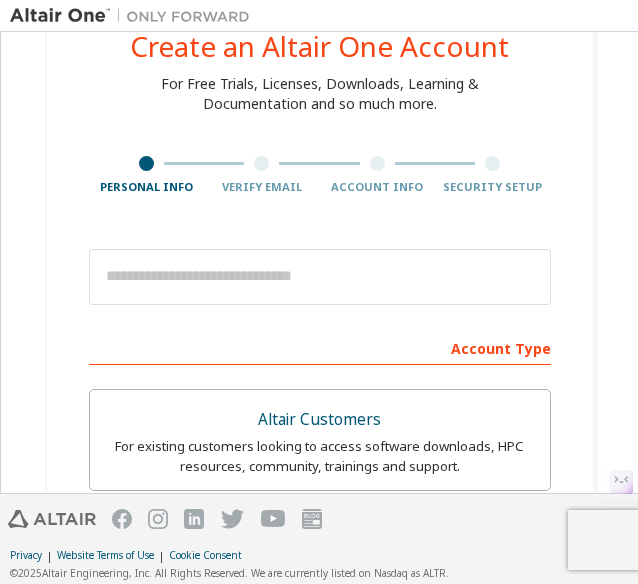 type on "*******" 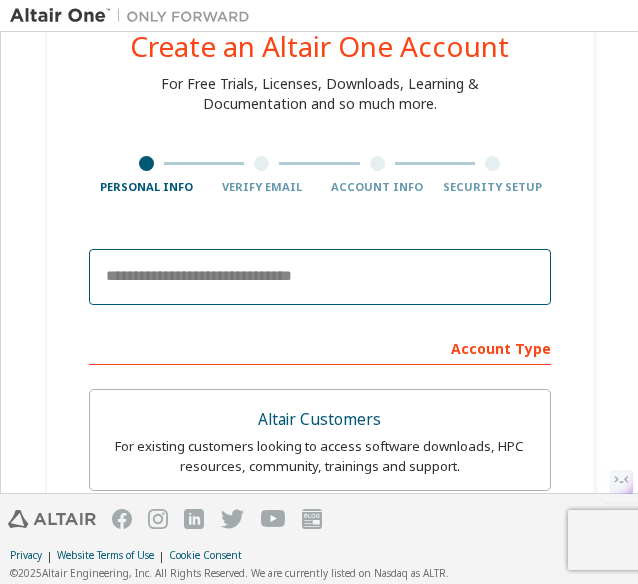 click at bounding box center (320, 277) 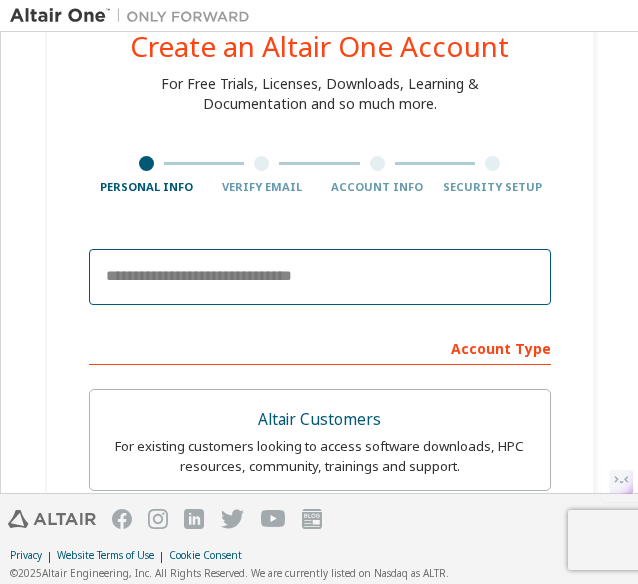 type on "**********" 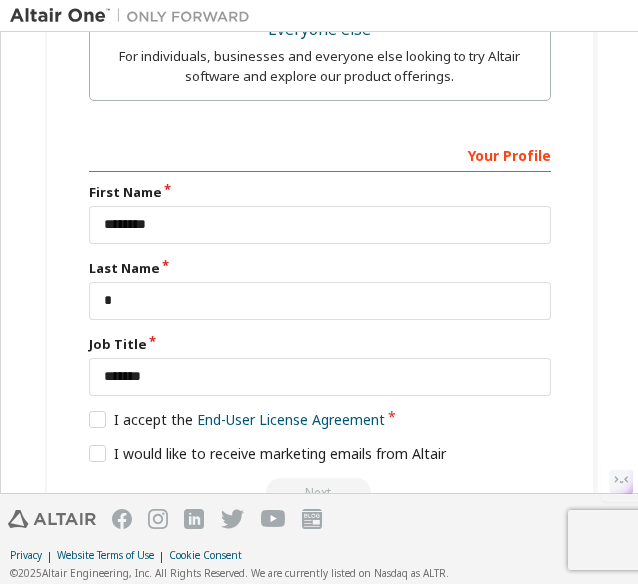 scroll, scrollTop: 842, scrollLeft: 0, axis: vertical 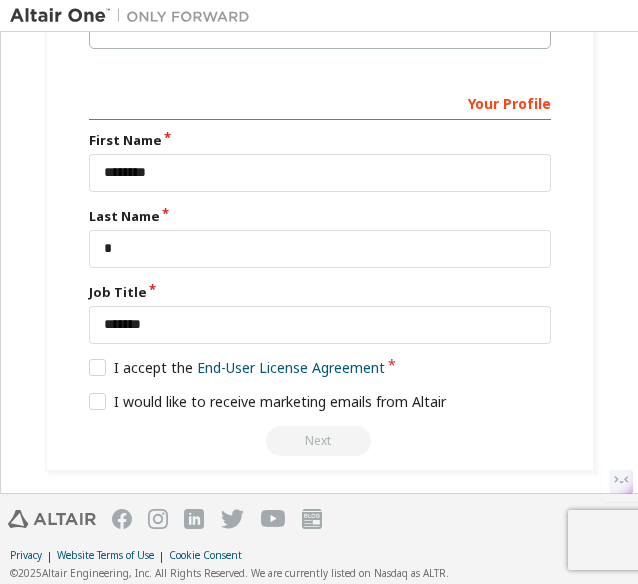click on "I accept the    End-User License Agreement" at bounding box center [320, 368] 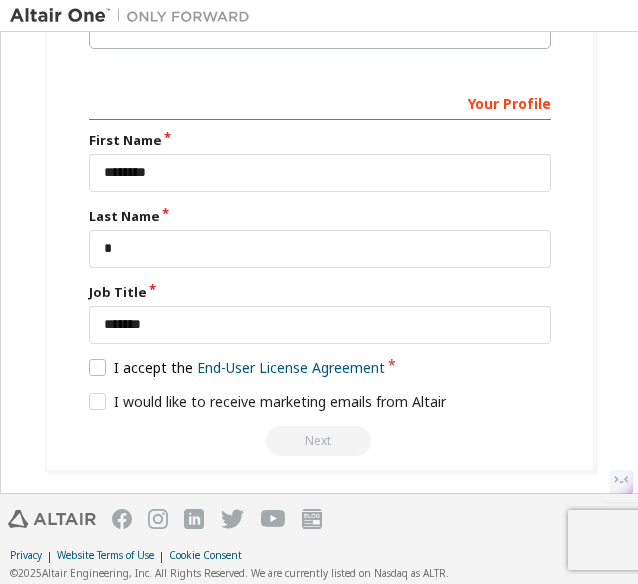 click on "I accept the    End-User License Agreement" at bounding box center (237, 367) 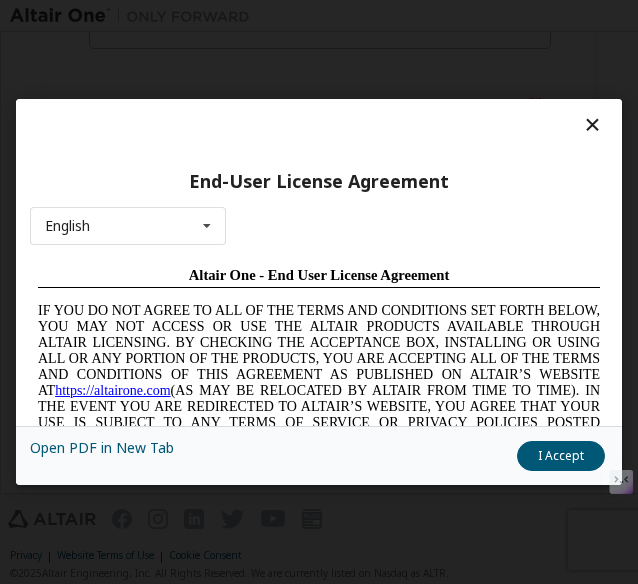 scroll, scrollTop: 0, scrollLeft: 0, axis: both 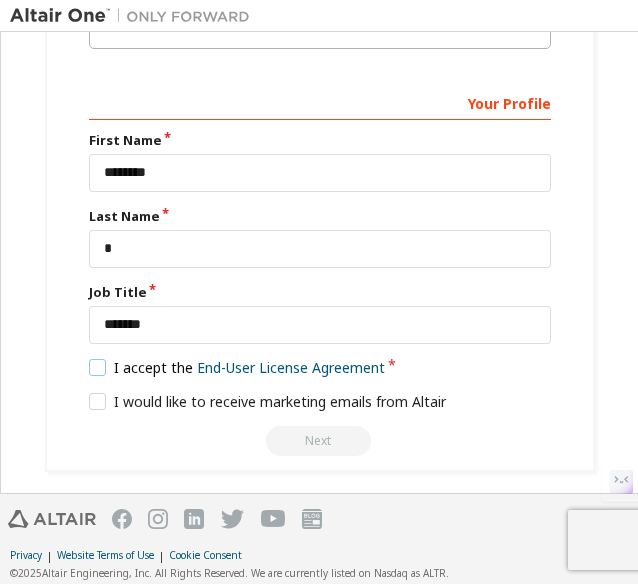 click on "I accept the    End-User License Agreement" at bounding box center (237, 367) 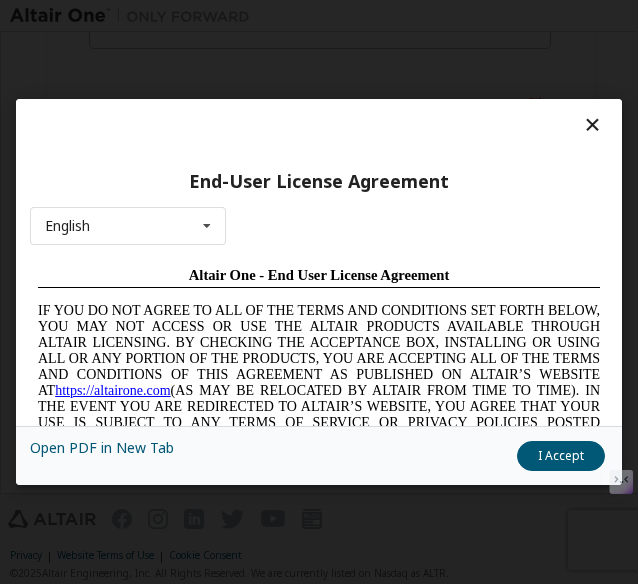scroll, scrollTop: 0, scrollLeft: 0, axis: both 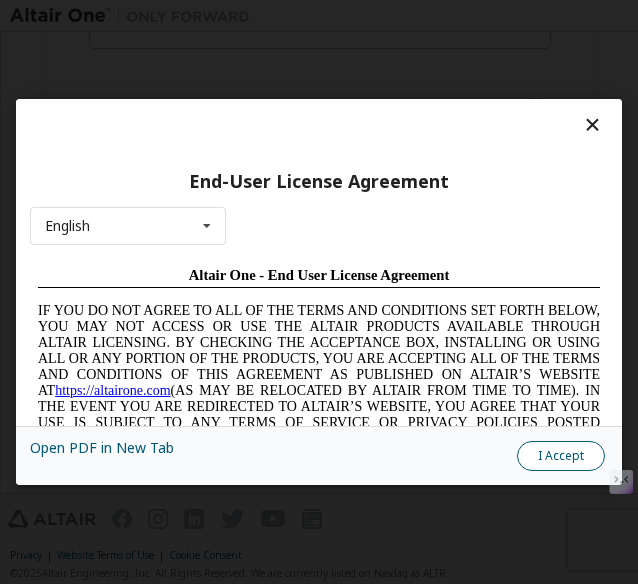 click on "I Accept" at bounding box center (561, 456) 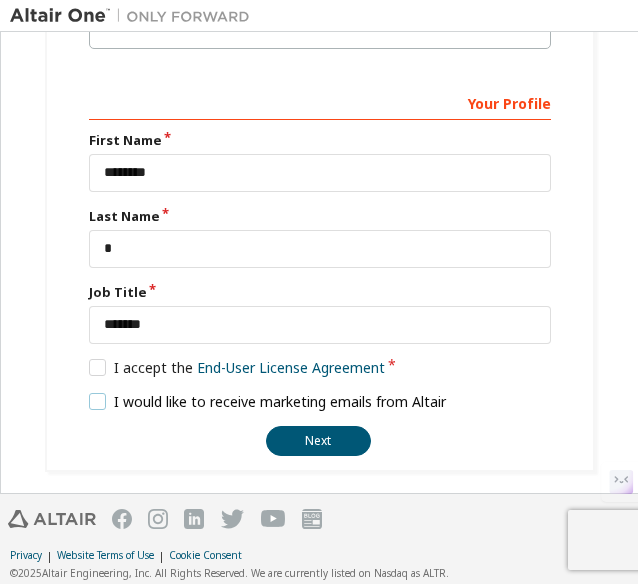 click on "I would like to receive marketing emails from Altair" at bounding box center [268, 401] 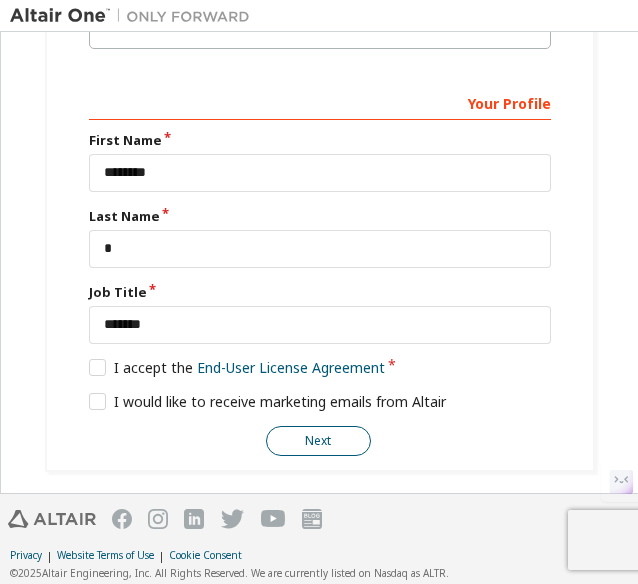 click on "Next" at bounding box center [318, 441] 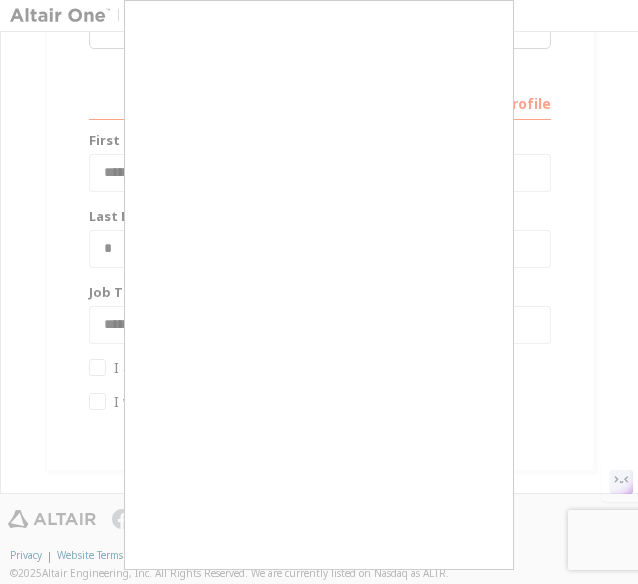 scroll, scrollTop: 16, scrollLeft: 11, axis: both 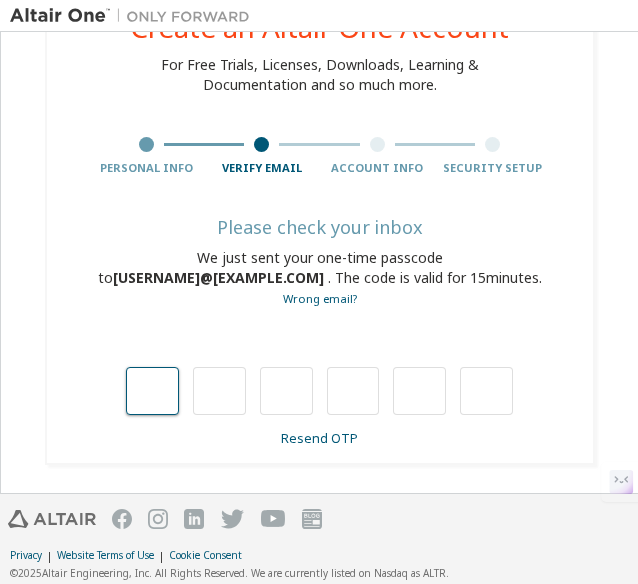 type on "*" 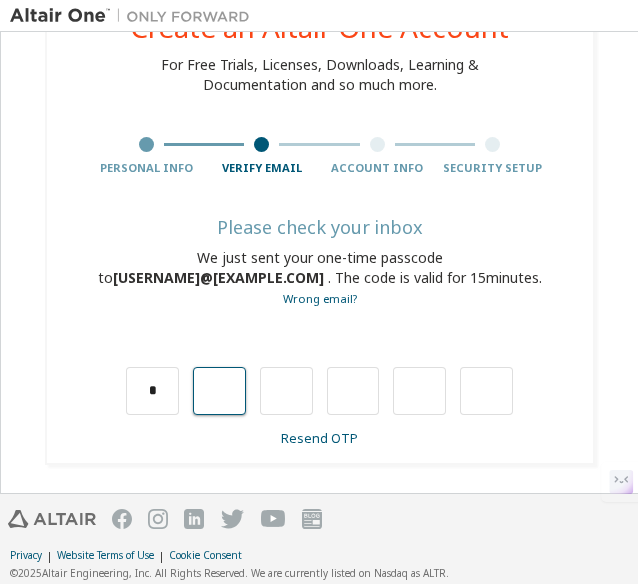 type on "*" 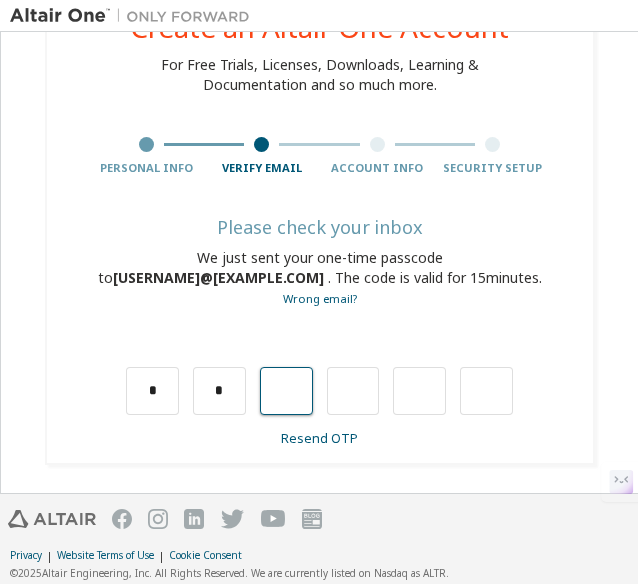 type on "*" 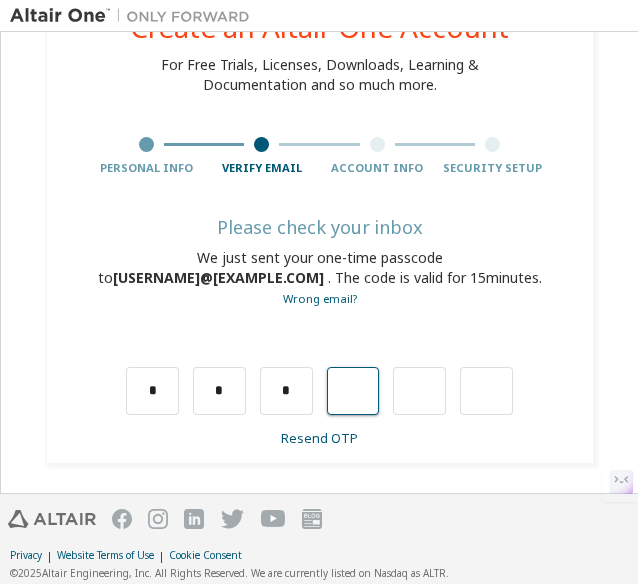 type on "*" 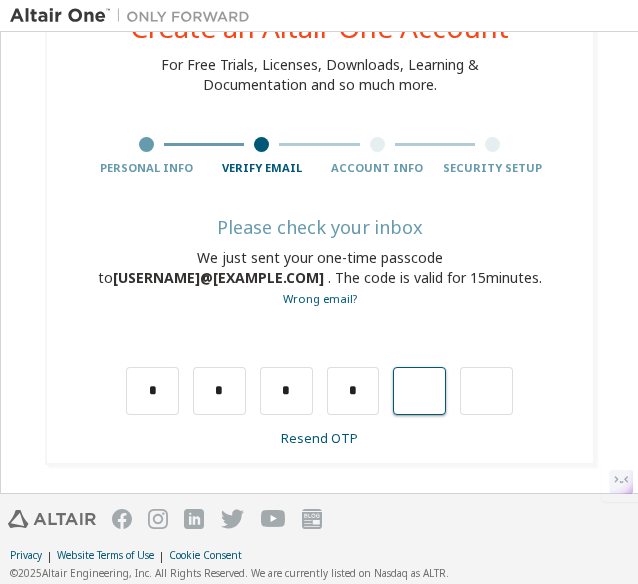 type on "*" 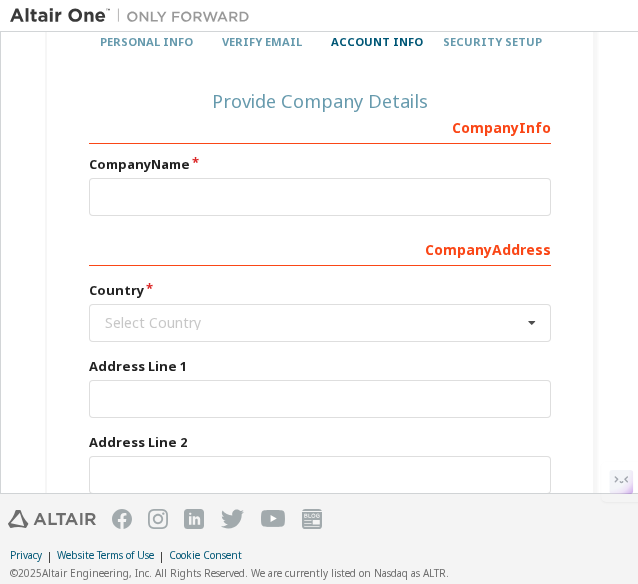 scroll, scrollTop: 219, scrollLeft: 0, axis: vertical 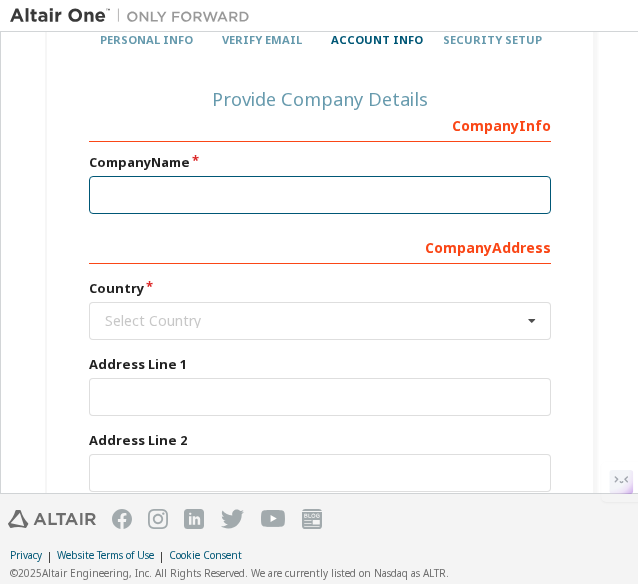 click at bounding box center [320, 195] 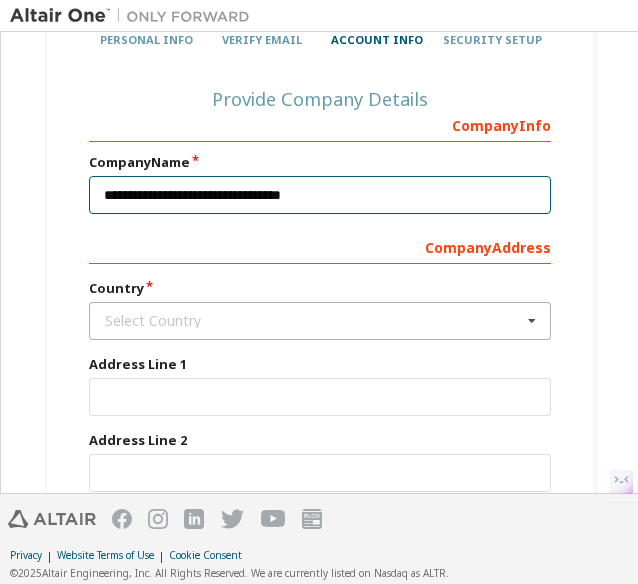 type on "**********" 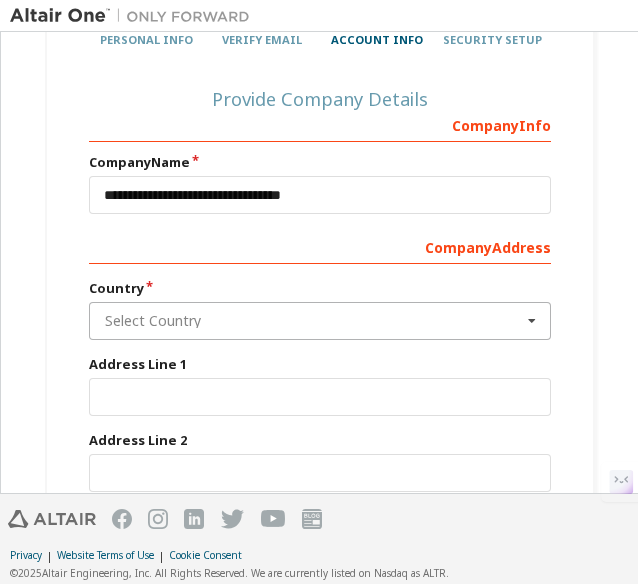click at bounding box center (321, 321) 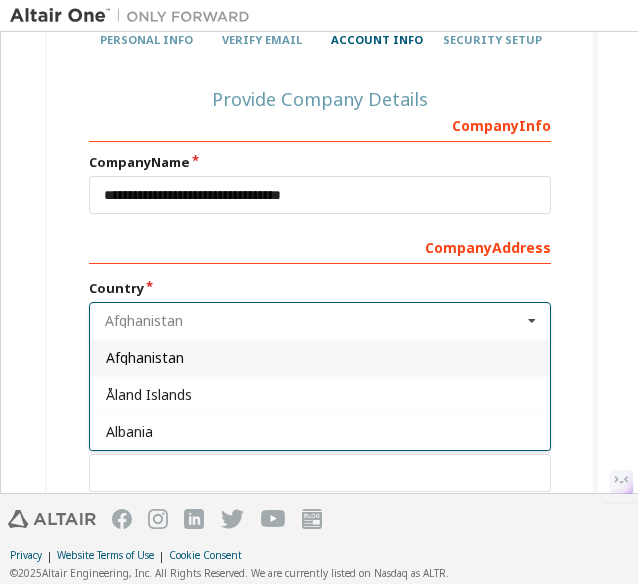 type on "*****" 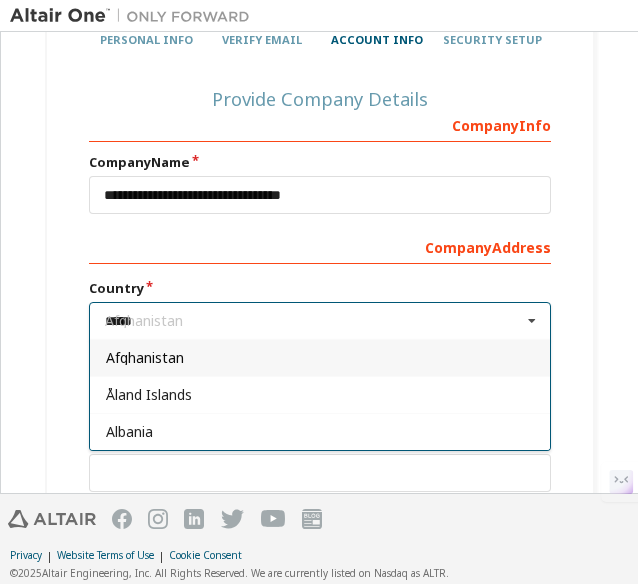 type 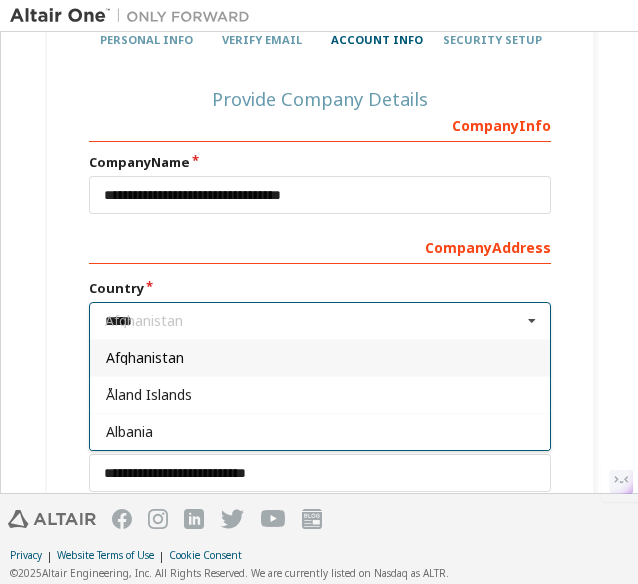 type on "******" 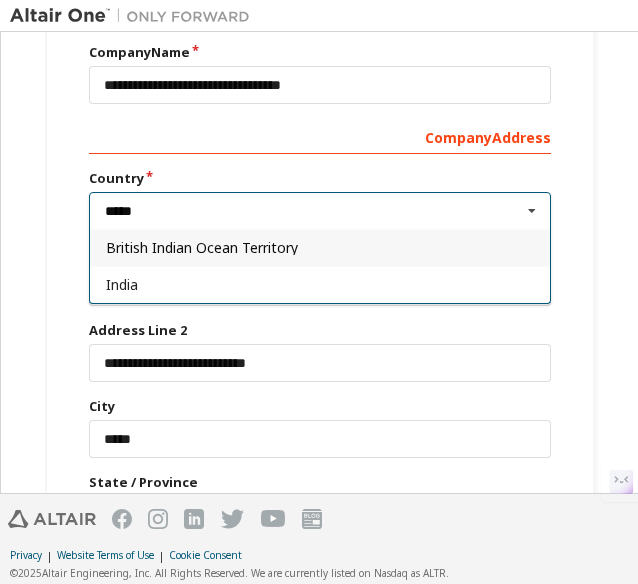 scroll, scrollTop: 335, scrollLeft: 0, axis: vertical 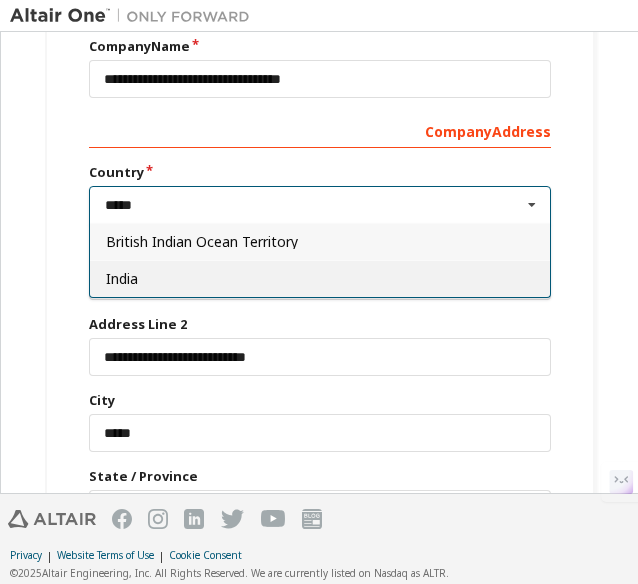 click on "India" at bounding box center (320, 278) 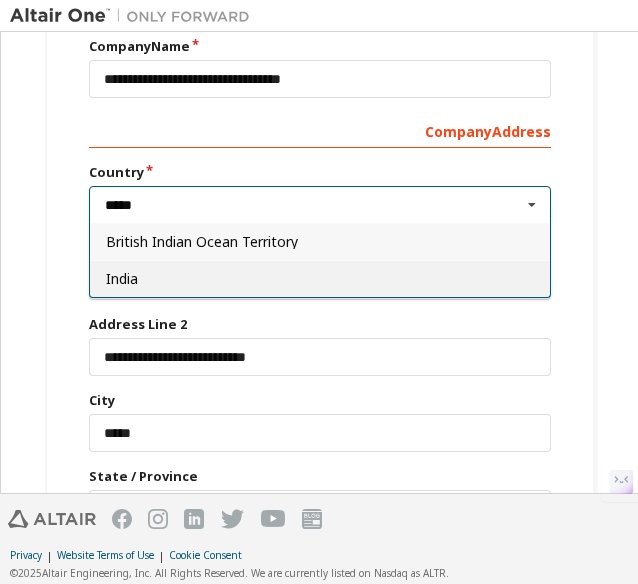 type on "***" 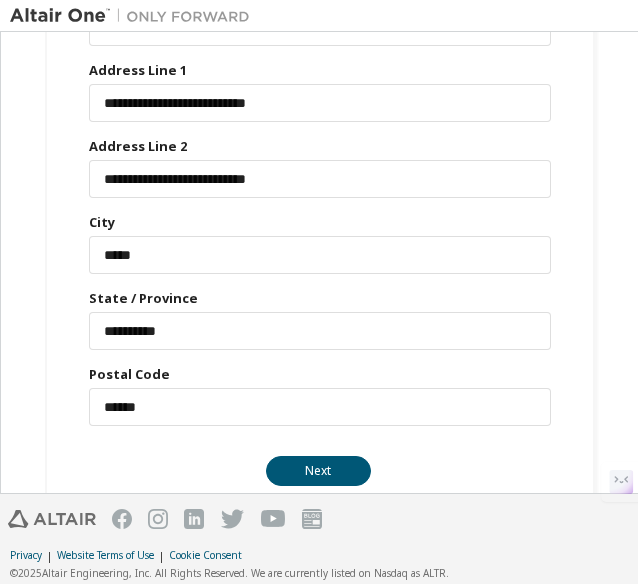 scroll, scrollTop: 544, scrollLeft: 0, axis: vertical 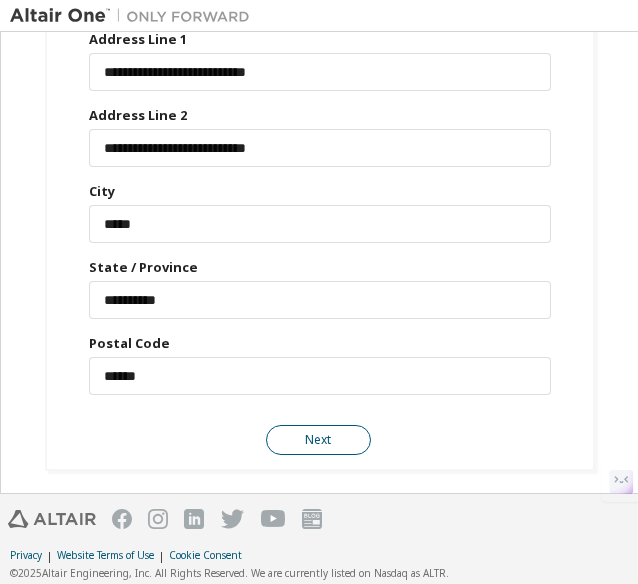 click on "Next" at bounding box center [318, 440] 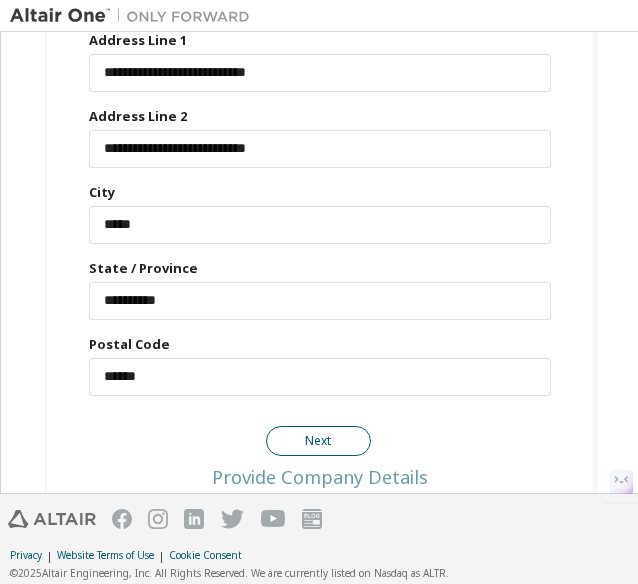 scroll, scrollTop: 544, scrollLeft: 0, axis: vertical 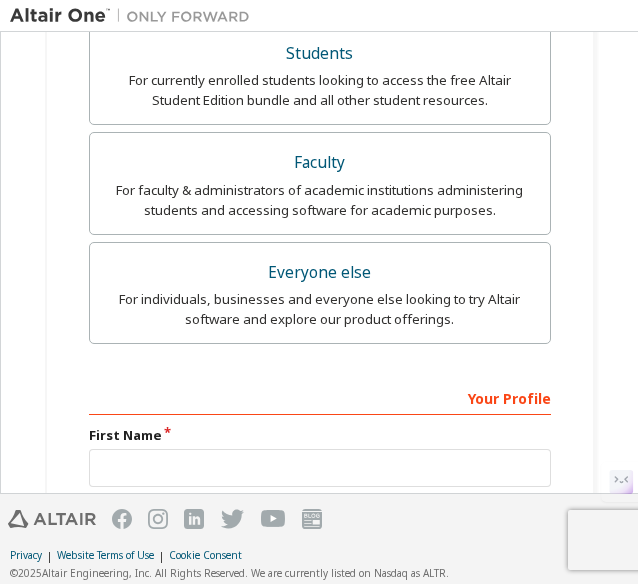 click on "Everyone else For individuals, businesses and everyone else looking to try Altair software and explore our product offerings." at bounding box center (320, 293) 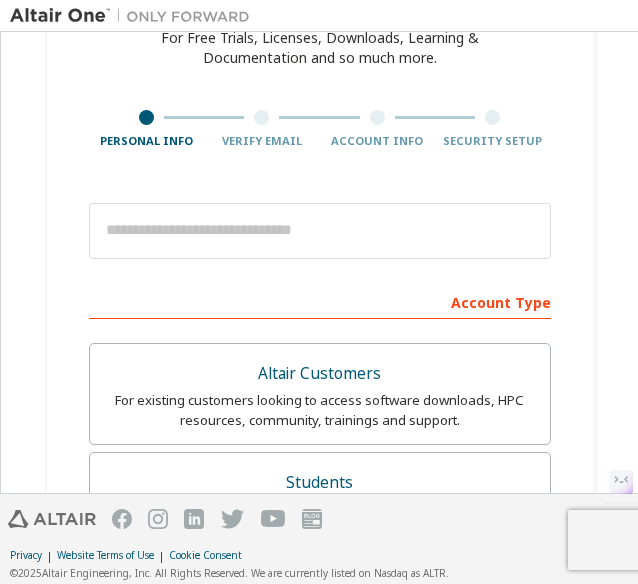 scroll, scrollTop: 117, scrollLeft: 0, axis: vertical 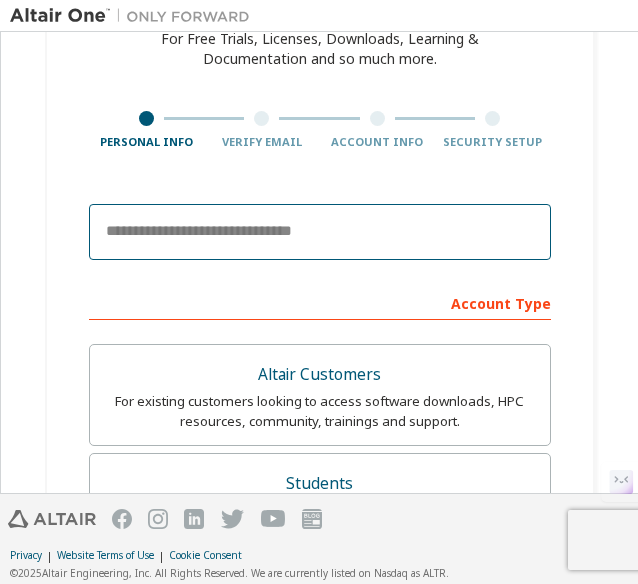 click at bounding box center [320, 232] 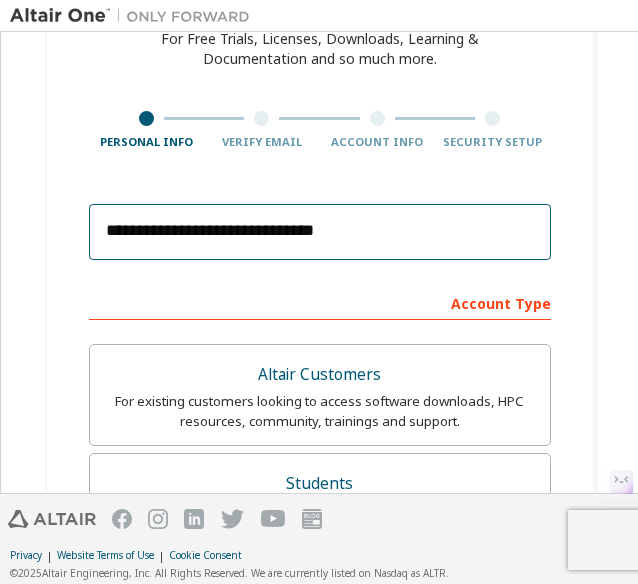 type on "********" 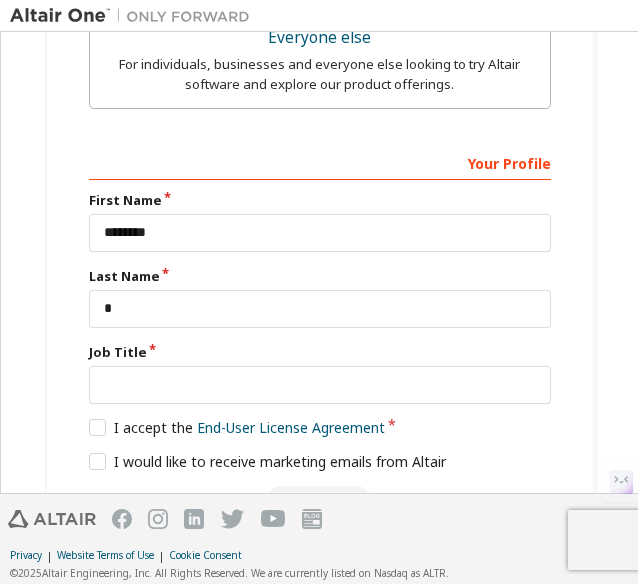 scroll, scrollTop: 842, scrollLeft: 0, axis: vertical 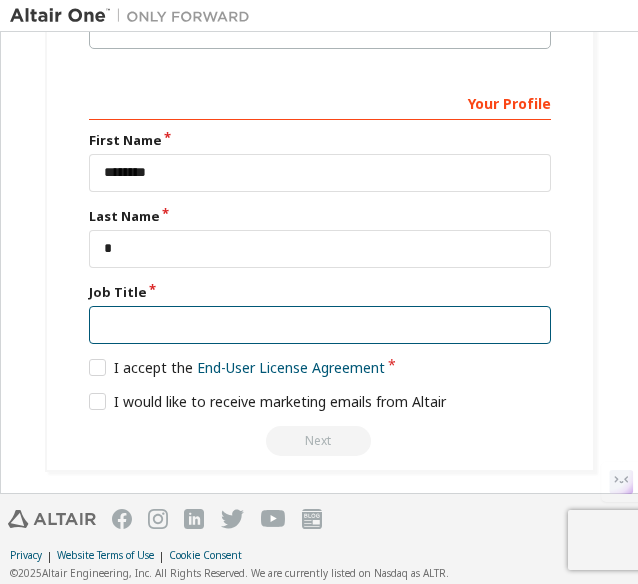 click at bounding box center (320, 325) 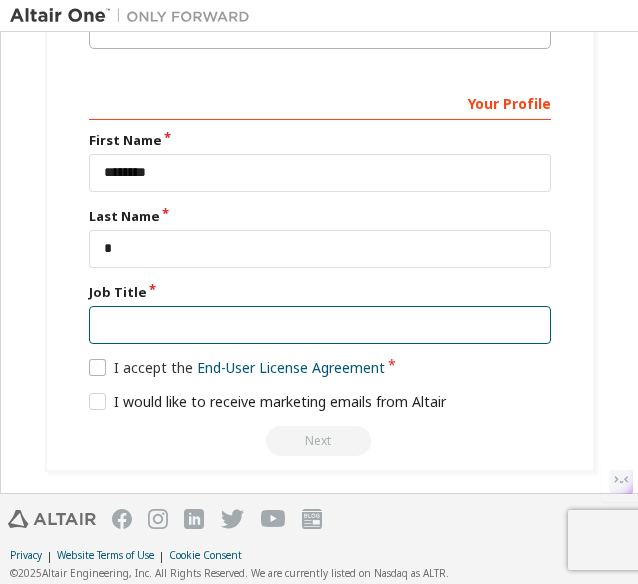 type on "*******" 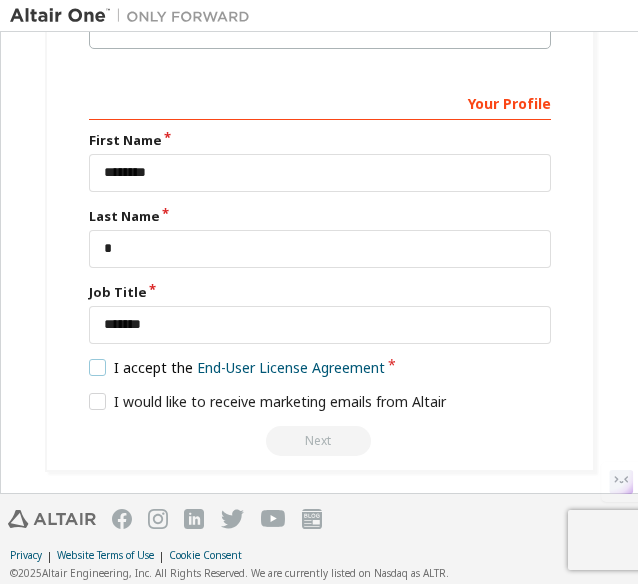 click on "I accept the    End-User License Agreement" at bounding box center [237, 367] 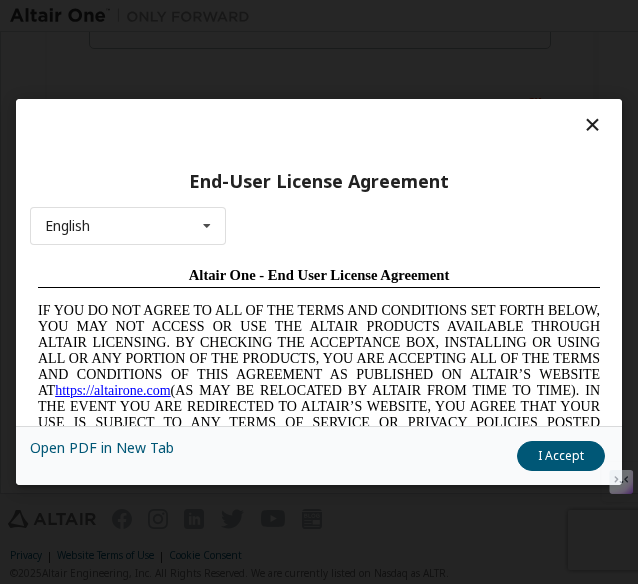 scroll, scrollTop: 0, scrollLeft: 0, axis: both 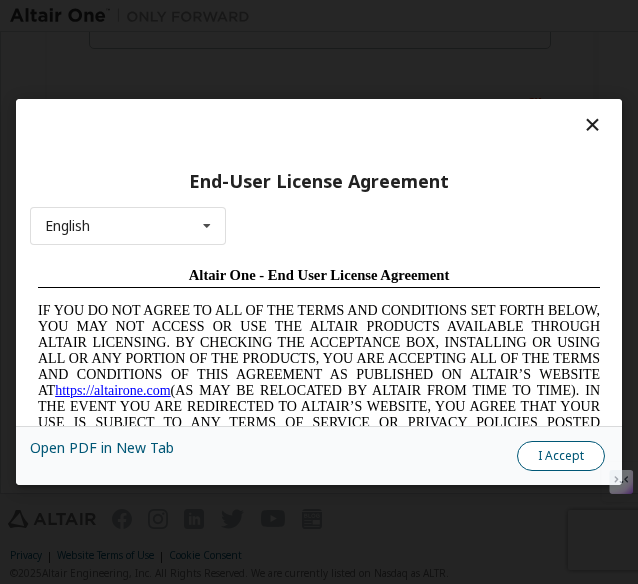 click on "I Accept" at bounding box center [561, 456] 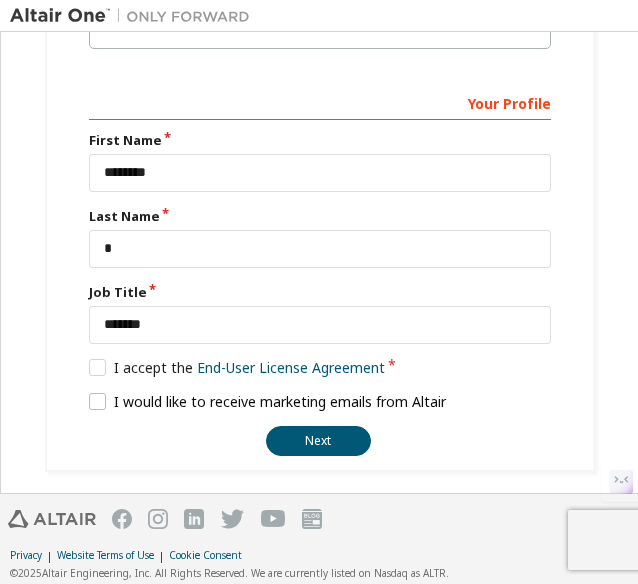 click on "I would like to receive marketing emails from Altair" at bounding box center (268, 401) 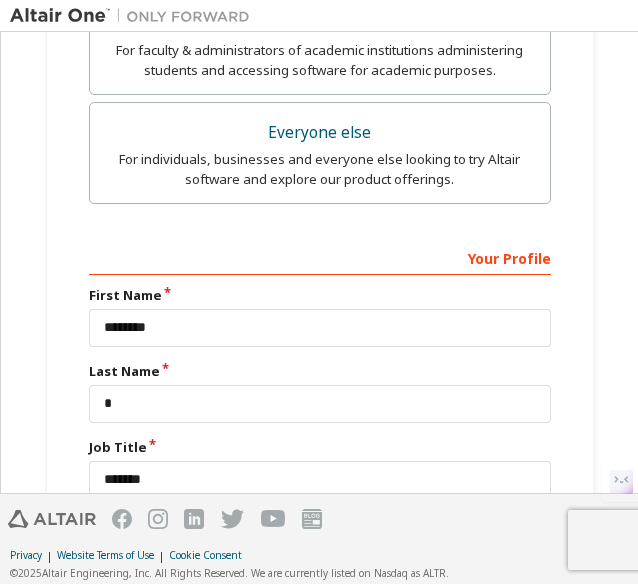 scroll, scrollTop: 842, scrollLeft: 0, axis: vertical 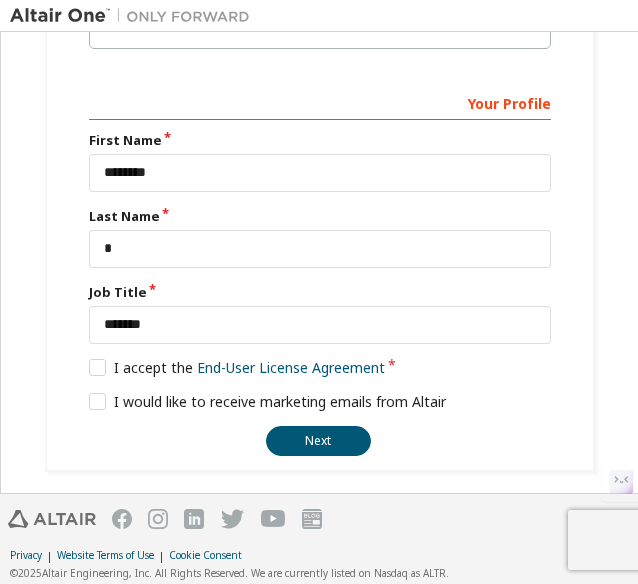 click on "**********" at bounding box center [320, -155] 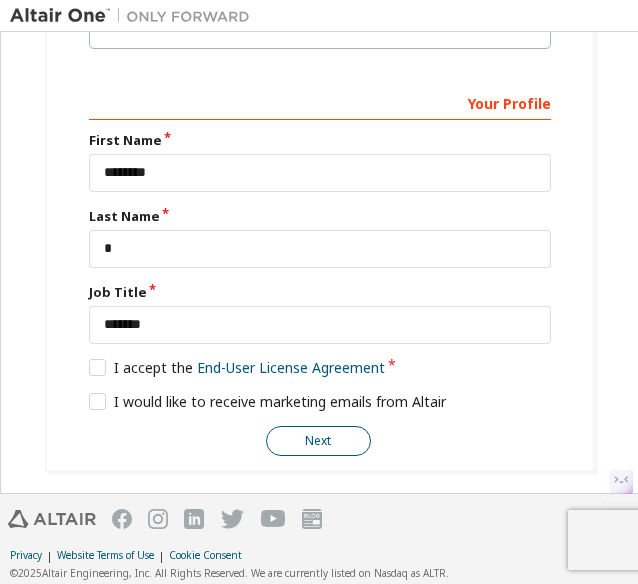 click on "Next" at bounding box center (318, 441) 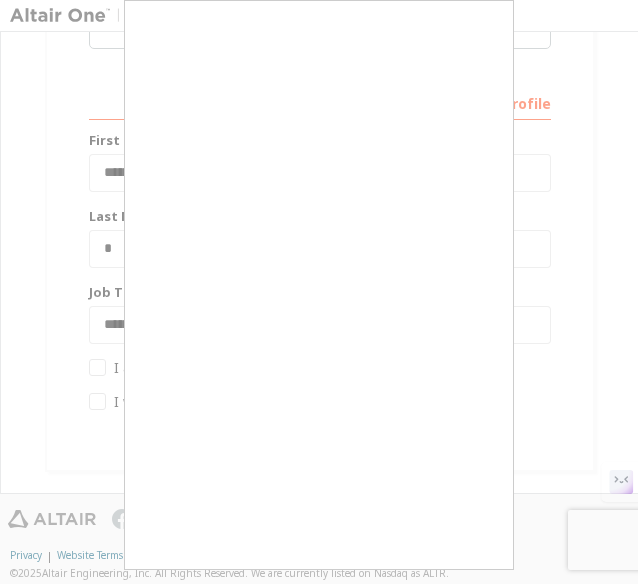 scroll, scrollTop: 16, scrollLeft: 0, axis: vertical 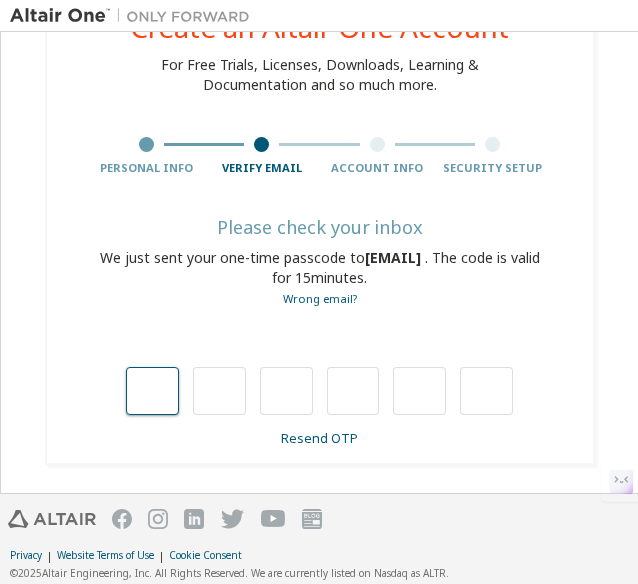 type on "*" 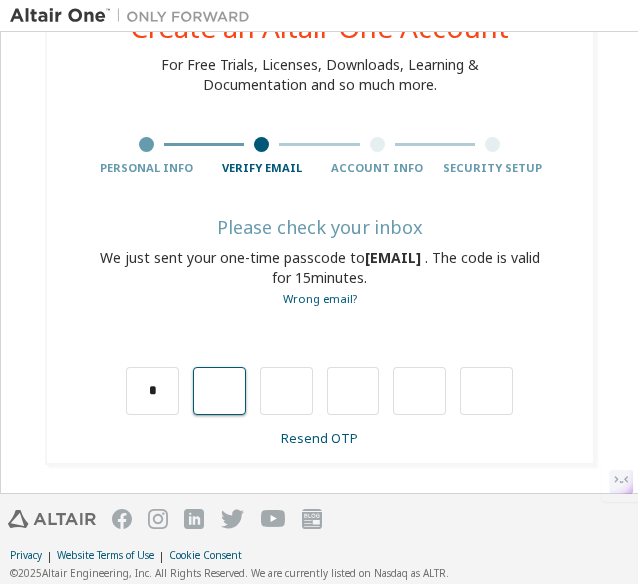type on "*" 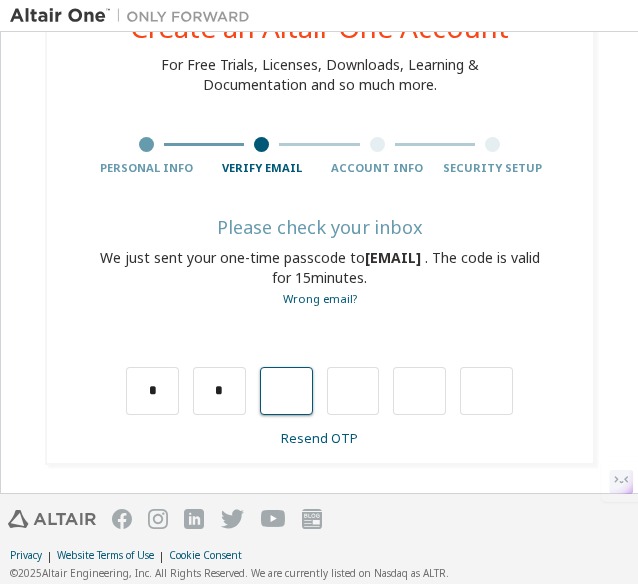 type on "*" 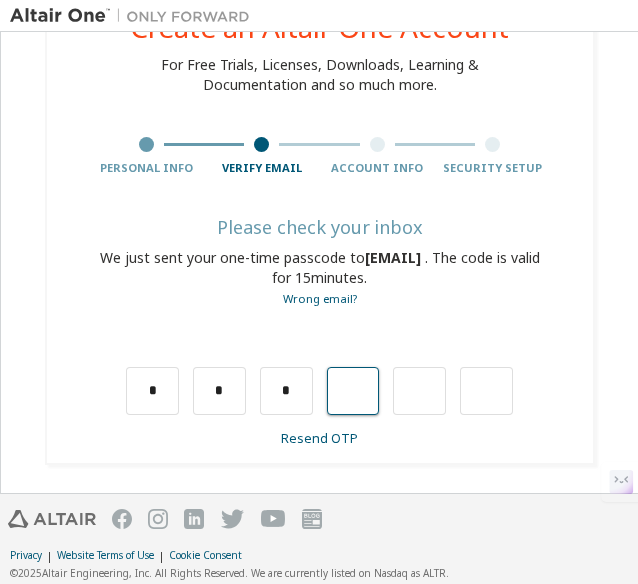 type on "*" 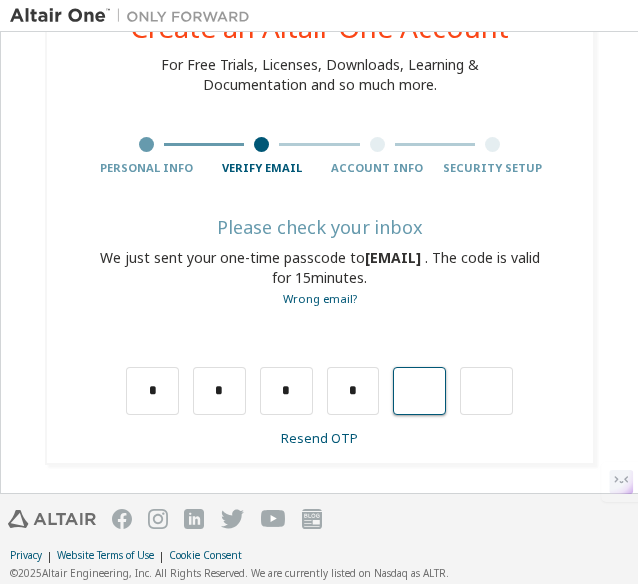 type on "*" 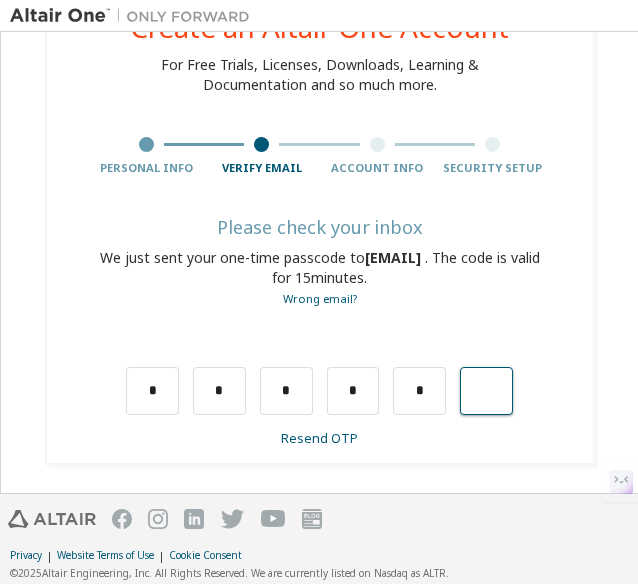 type on "*" 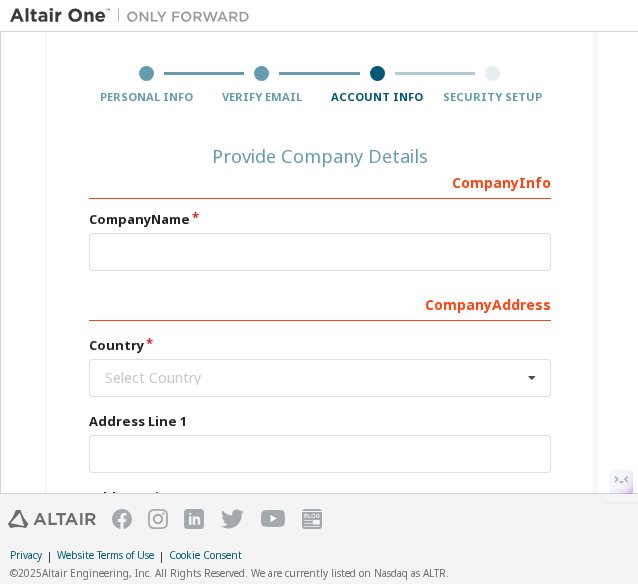 scroll, scrollTop: 164, scrollLeft: 0, axis: vertical 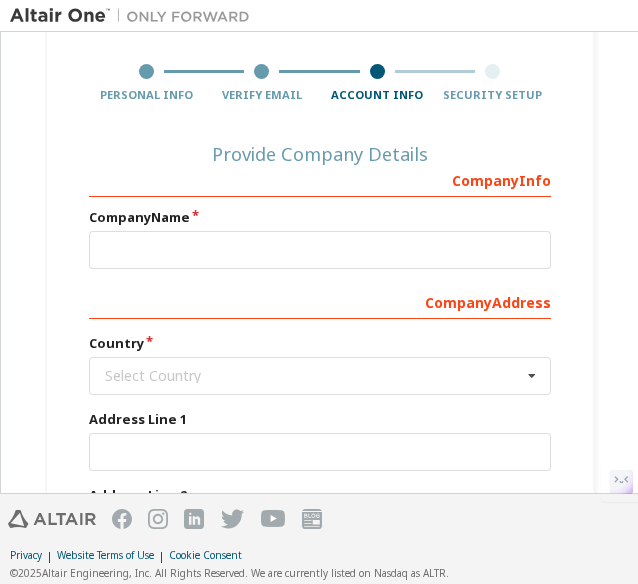 click on "Company  Info Company  Name Company  Address Country Select Country Afghanistan Åland Islands Albania Algeria American Samoa Andorra Angola Anguilla Antarctica Antigua and Barbuda Argentina Armenia Aruba Australia Austria Azerbaijan Bahamas Bahrain Bangladesh Barbados Belgium Belize Benin Bermuda Bhutan Bolivia (Plurinational State of) Bonaire, Sint Eustatius and Saba Bosnia and Herzegovina Botswana Bouvet Island Brazil British Indian Ocean Territory Brunei Darussalam Bulgaria Burkina Faso Burundi Cabo Verde Cambodia Cameroon Canada Cayman Islands Central African Republic Chad Chile China Christmas Island Cocos (Keeling) Islands Colombia Comoros Congo Congo (Democratic Republic of the) Cook Islands Costa Rica Côte d'Ivoire Croatia Curaçao Cyprus Czech Republic Denmark Djibouti Dominica Dominican Republic Ecuador Egypt El Salvador Equatorial Guinea Eritrea Estonia Ethiopia Falkland Islands (Malvinas) Faroe Islands Fiji Finland France French Guiana French Polynesia French Southern Territories Gabon Gambia" at bounding box center (320, 468) 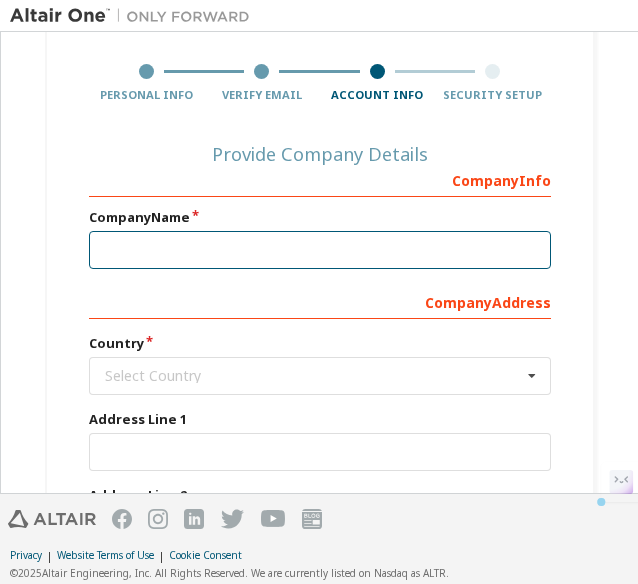 click at bounding box center [320, 250] 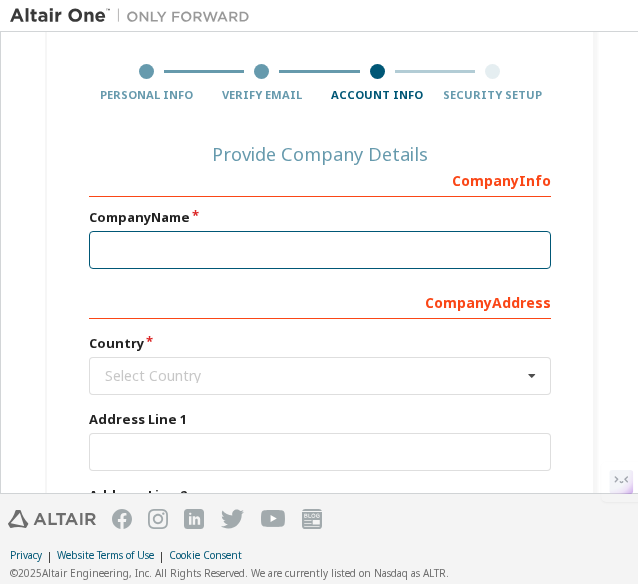 type on "**********" 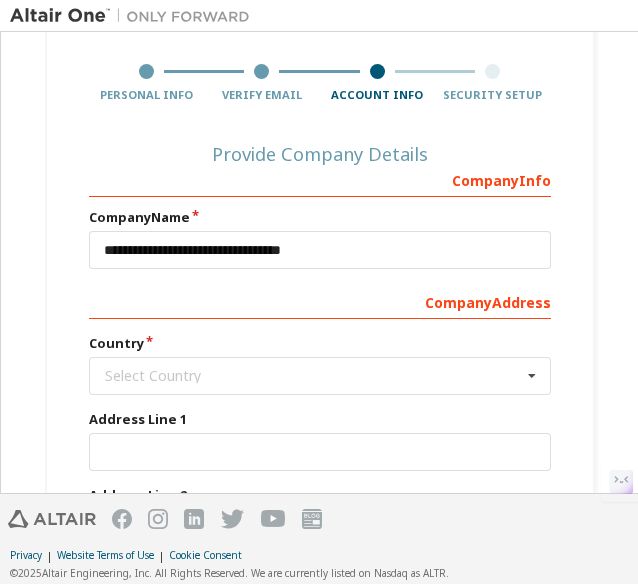 type 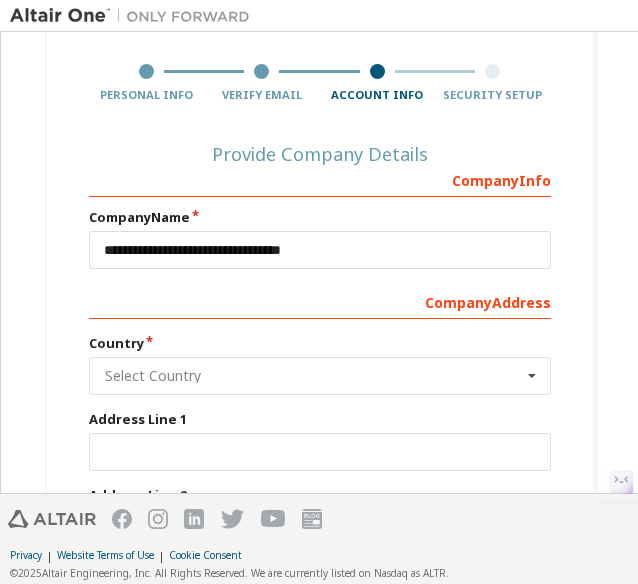 type on "*****" 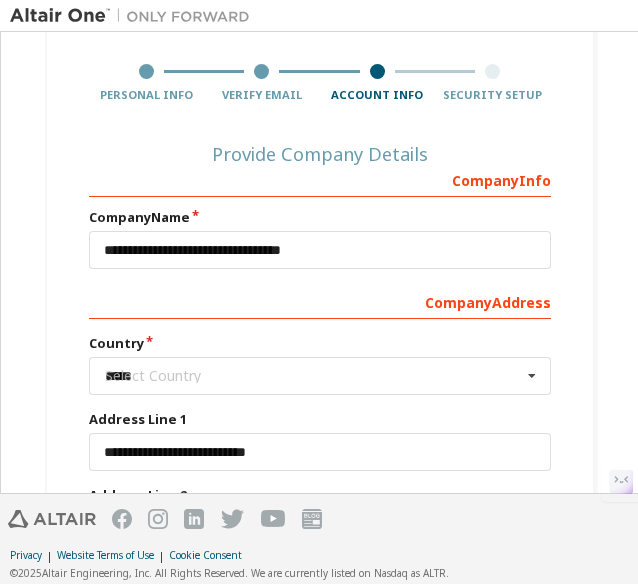 type on "**********" 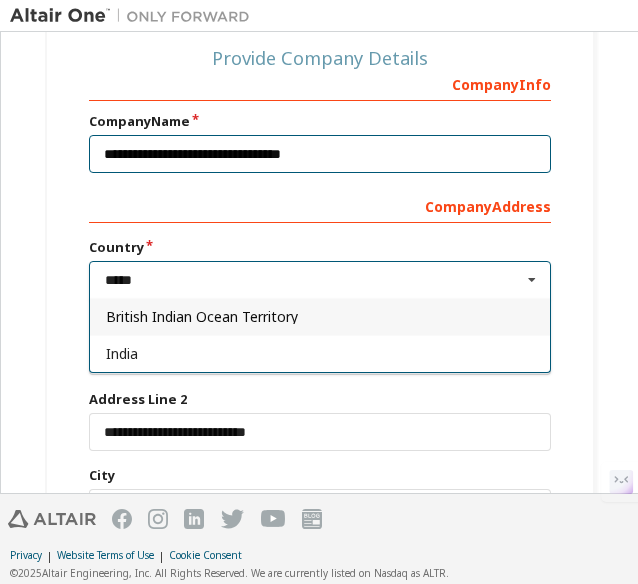 scroll, scrollTop: 261, scrollLeft: 0, axis: vertical 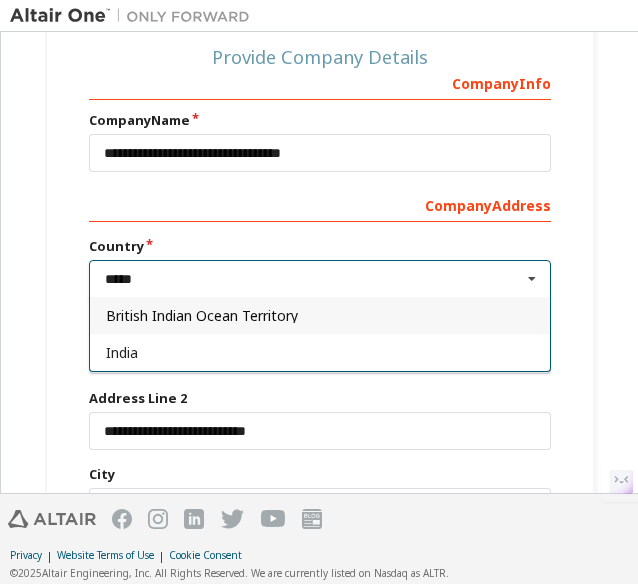 click on "India" at bounding box center [320, 353] 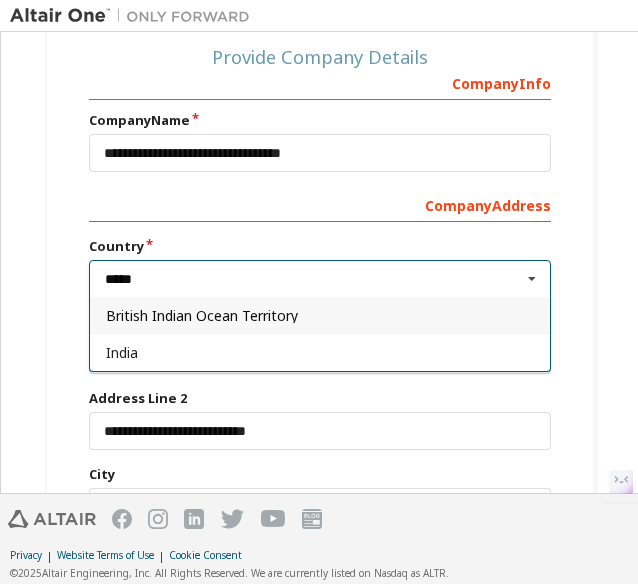 type on "***" 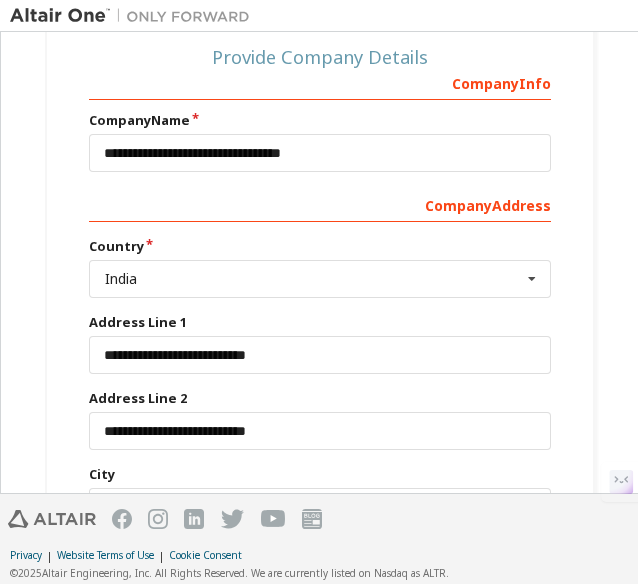 scroll, scrollTop: 544, scrollLeft: 0, axis: vertical 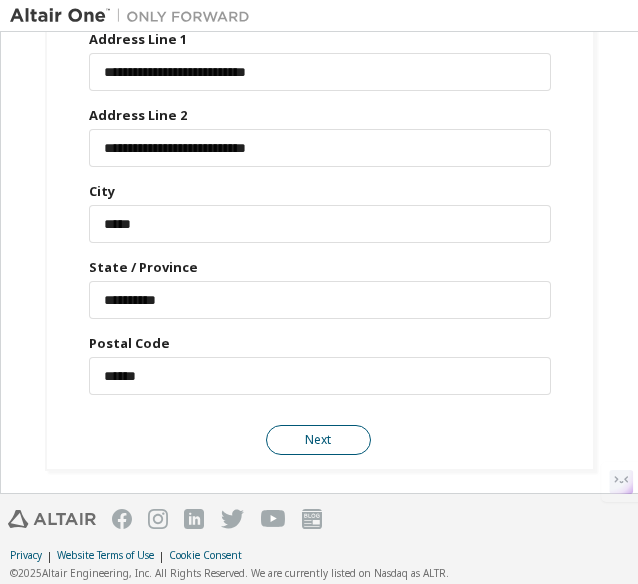 click on "Next" at bounding box center [318, 440] 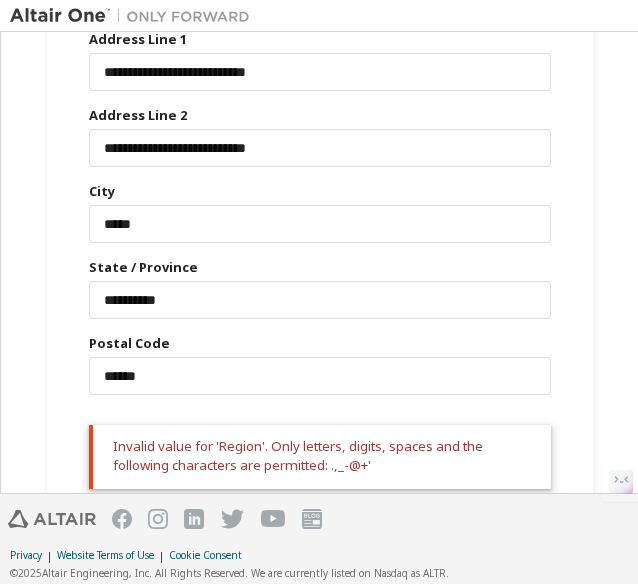 scroll, scrollTop: 621, scrollLeft: 0, axis: vertical 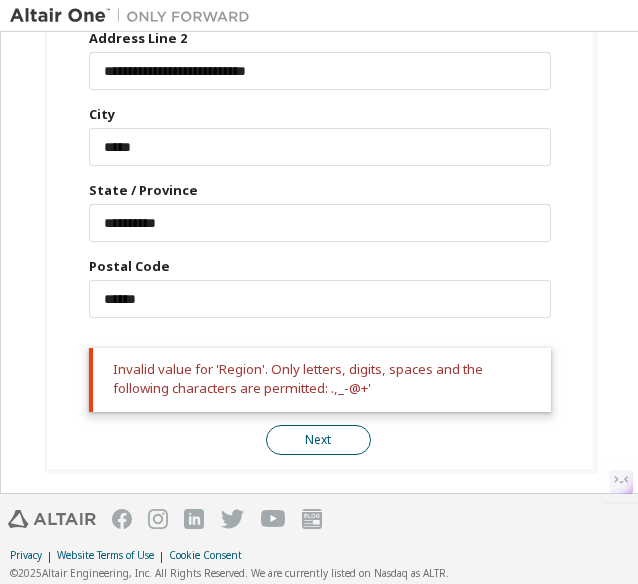 click on "Next" at bounding box center (318, 440) 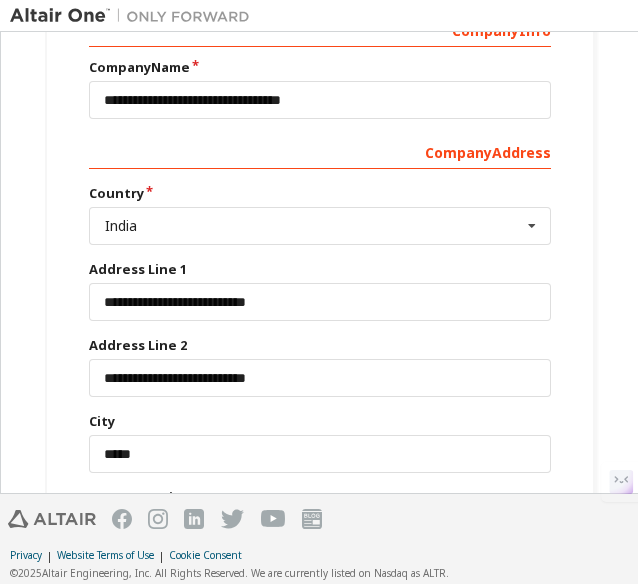 scroll, scrollTop: 315, scrollLeft: 0, axis: vertical 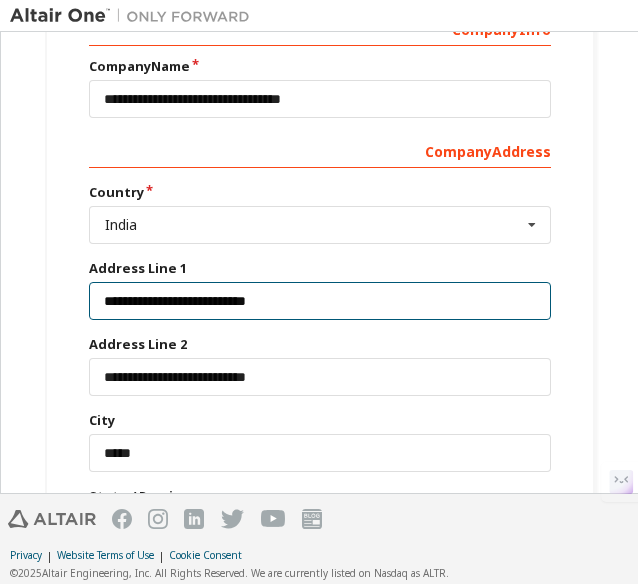 drag, startPoint x: 392, startPoint y: 286, endPoint x: 54, endPoint y: 293, distance: 338.07248 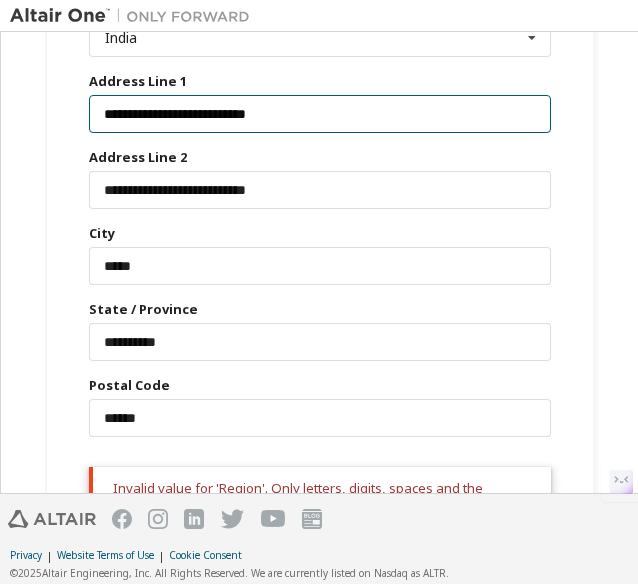 scroll, scrollTop: 506, scrollLeft: 0, axis: vertical 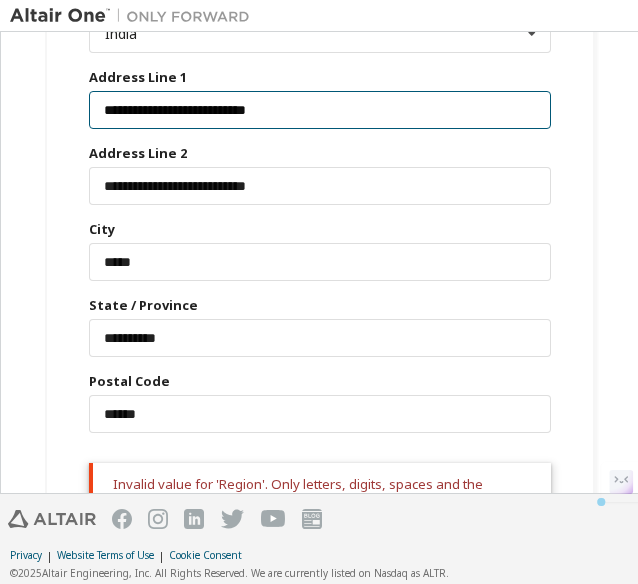 drag, startPoint x: 366, startPoint y: 97, endPoint x: 74, endPoint y: 121, distance: 292.98465 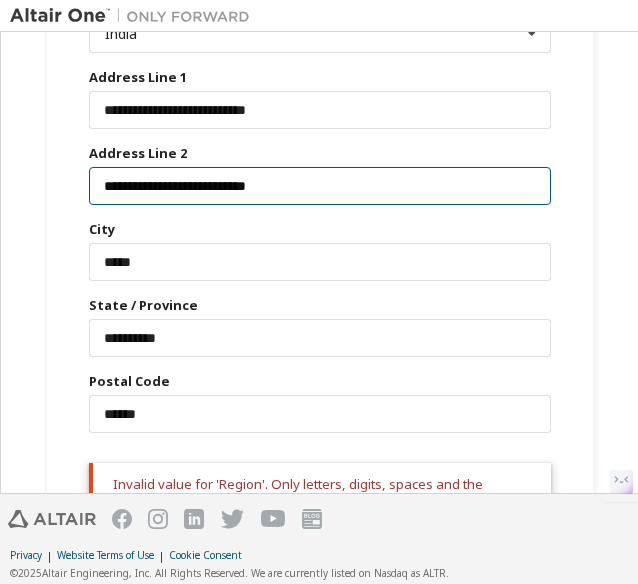 drag, startPoint x: 284, startPoint y: 177, endPoint x: 28, endPoint y: 215, distance: 258.80493 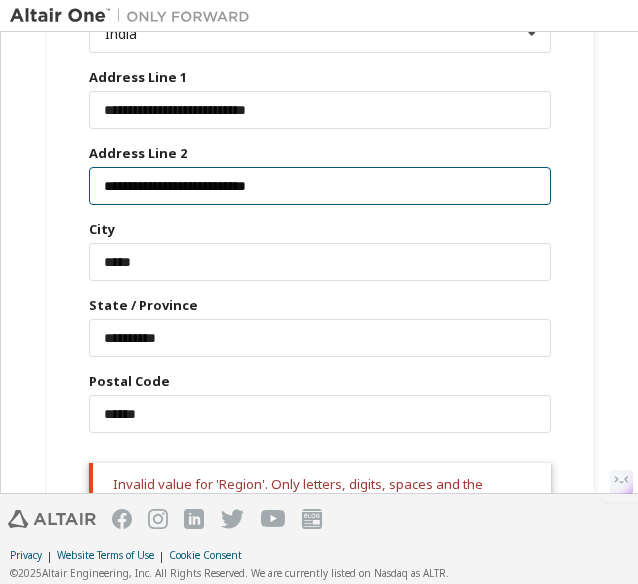 type on "**********" 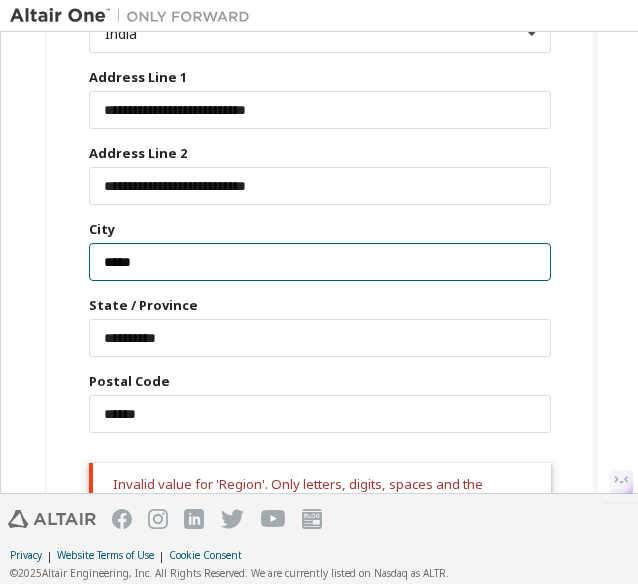 click on "*****" at bounding box center (320, 262) 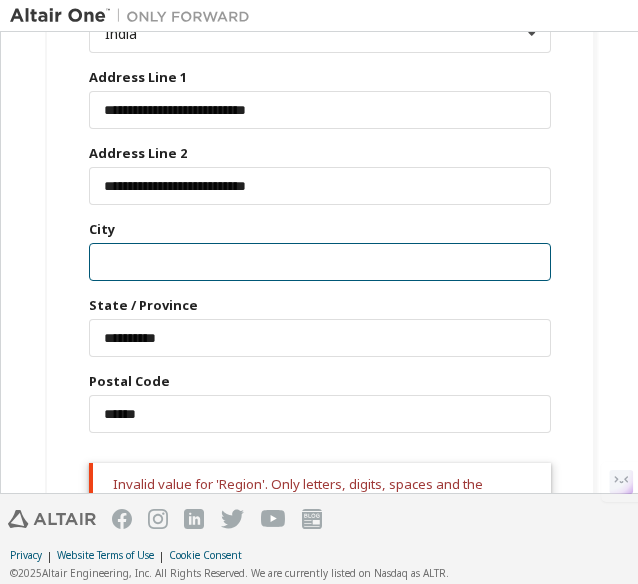 type on "*" 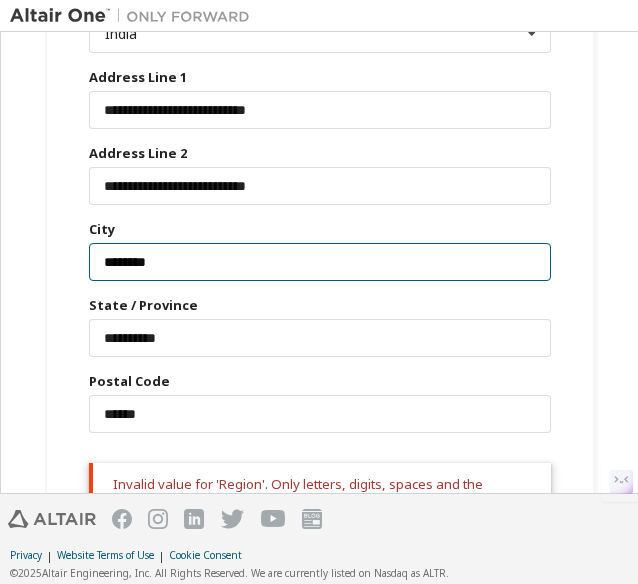 type on "********" 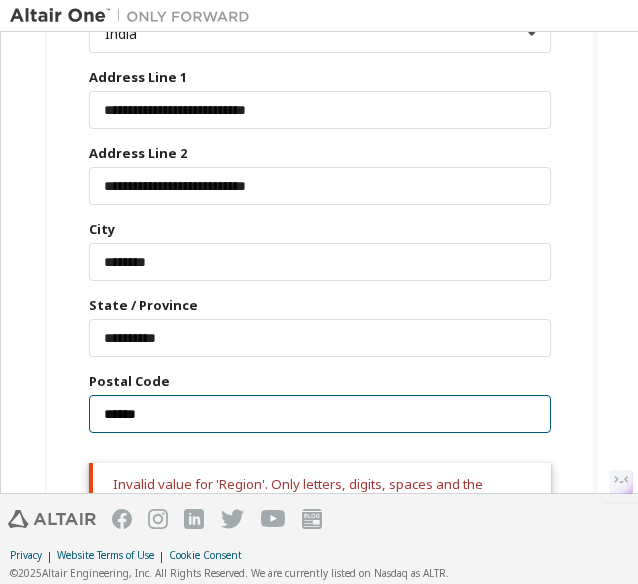 click on "******" at bounding box center [320, 414] 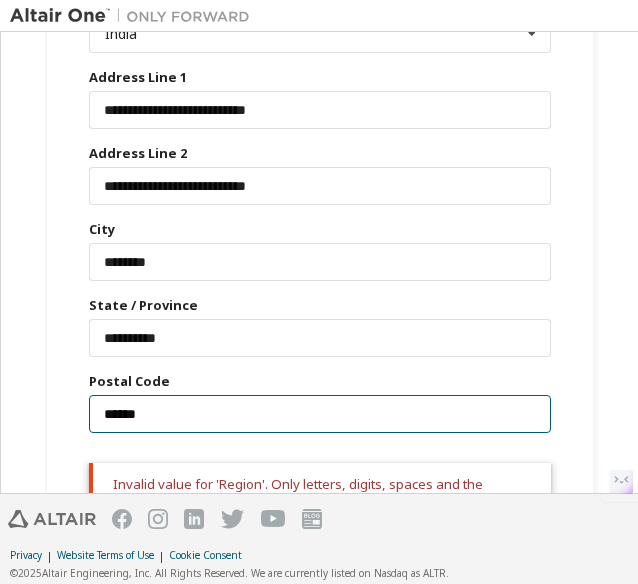 scroll, scrollTop: 621, scrollLeft: 0, axis: vertical 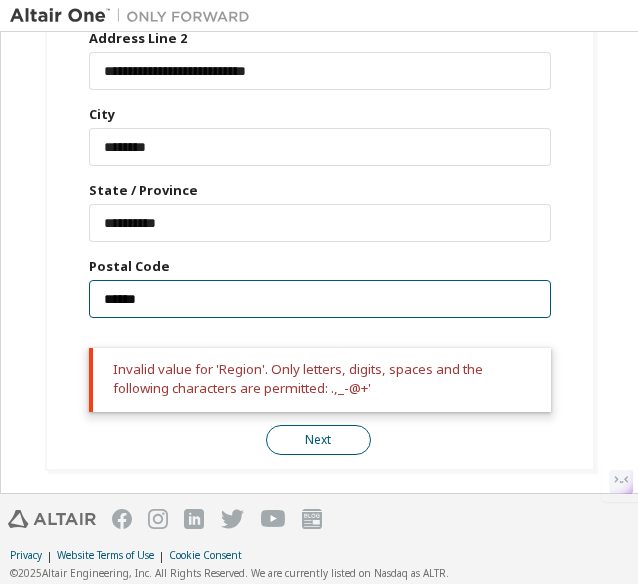 type on "******" 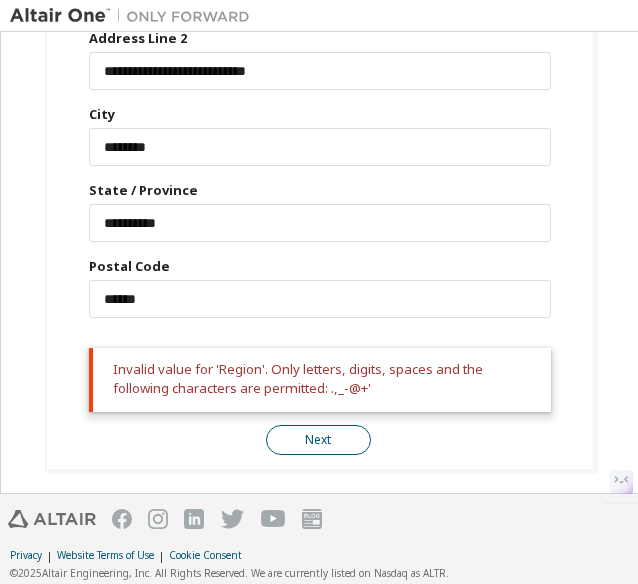 click on "Next" at bounding box center [318, 440] 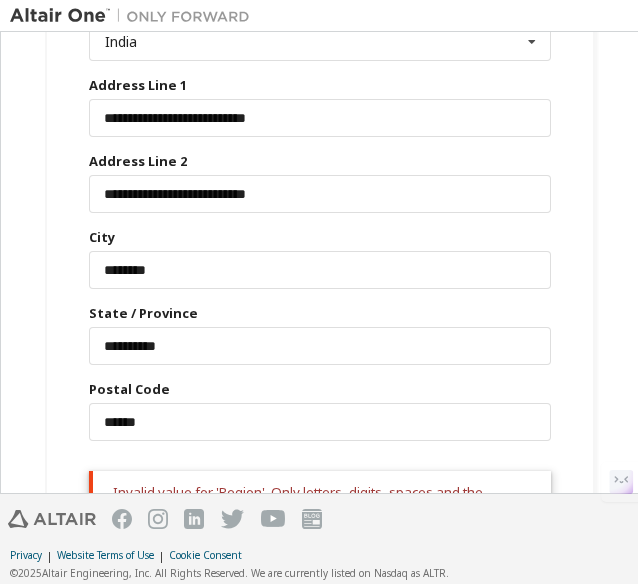 scroll, scrollTop: 499, scrollLeft: 0, axis: vertical 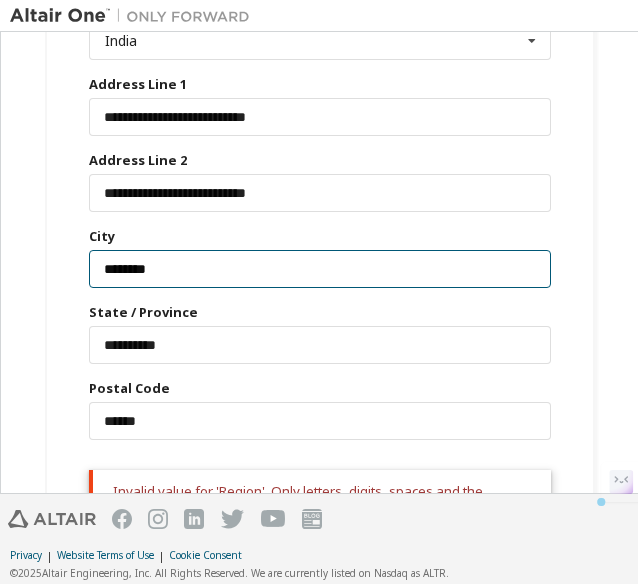 drag, startPoint x: 198, startPoint y: 271, endPoint x: -2, endPoint y: 288, distance: 200.7212 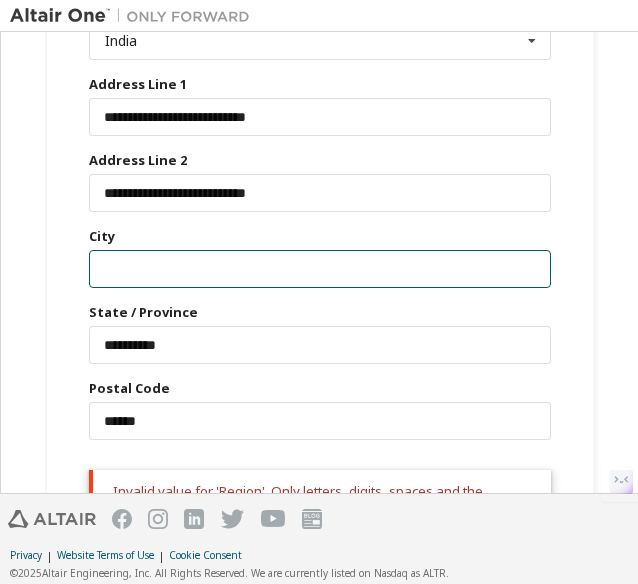 type 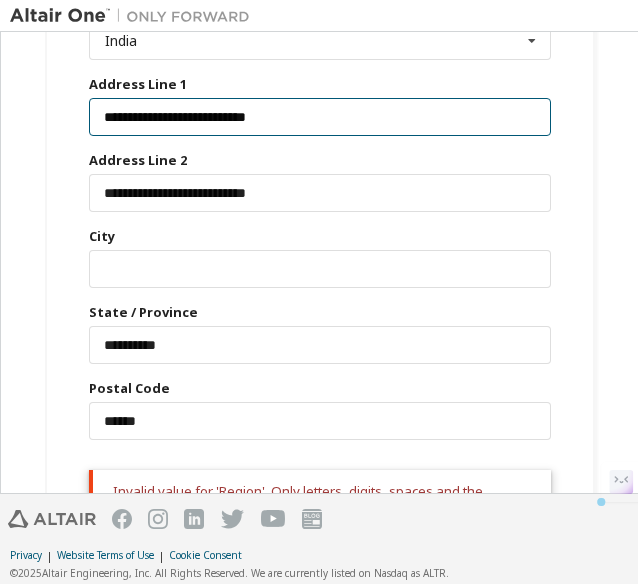 drag, startPoint x: 216, startPoint y: 121, endPoint x: 356, endPoint y: 121, distance: 140 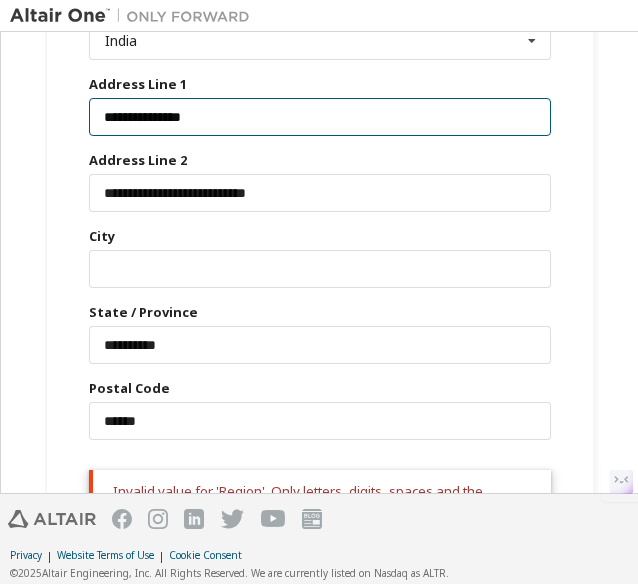 type on "**********" 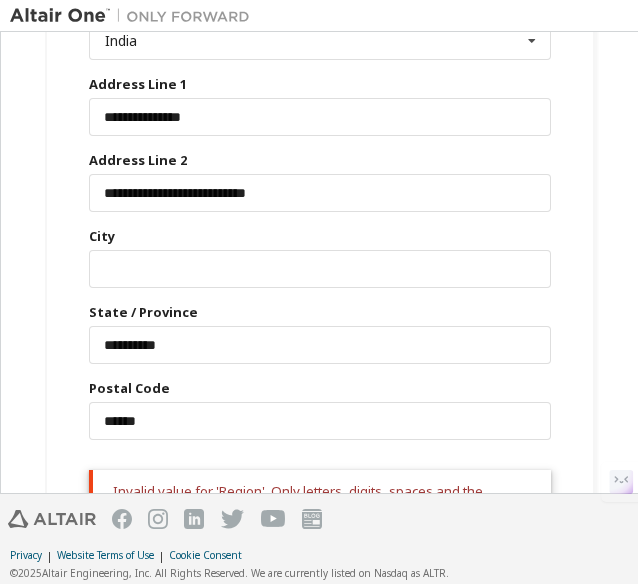 drag, startPoint x: 216, startPoint y: 211, endPoint x: 220, endPoint y: 195, distance: 16.492422 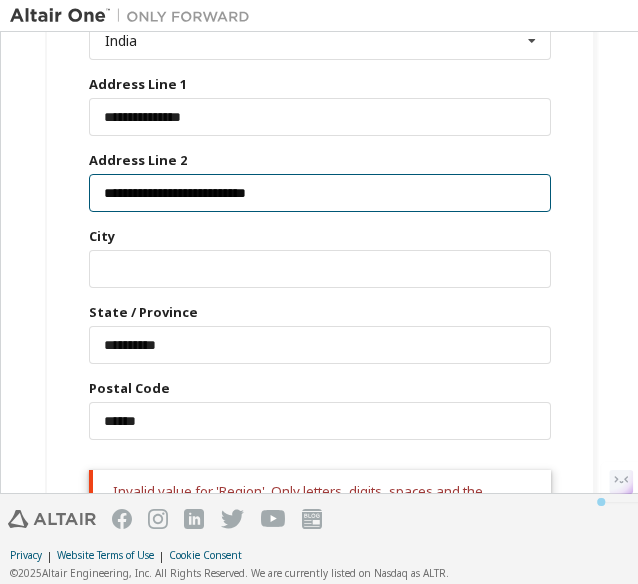drag, startPoint x: 220, startPoint y: 195, endPoint x: 352, endPoint y: 193, distance: 132.01515 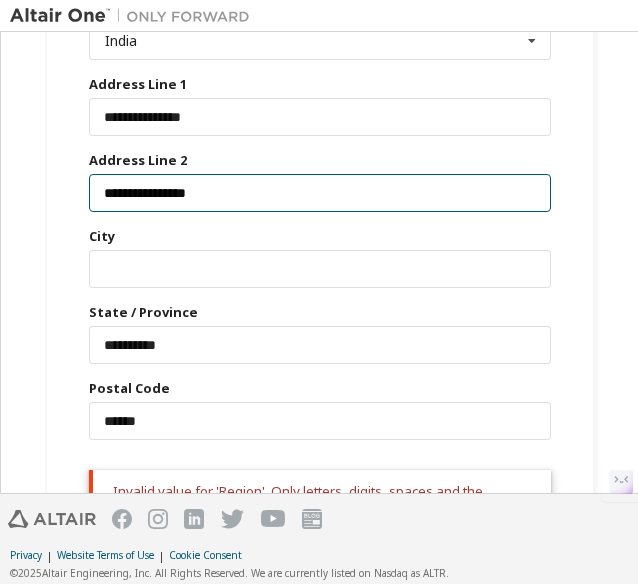 click on "**********" at bounding box center (320, 193) 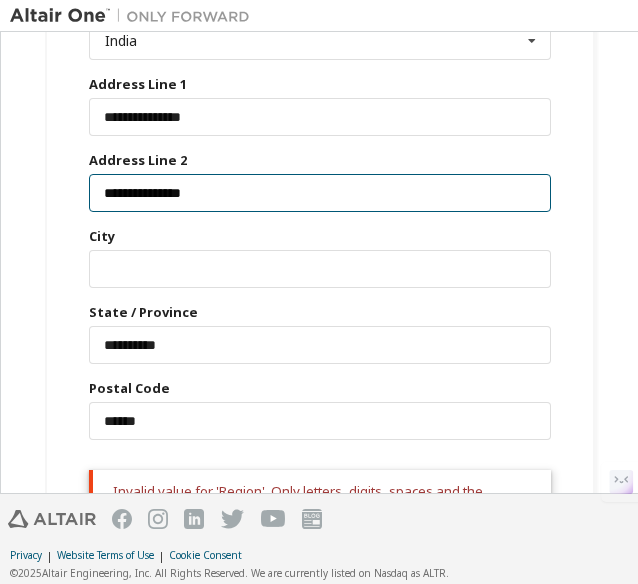 type on "**********" 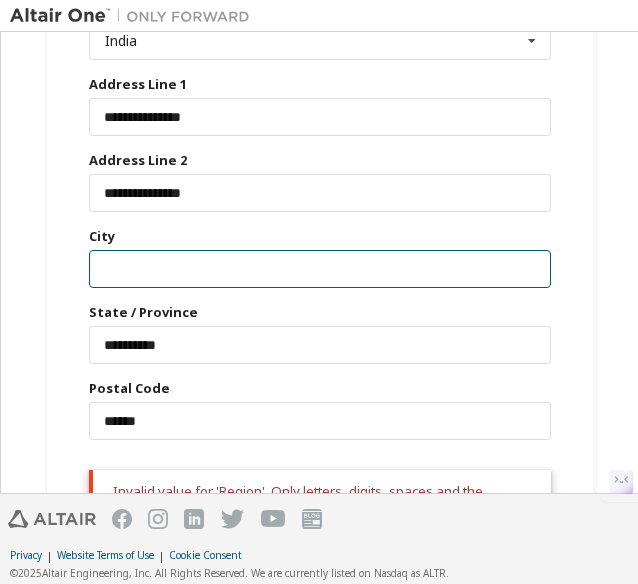 click at bounding box center (320, 269) 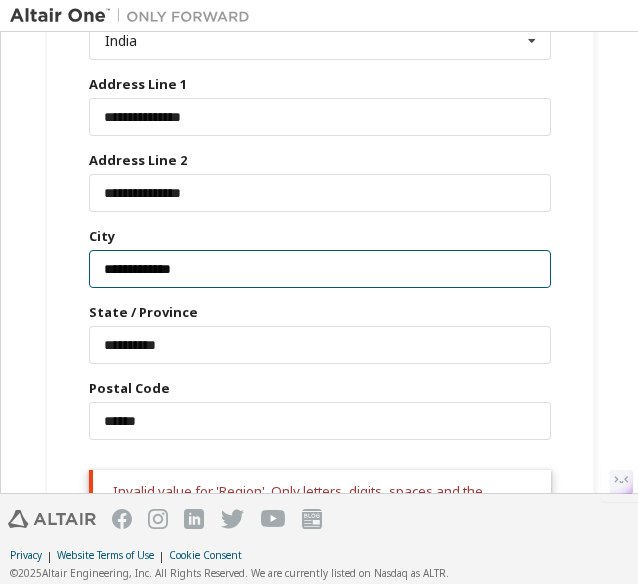 scroll, scrollTop: 519, scrollLeft: 0, axis: vertical 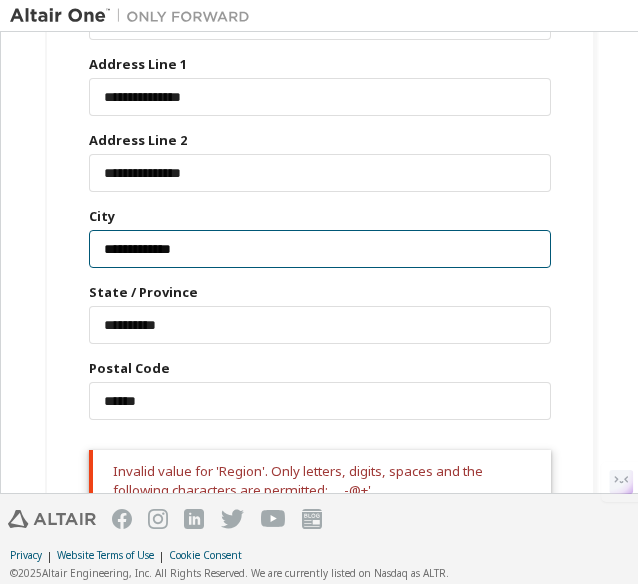 click on "**********" at bounding box center (320, 249) 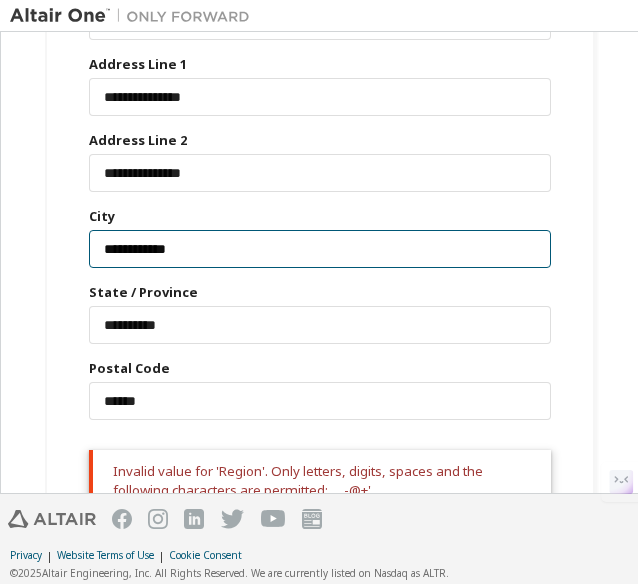 scroll, scrollTop: 621, scrollLeft: 0, axis: vertical 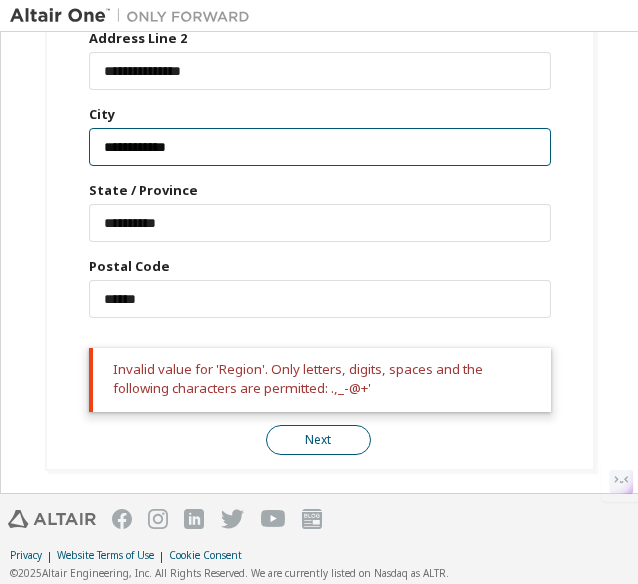 type on "**********" 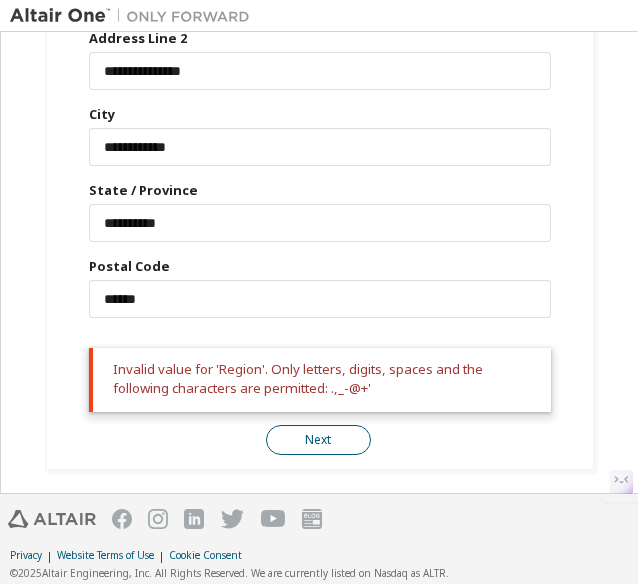 click on "Next" at bounding box center (318, 440) 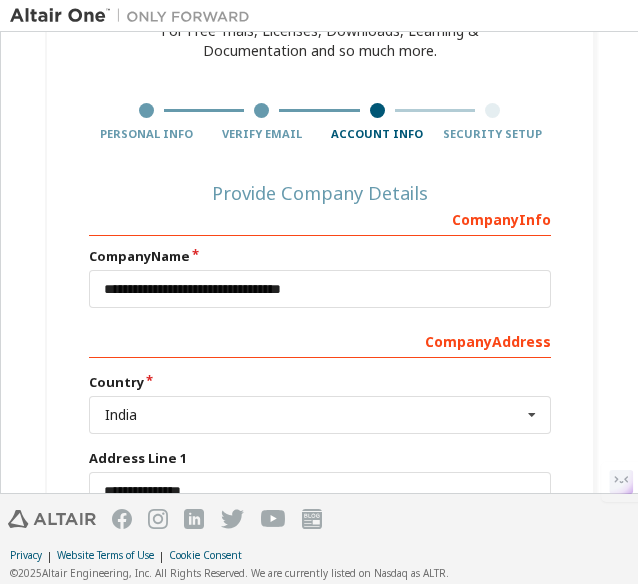 scroll, scrollTop: 121, scrollLeft: 0, axis: vertical 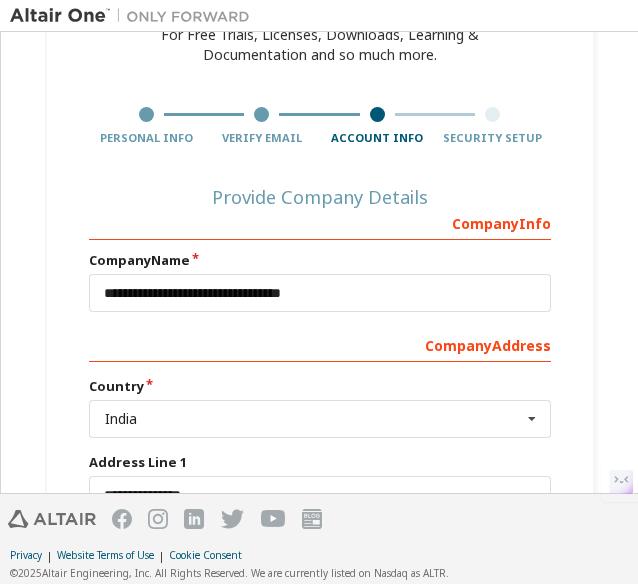 click on "Provide Company Details" at bounding box center [320, 197] 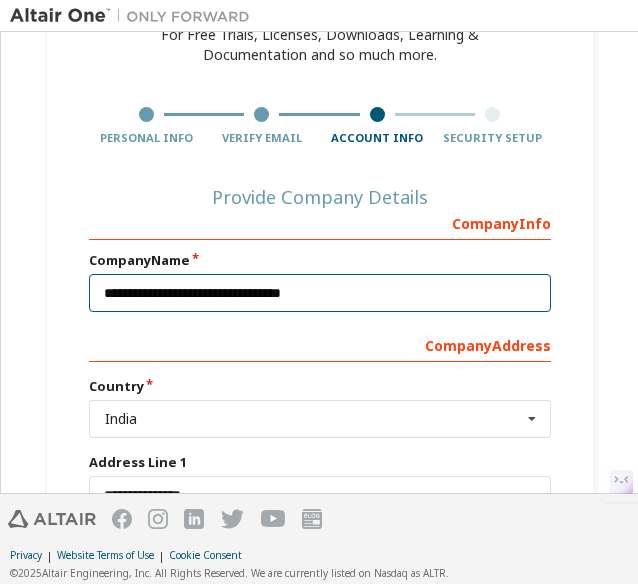 click on "**********" at bounding box center (320, 293) 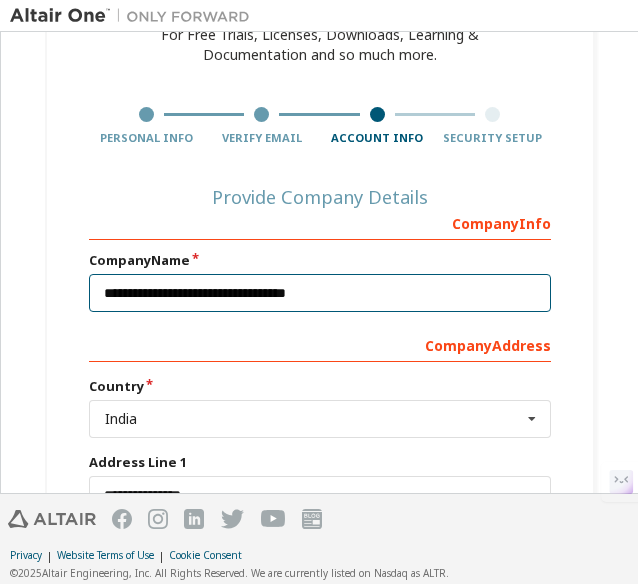 type on "**********" 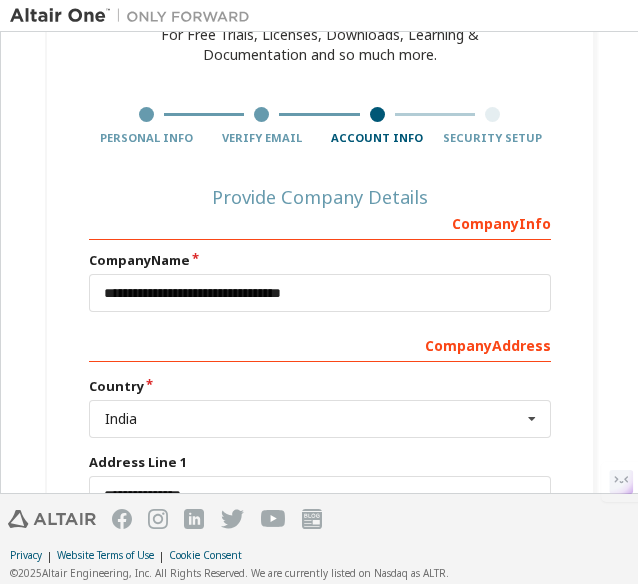 type on "***" 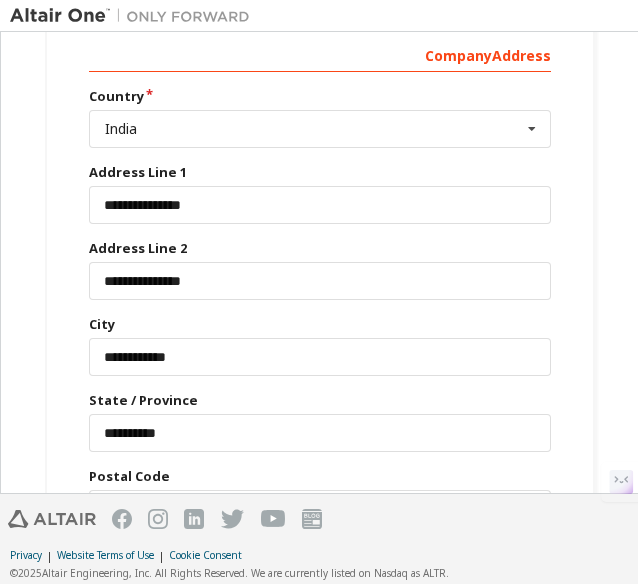 scroll, scrollTop: 621, scrollLeft: 0, axis: vertical 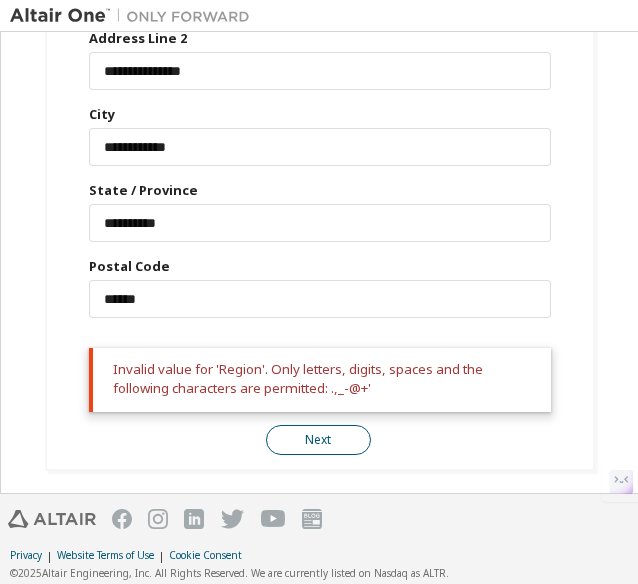 click on "**********" at bounding box center [320, -45] 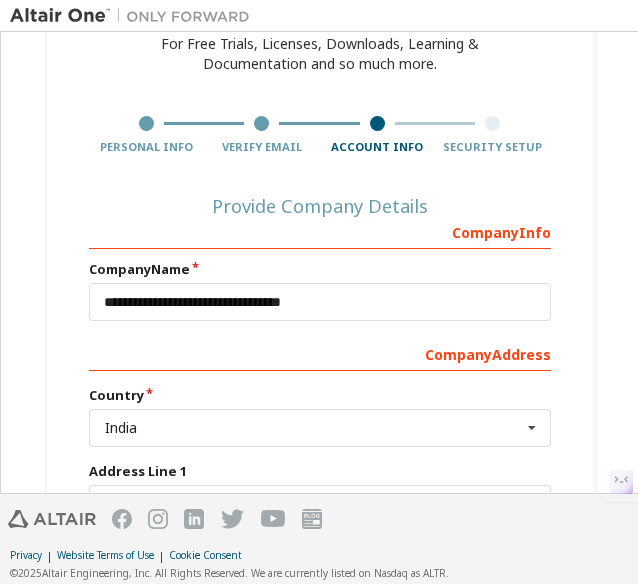 scroll, scrollTop: 111, scrollLeft: 0, axis: vertical 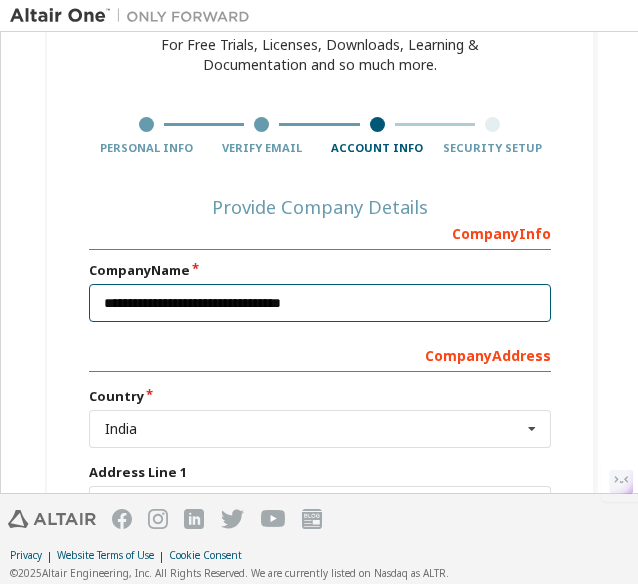 click on "**********" at bounding box center (320, 303) 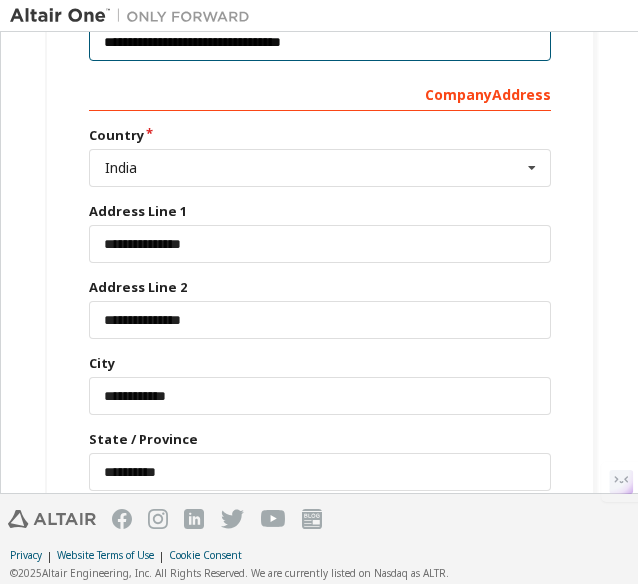 scroll, scrollTop: 621, scrollLeft: 0, axis: vertical 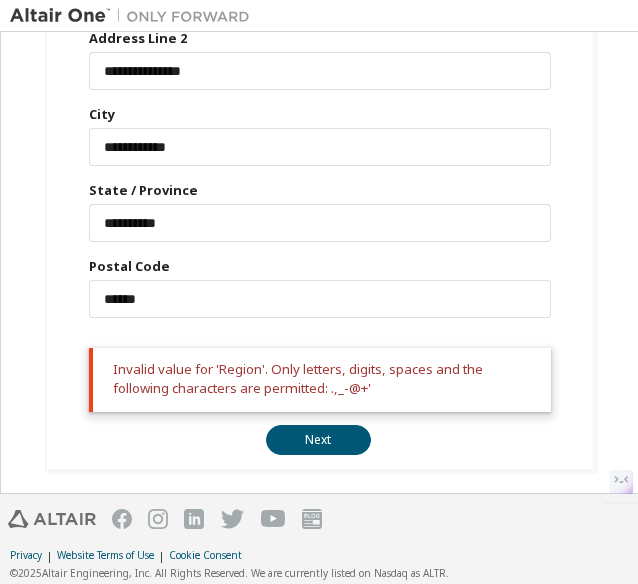 type on "**********" 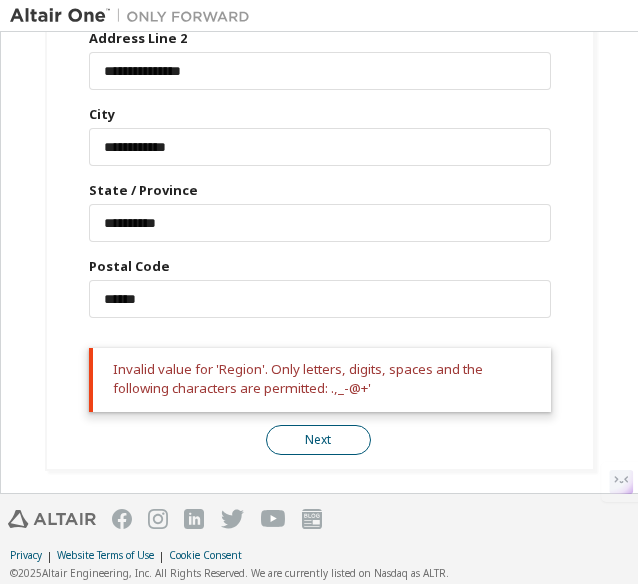 click on "Next" at bounding box center [318, 440] 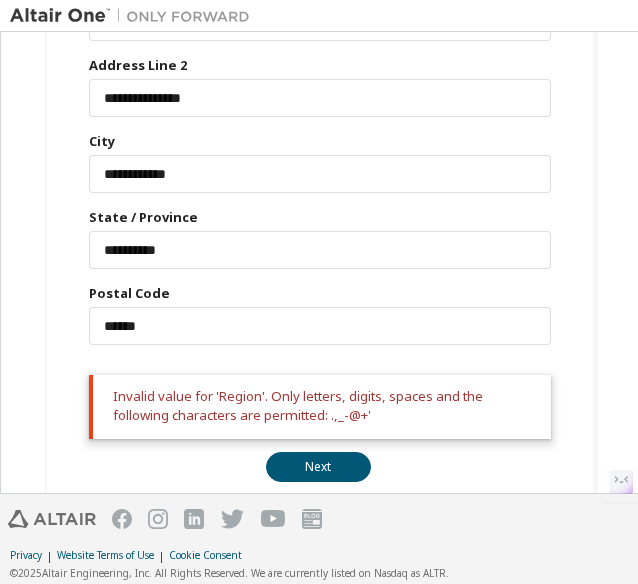 scroll, scrollTop: 592, scrollLeft: 0, axis: vertical 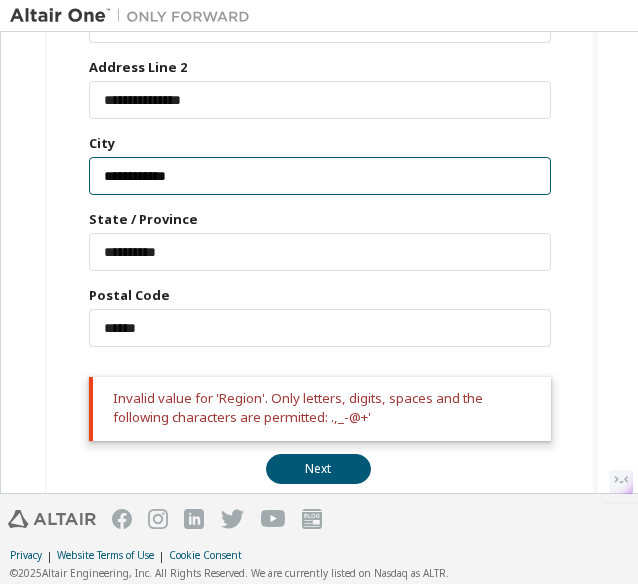 click on "**********" at bounding box center [320, 176] 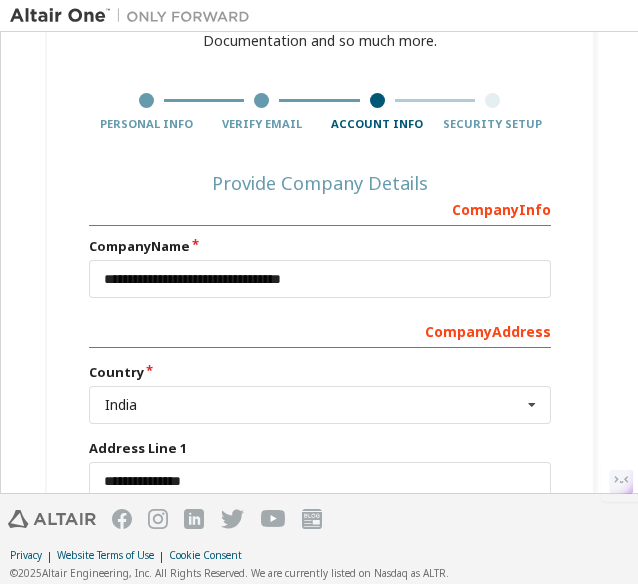 scroll, scrollTop: 621, scrollLeft: 0, axis: vertical 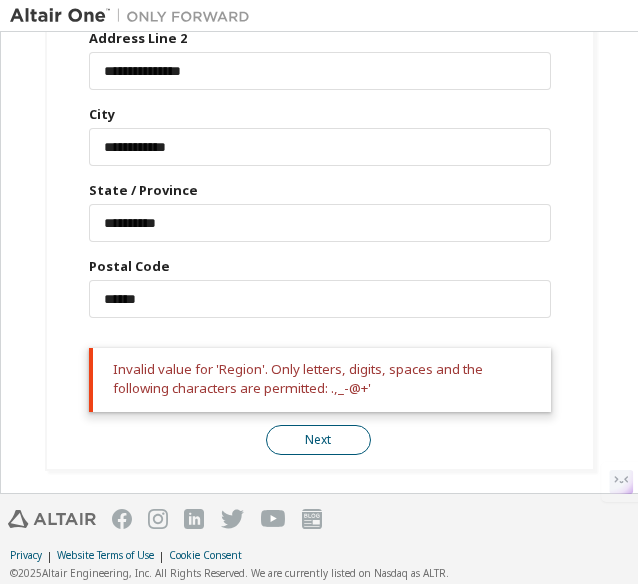 click on "Next" at bounding box center [318, 440] 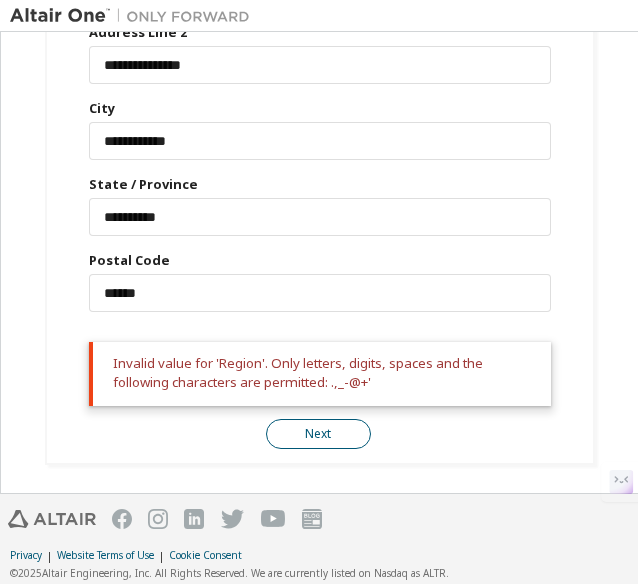 scroll, scrollTop: 621, scrollLeft: 0, axis: vertical 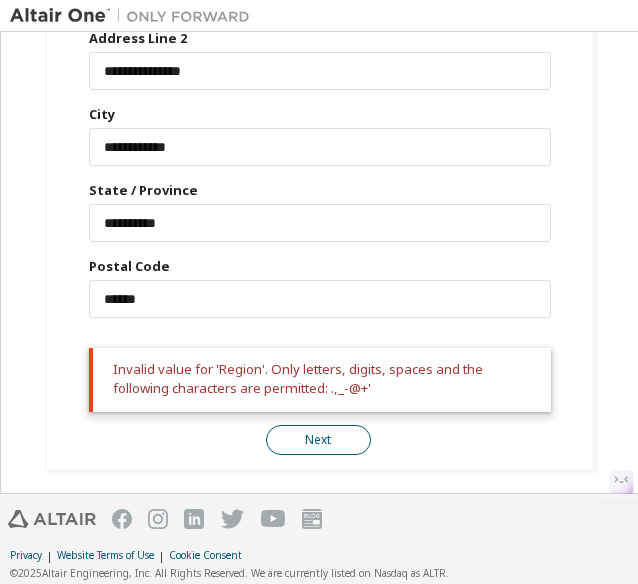 click on "Next" at bounding box center (318, 440) 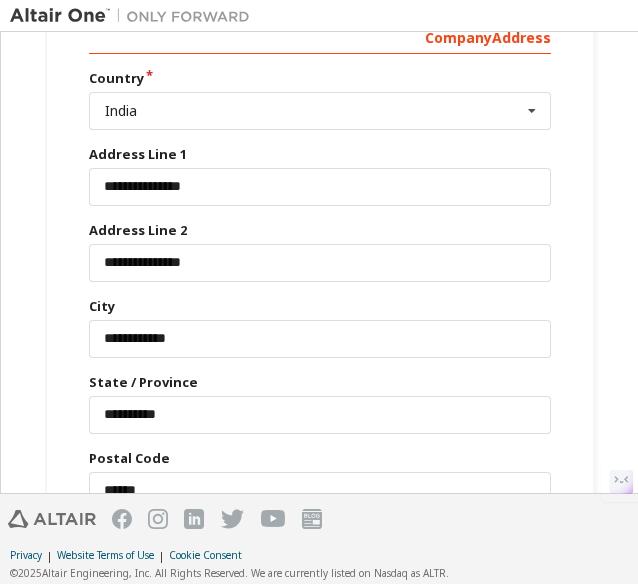 click on "Next" at bounding box center [318, 632] 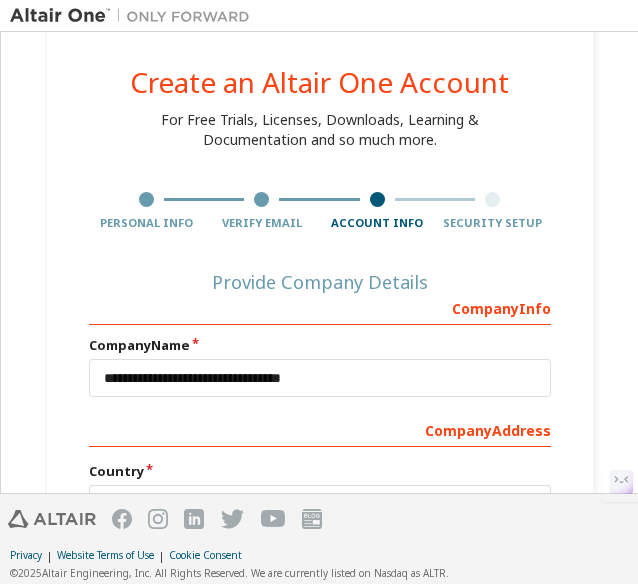 scroll, scrollTop: 35, scrollLeft: 0, axis: vertical 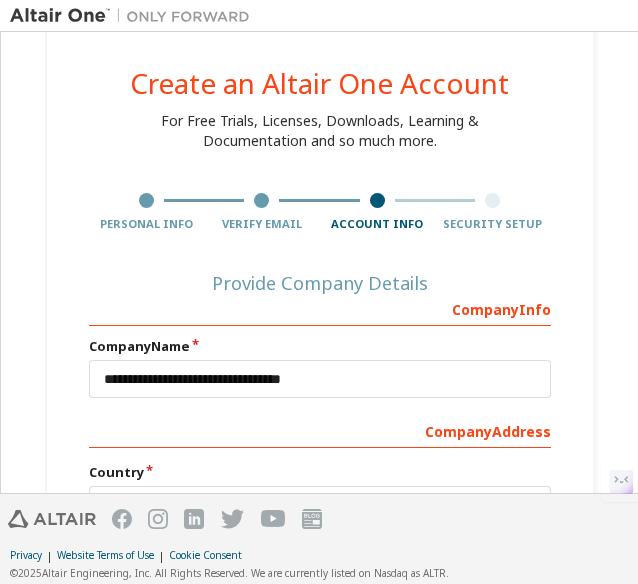 click on "Verify Email" at bounding box center [262, 224] 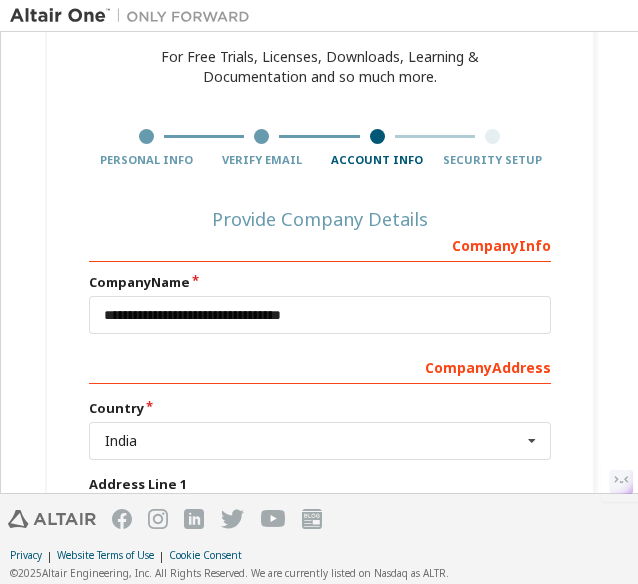 scroll, scrollTop: 0, scrollLeft: 0, axis: both 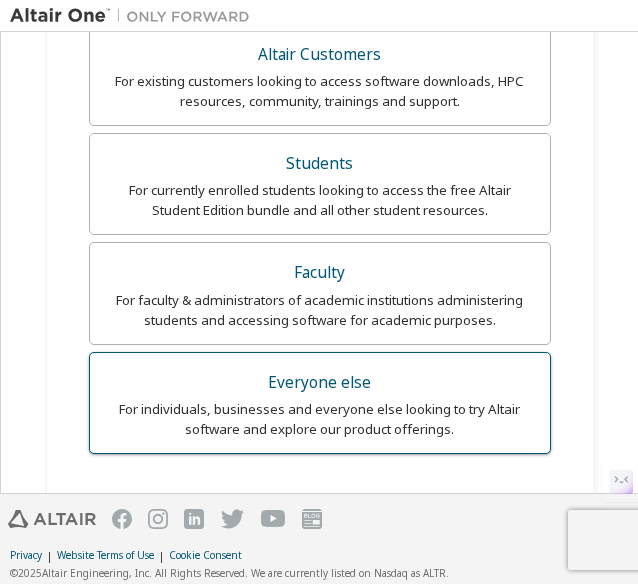 click on "For individuals, businesses and everyone else looking to try Altair software and explore our product offerings." at bounding box center (320, 419) 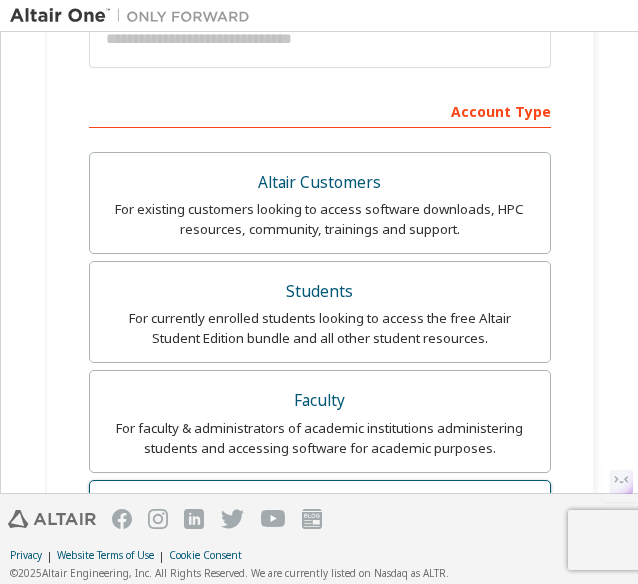 scroll, scrollTop: 308, scrollLeft: 0, axis: vertical 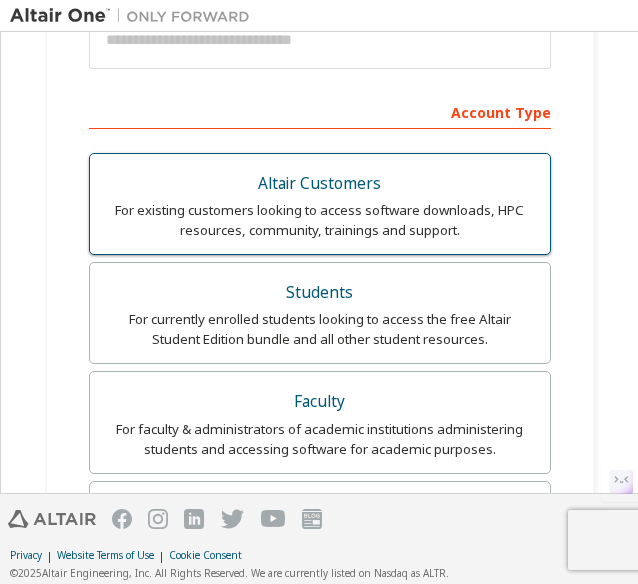 click on "For existing customers looking to access software downloads, HPC resources, community, trainings and support." at bounding box center (320, 220) 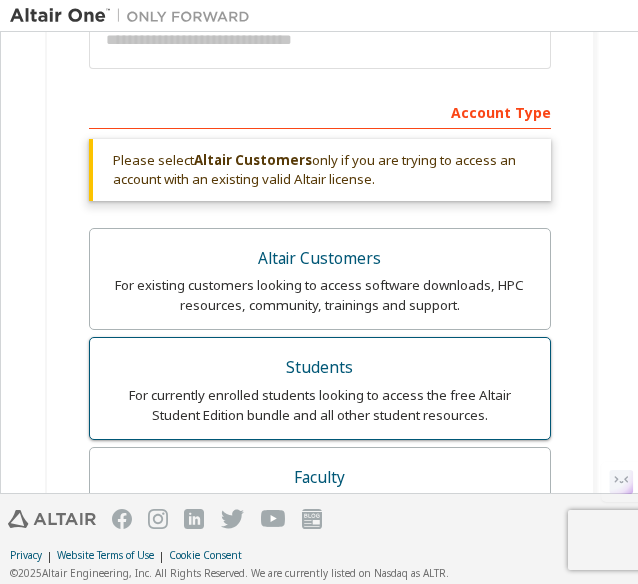 click on "Students" at bounding box center (320, 368) 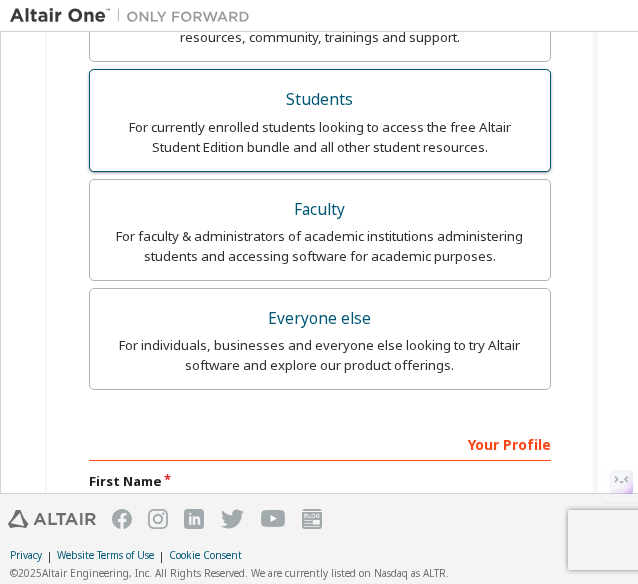 scroll, scrollTop: 0, scrollLeft: 0, axis: both 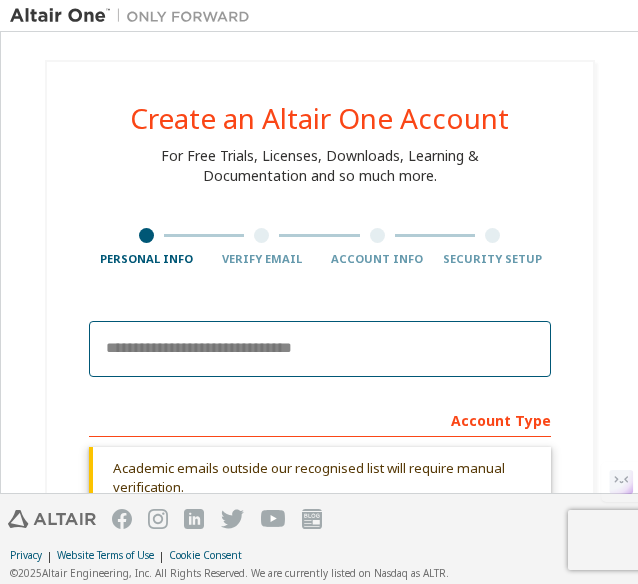 click at bounding box center [320, 349] 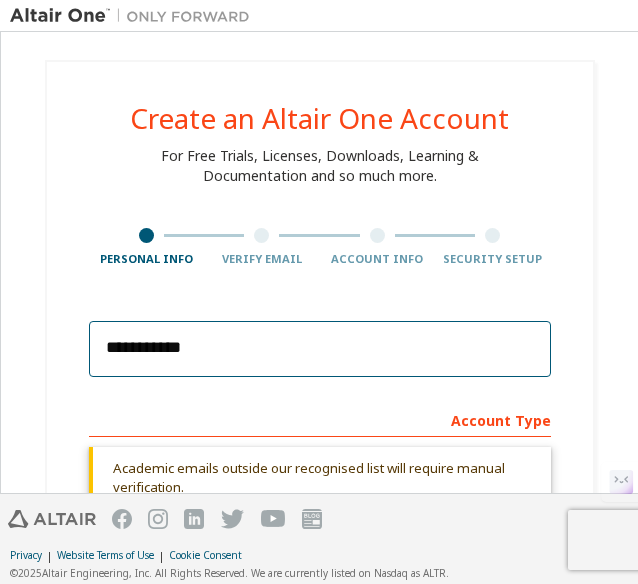 type on "**********" 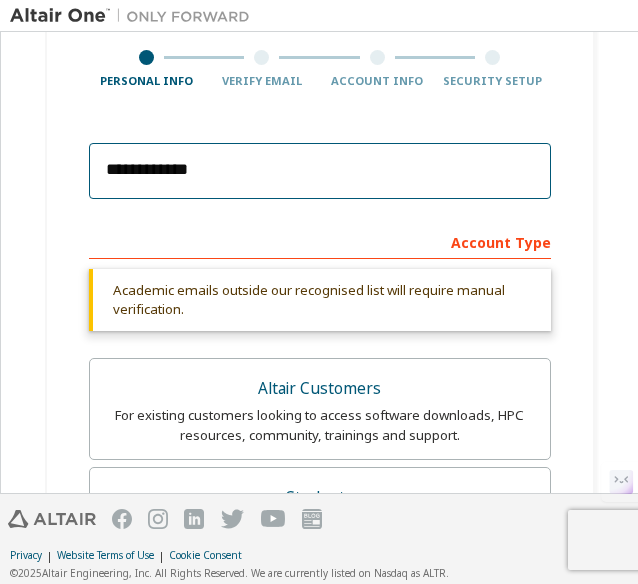 scroll, scrollTop: 175, scrollLeft: 0, axis: vertical 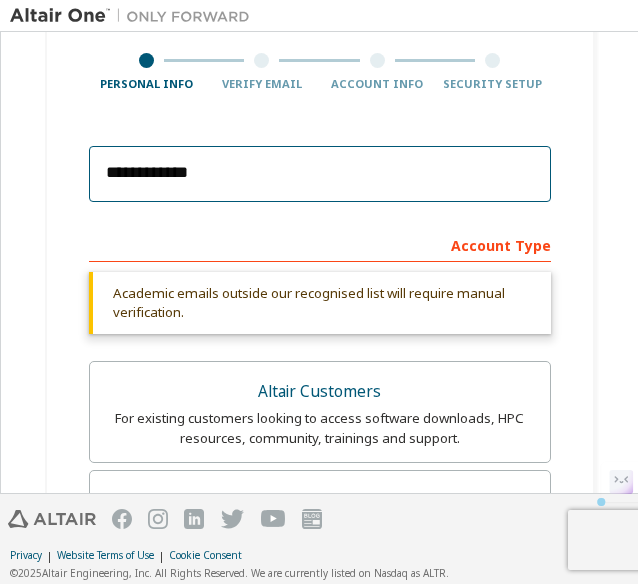 drag, startPoint x: 264, startPoint y: 158, endPoint x: 19, endPoint y: 201, distance: 248.74484 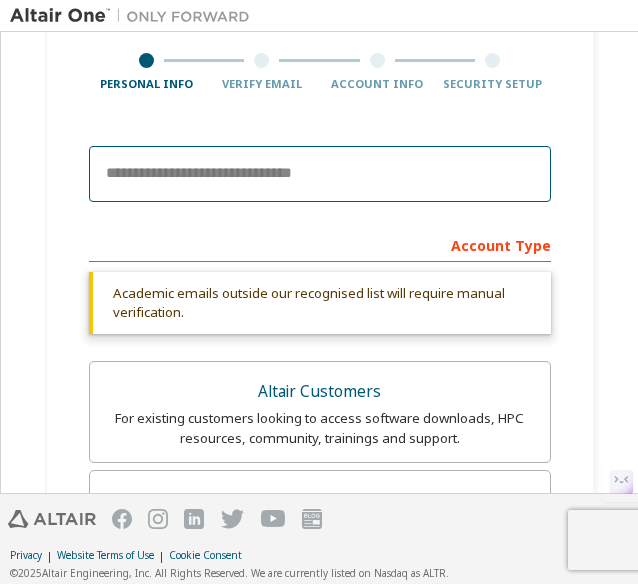 click at bounding box center [320, 174] 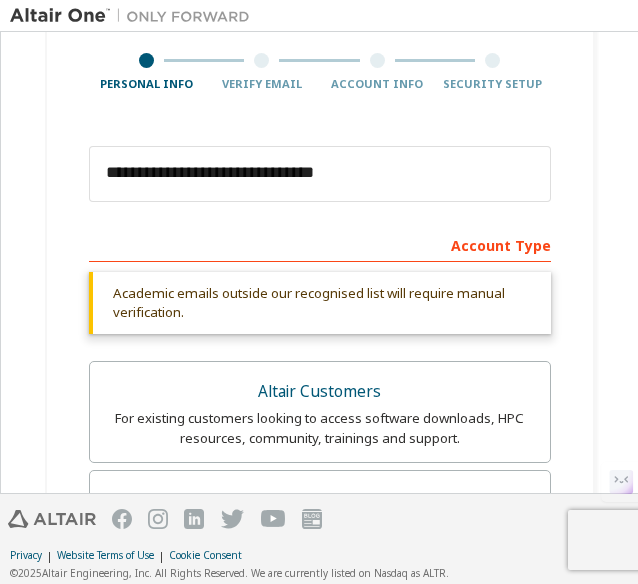 type on "********" 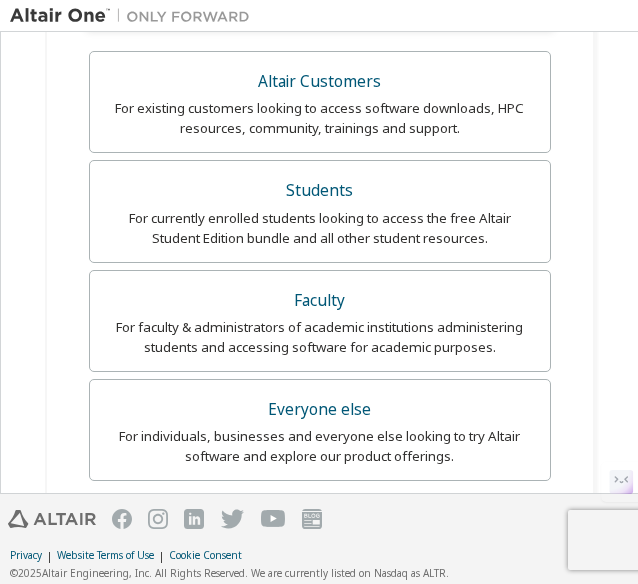 scroll, scrollTop: 494, scrollLeft: 0, axis: vertical 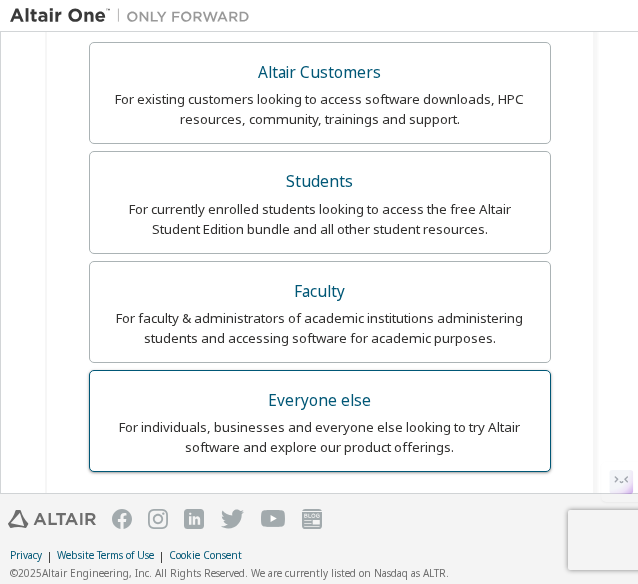 click on "For individuals, businesses and everyone else looking to try Altair software and explore our product offerings." at bounding box center [320, 437] 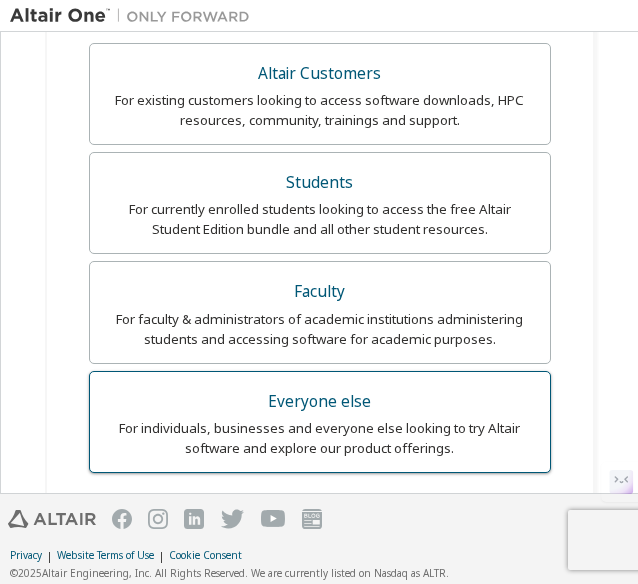 scroll, scrollTop: 842, scrollLeft: 0, axis: vertical 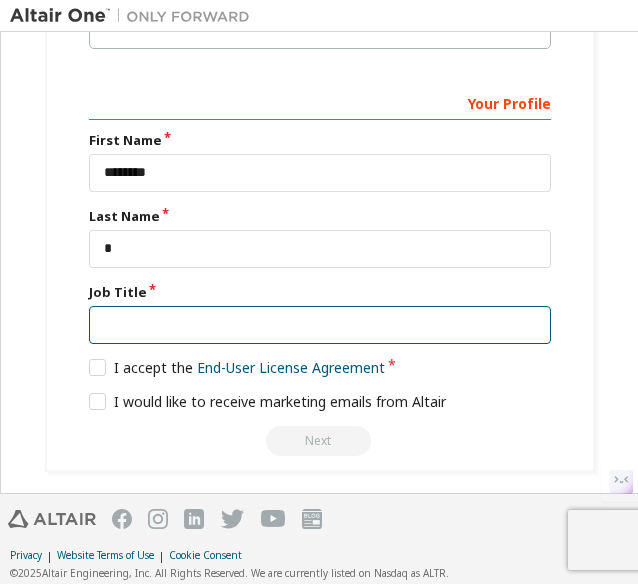 click at bounding box center (320, 325) 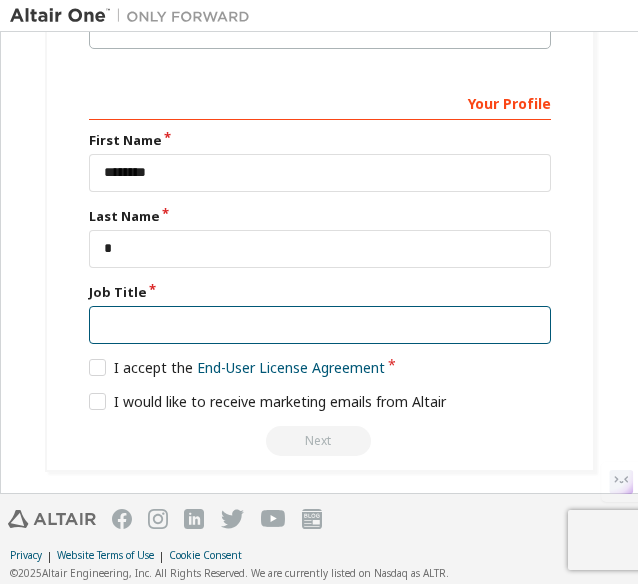 type on "*******" 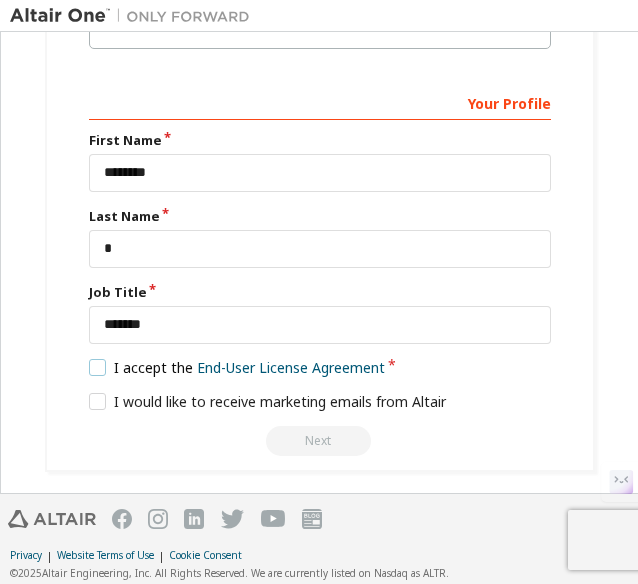 click on "I accept the    End-User License Agreement" at bounding box center [237, 367] 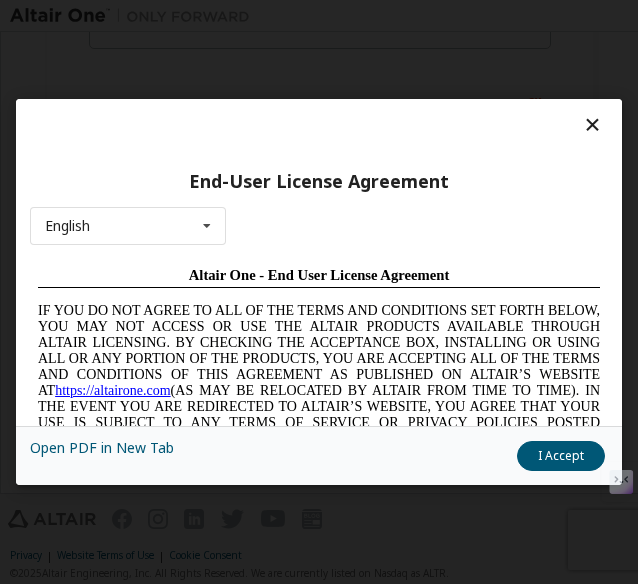 scroll, scrollTop: 0, scrollLeft: 0, axis: both 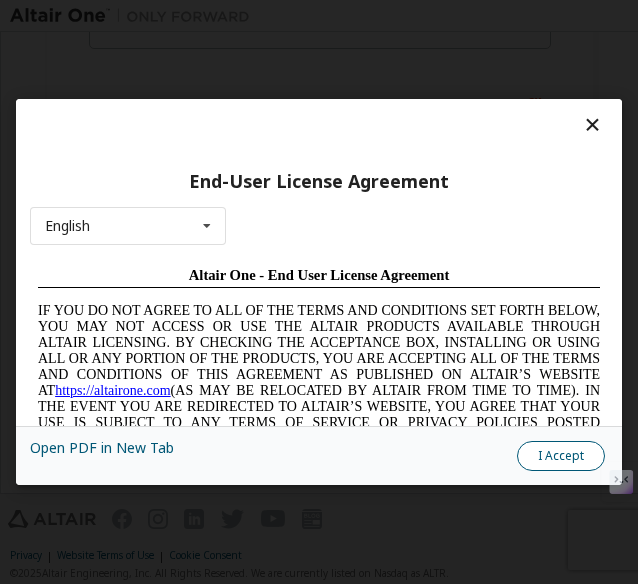 click on "I Accept" at bounding box center (561, 456) 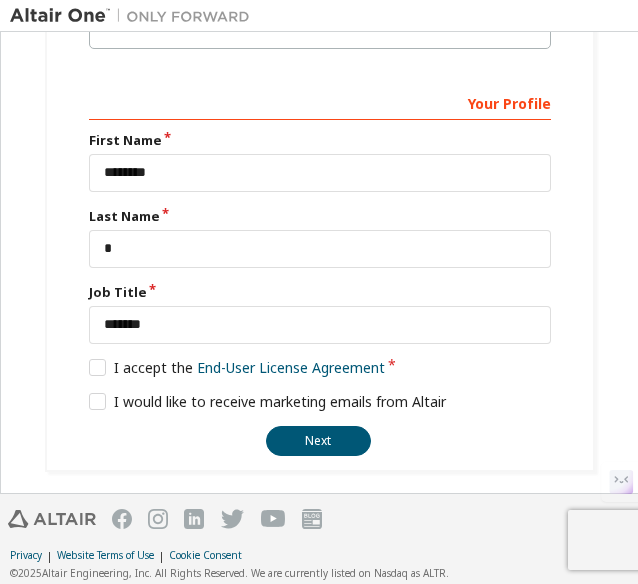 click on "I would like to receive marketing emails from Altair" at bounding box center (320, 402) 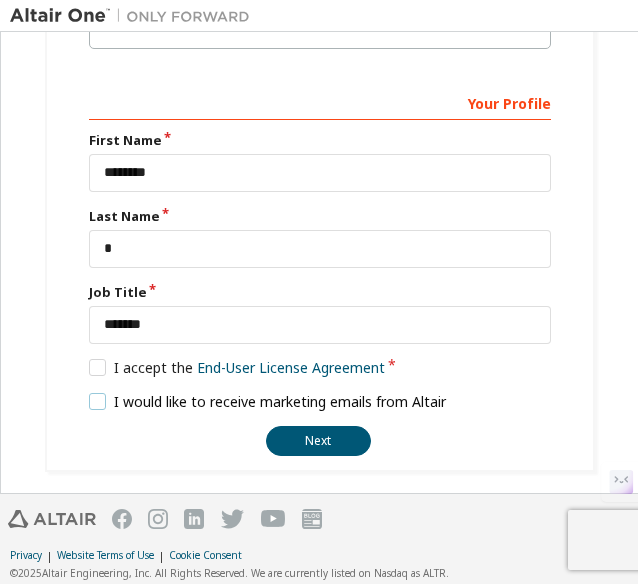 click on "I would like to receive marketing emails from Altair" at bounding box center (268, 401) 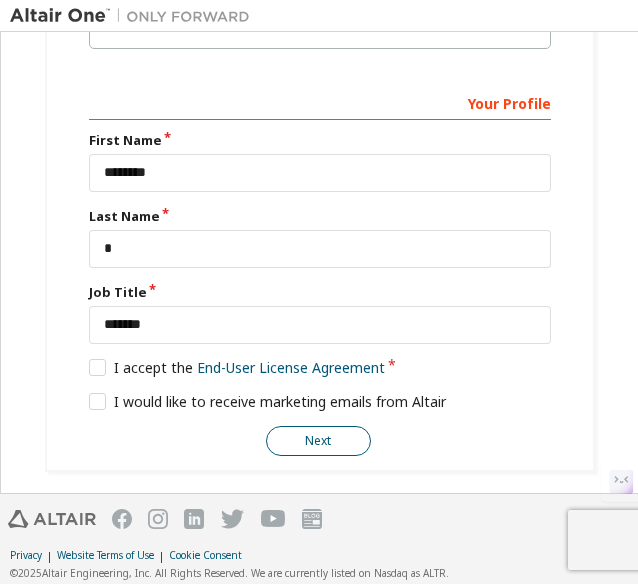 click on "Next" at bounding box center (318, 441) 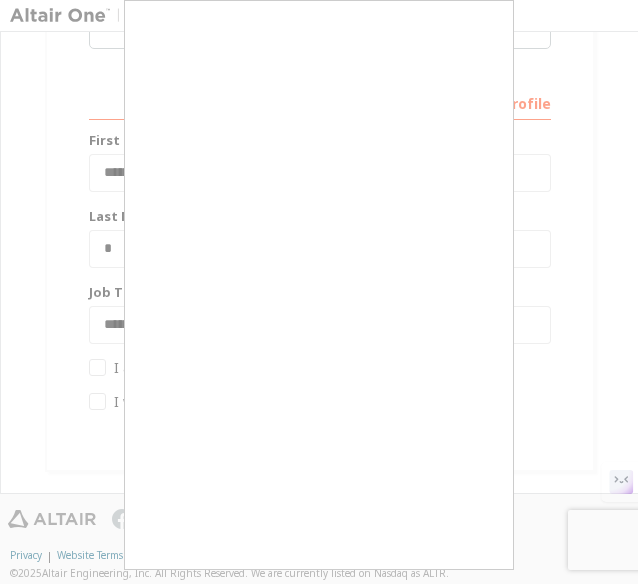 scroll, scrollTop: 1, scrollLeft: 0, axis: vertical 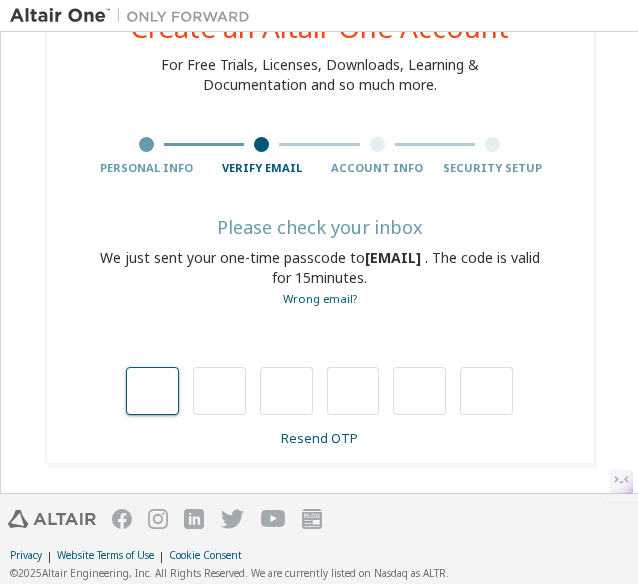 type on "*" 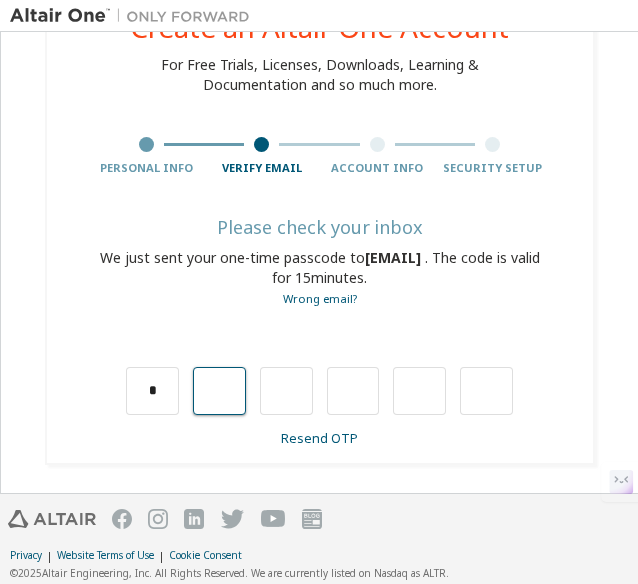 type on "*" 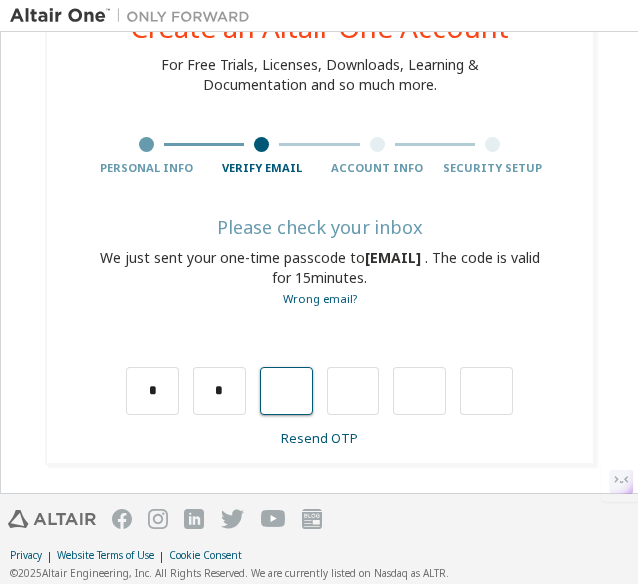 type on "*" 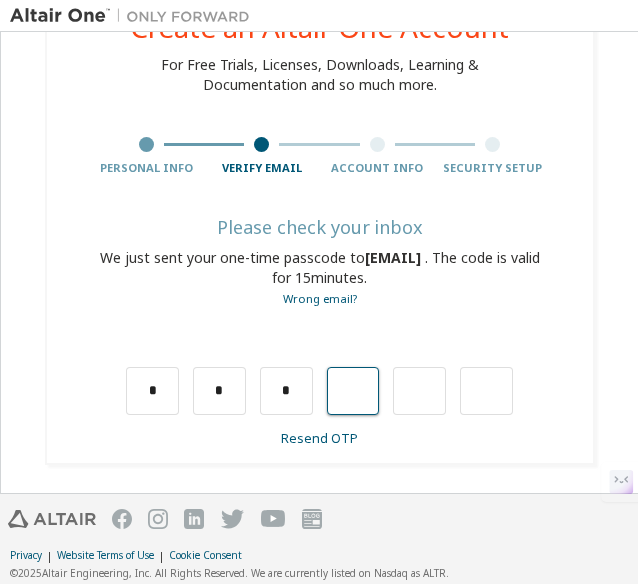 type on "*" 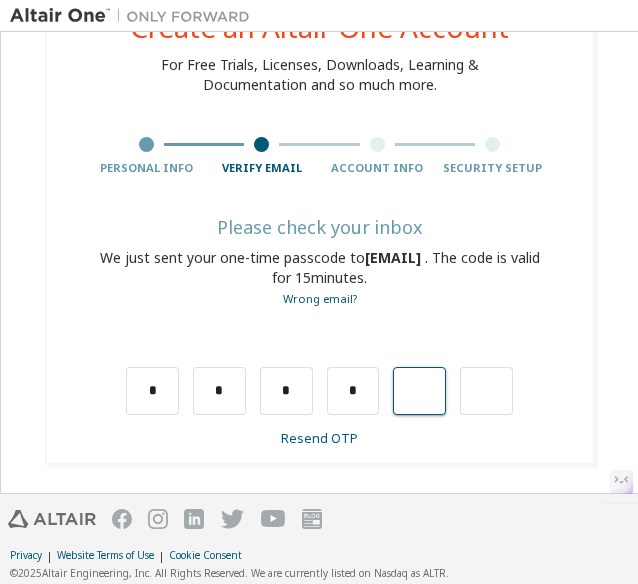 type on "*" 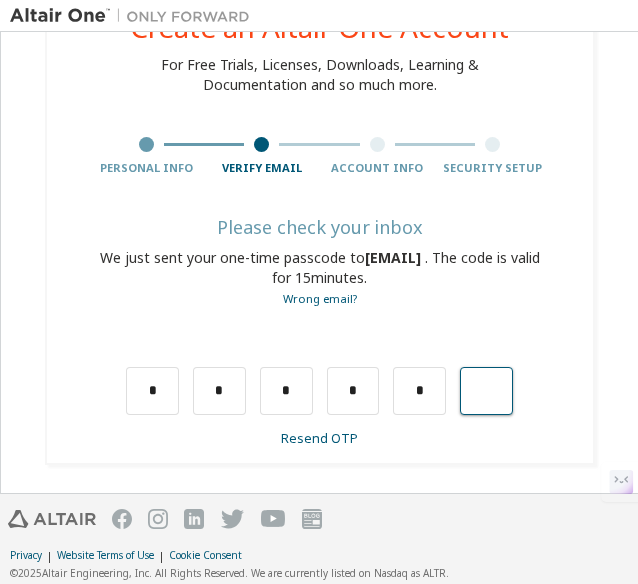 type on "*" 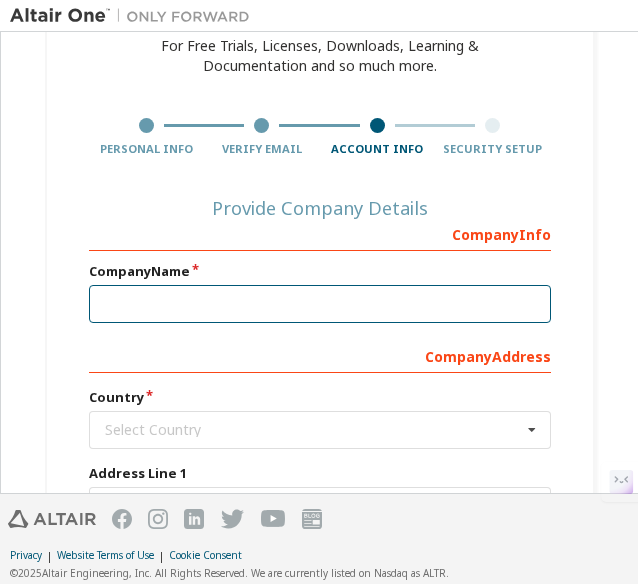 click at bounding box center (320, 304) 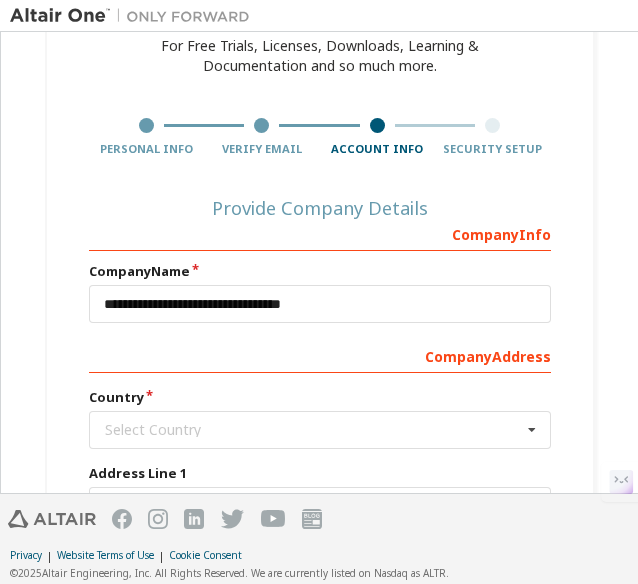 type 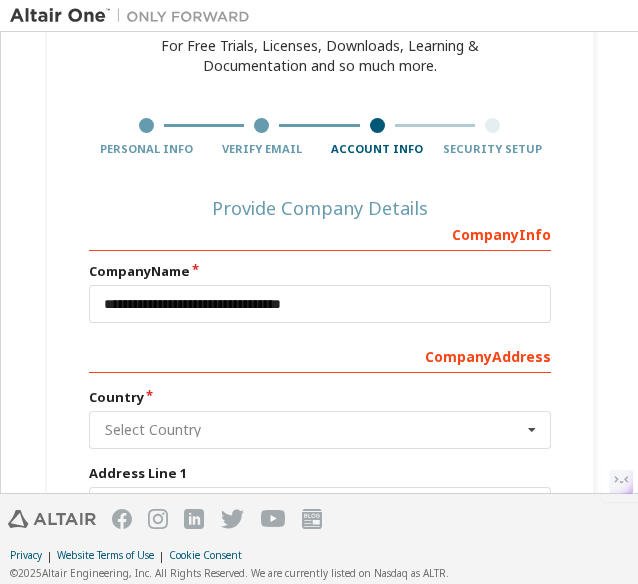 type on "*****" 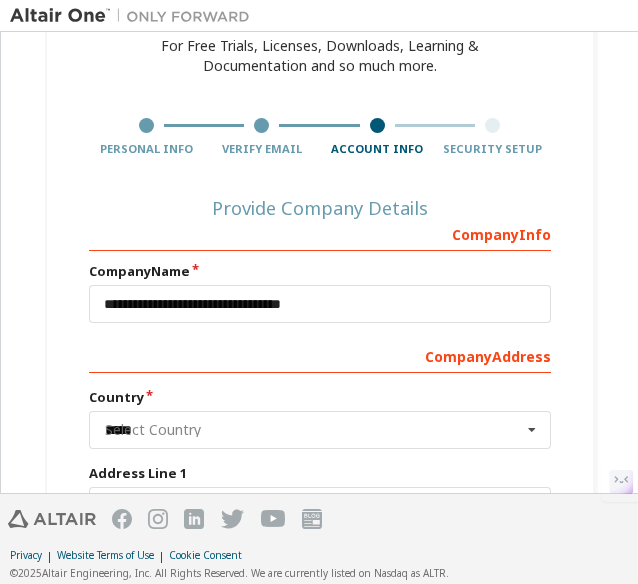 type on "**********" 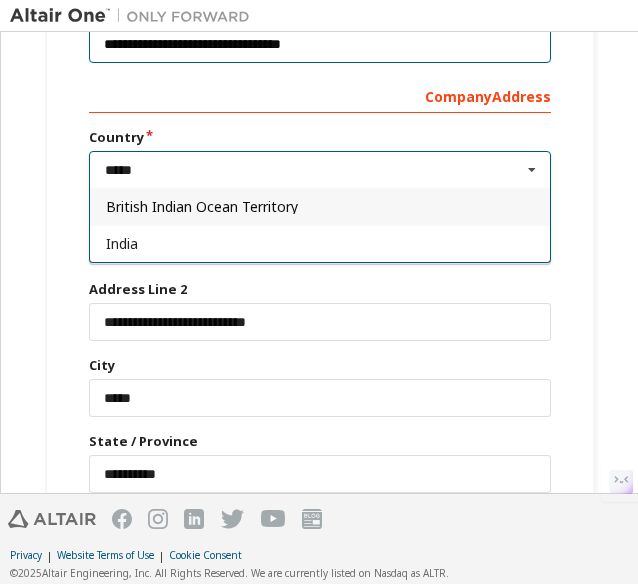 scroll, scrollTop: 374, scrollLeft: 0, axis: vertical 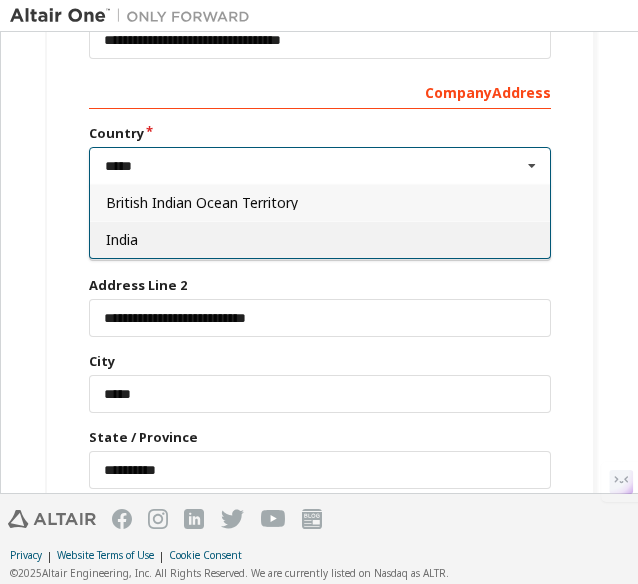 click on "India" at bounding box center [320, 239] 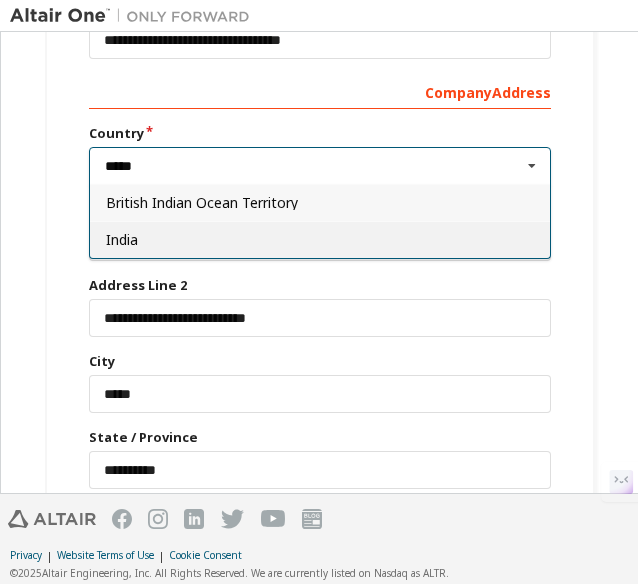 type on "***" 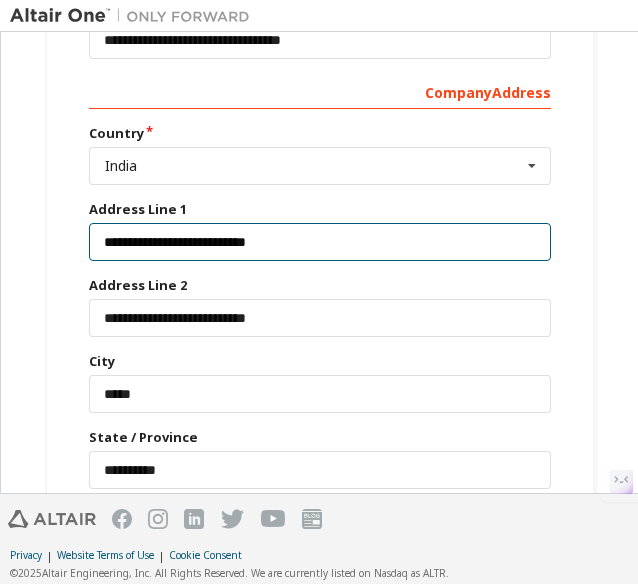 drag, startPoint x: 305, startPoint y: 247, endPoint x: 10, endPoint y: 253, distance: 295.061 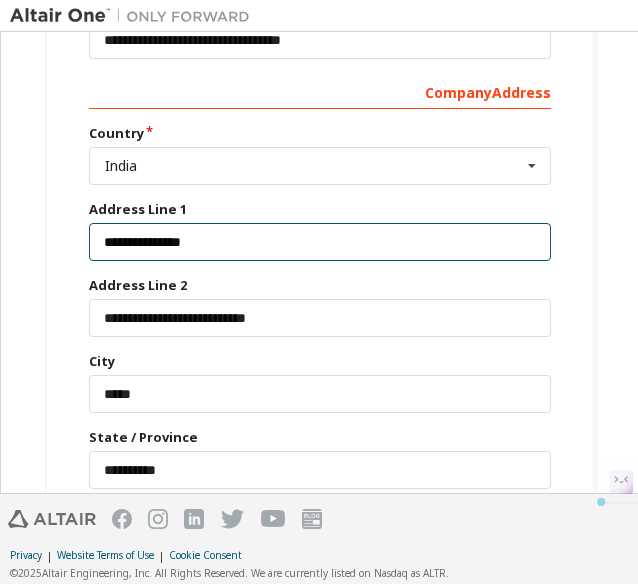 drag, startPoint x: 202, startPoint y: 234, endPoint x: 72, endPoint y: 237, distance: 130.0346 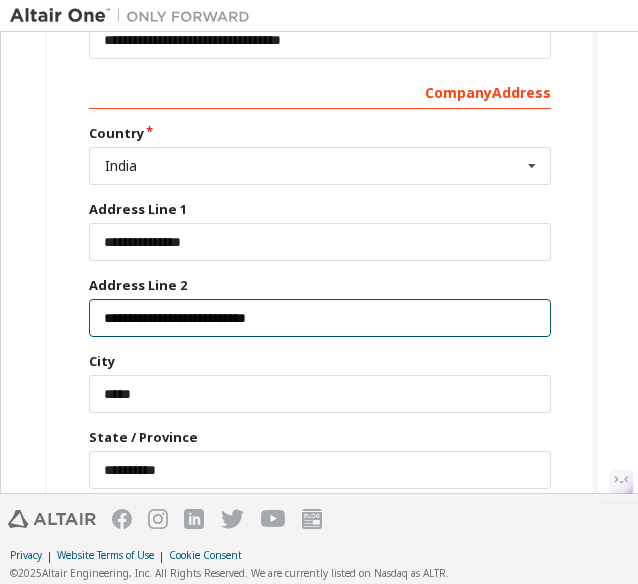drag, startPoint x: 296, startPoint y: 307, endPoint x: 20, endPoint y: 354, distance: 279.9732 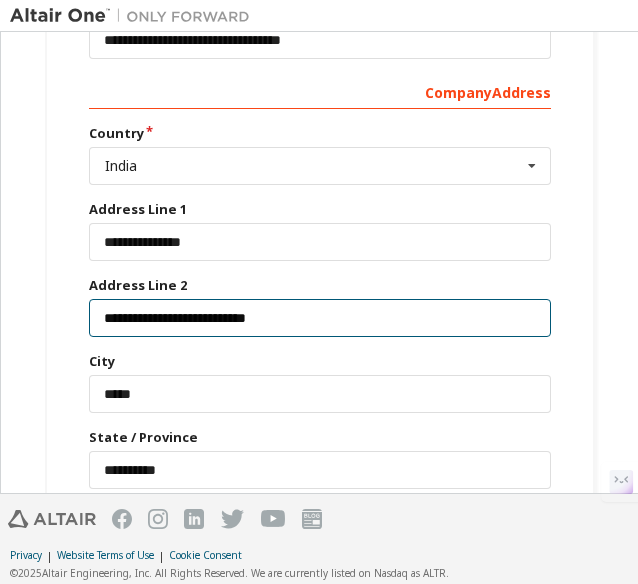 paste 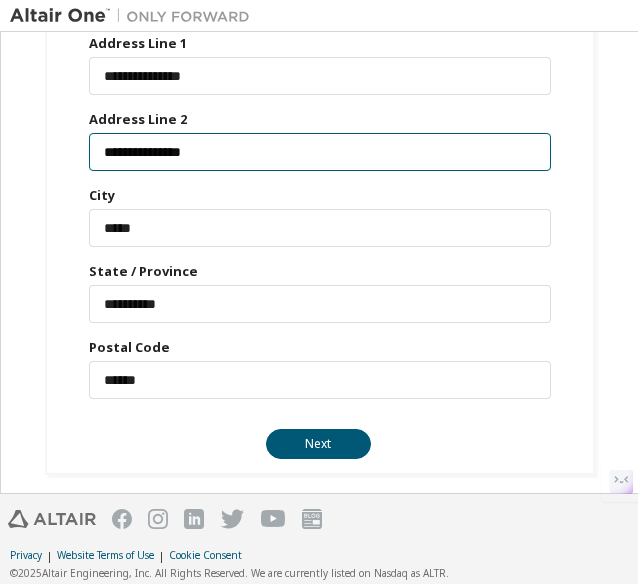 scroll, scrollTop: 544, scrollLeft: 0, axis: vertical 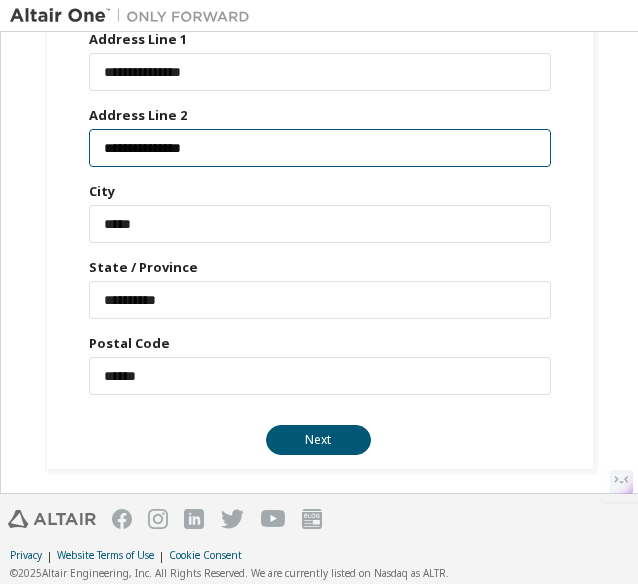 type on "**********" 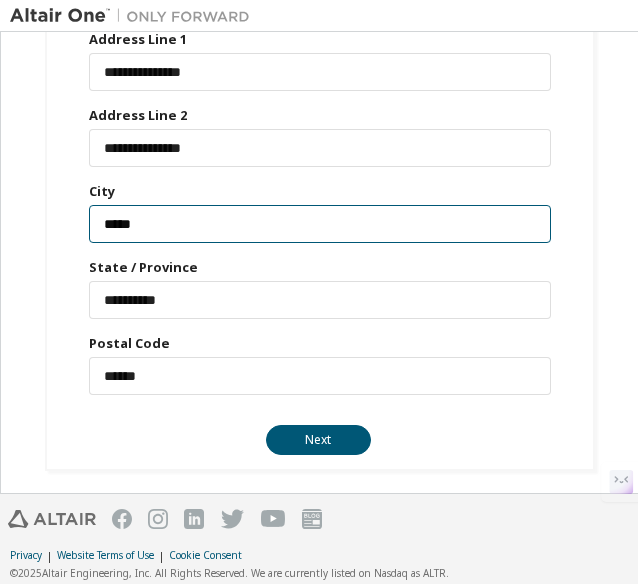 drag, startPoint x: 163, startPoint y: 221, endPoint x: -2, endPoint y: 286, distance: 177.34148 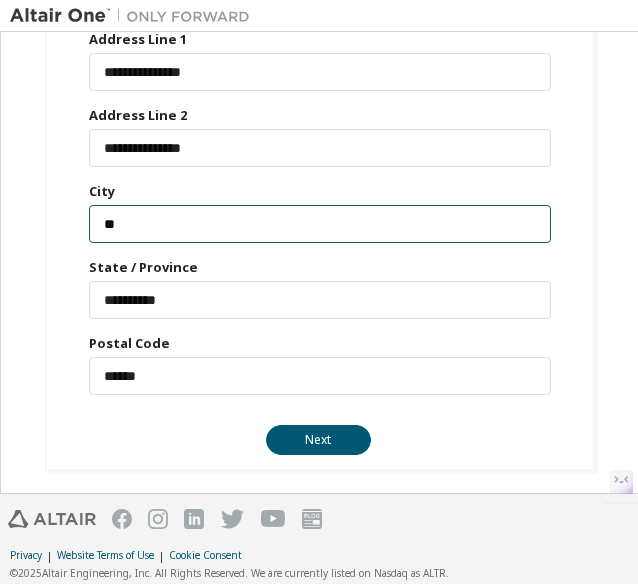 type on "*" 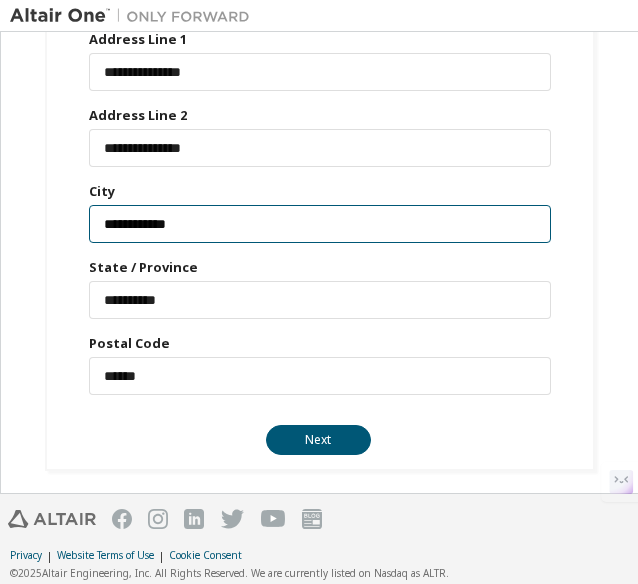 type on "**********" 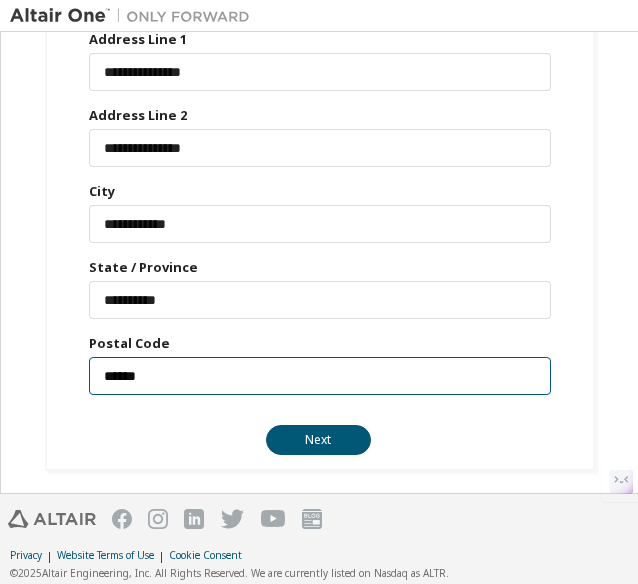 drag, startPoint x: 150, startPoint y: 371, endPoint x: 105, endPoint y: 361, distance: 46.09772 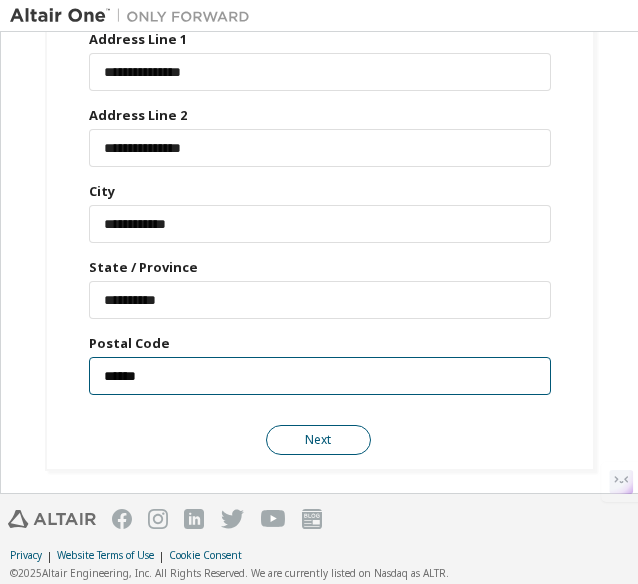 type on "******" 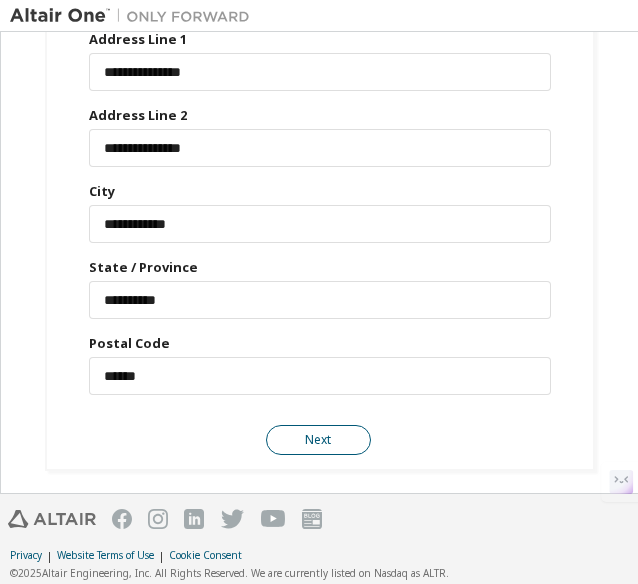 click on "Next" at bounding box center [318, 440] 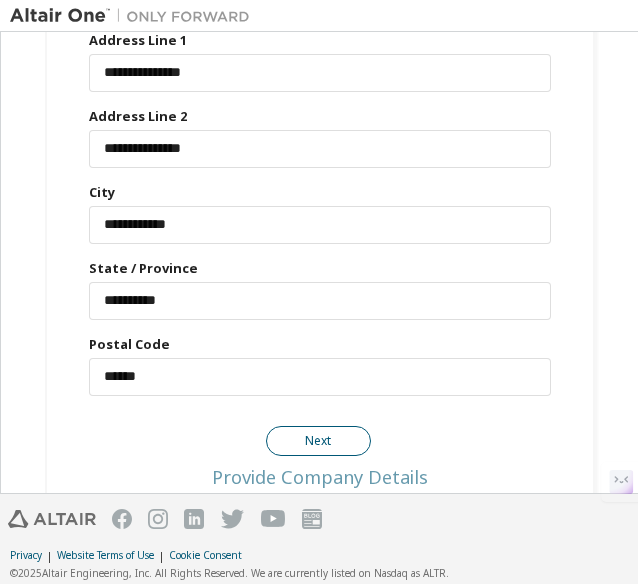 scroll, scrollTop: 544, scrollLeft: 0, axis: vertical 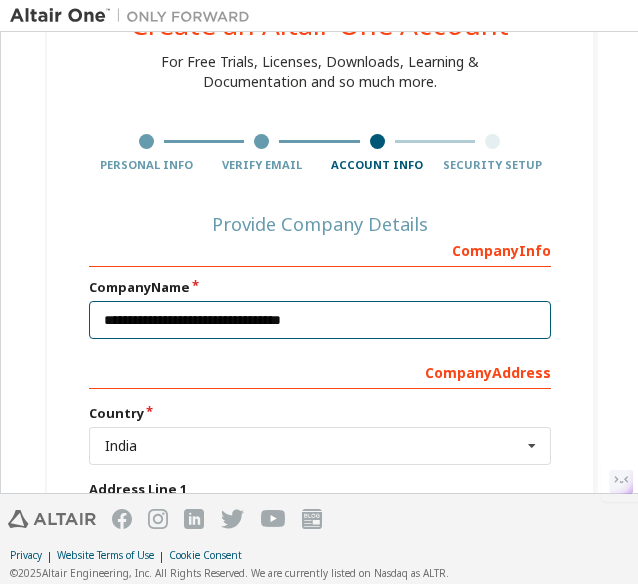 click on "**********" at bounding box center [320, 320] 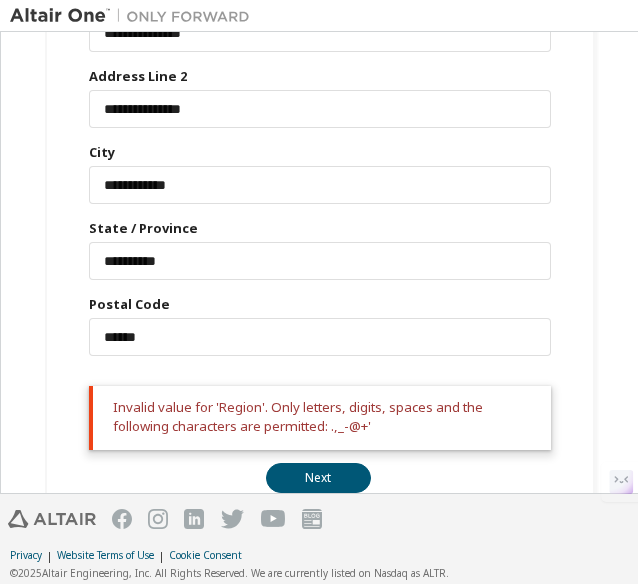 scroll, scrollTop: 621, scrollLeft: 0, axis: vertical 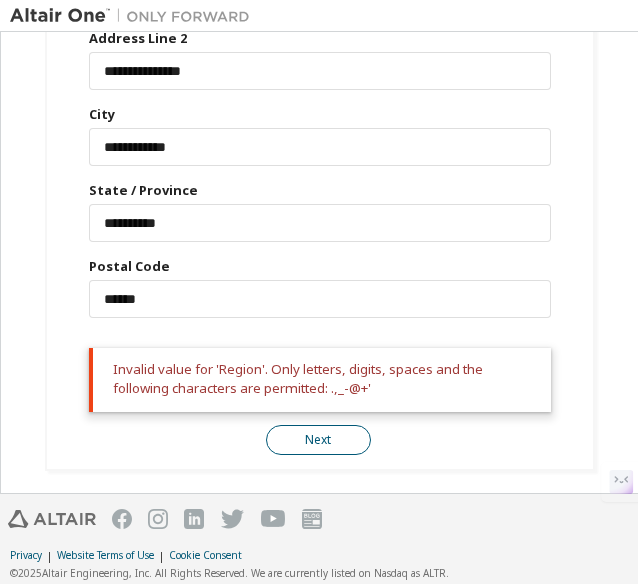 type on "**********" 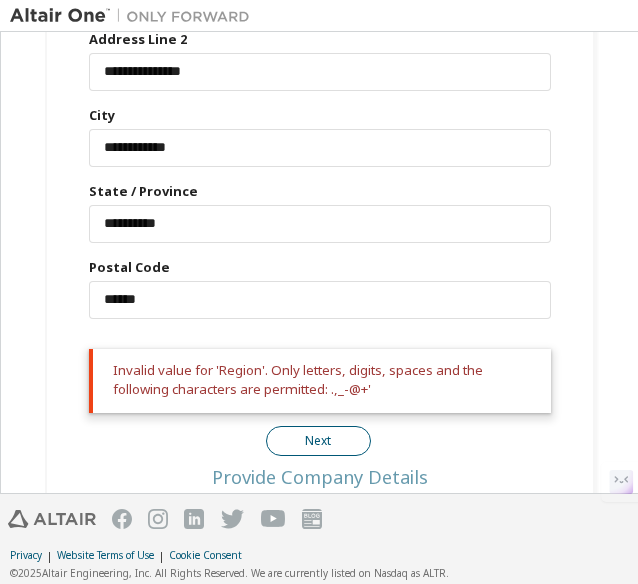 scroll, scrollTop: 621, scrollLeft: 0, axis: vertical 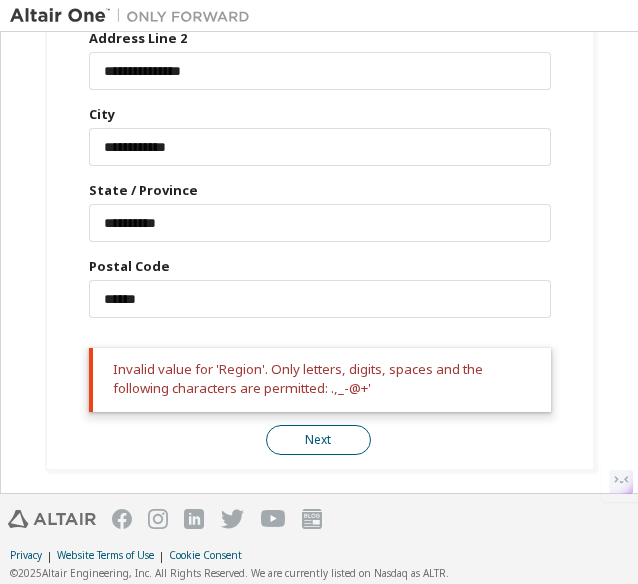 click on "Next" at bounding box center (318, 440) 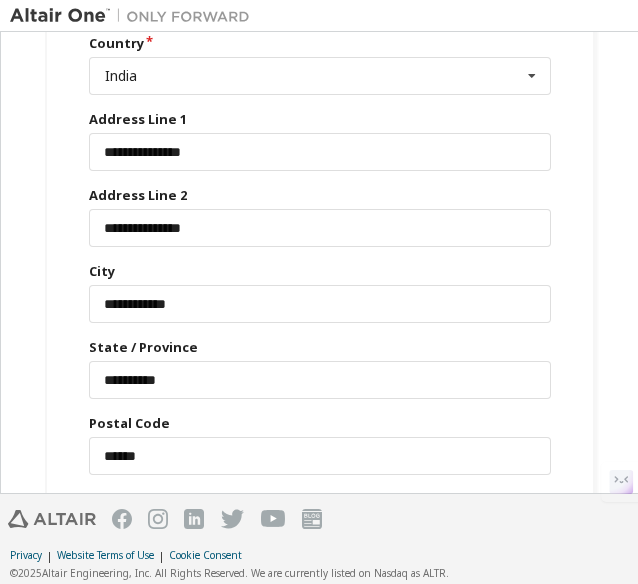 scroll, scrollTop: 433, scrollLeft: 0, axis: vertical 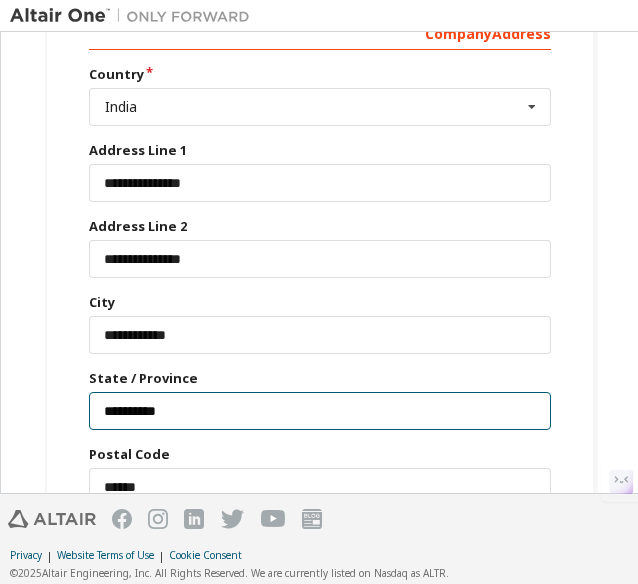 click on "**********" at bounding box center (320, 411) 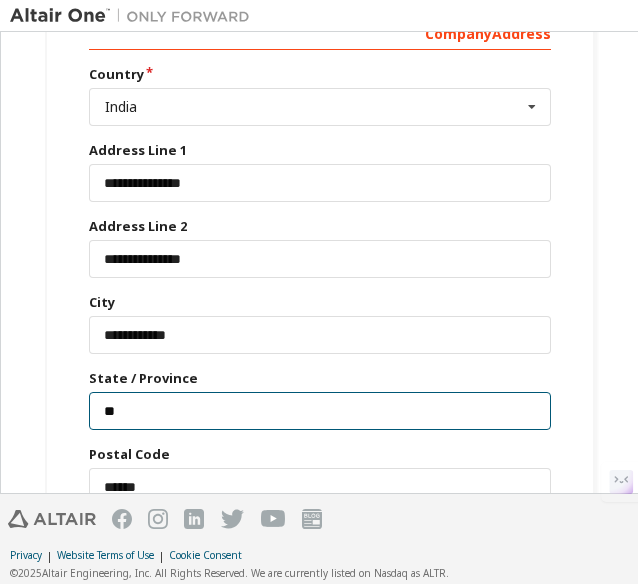 type on "*" 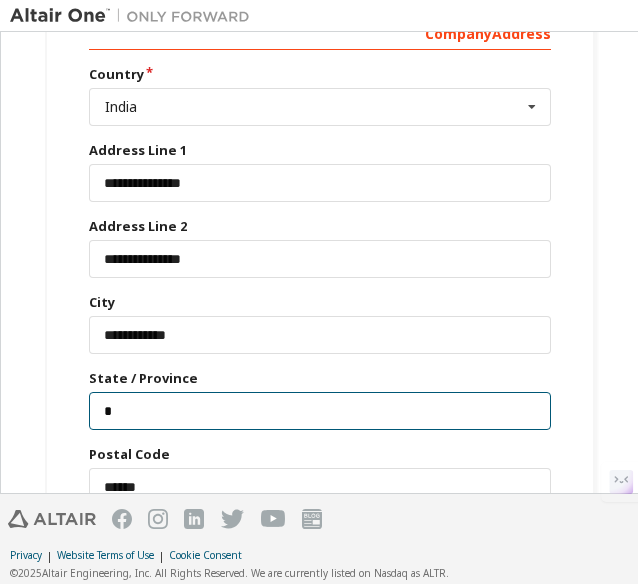 type on "**********" 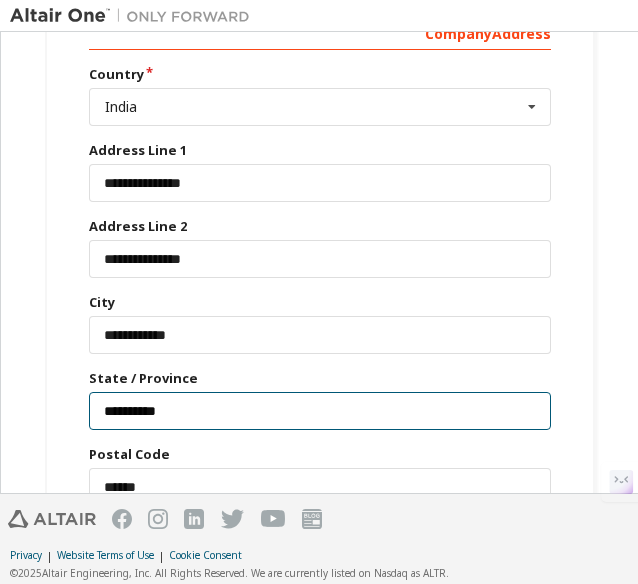 type on "***" 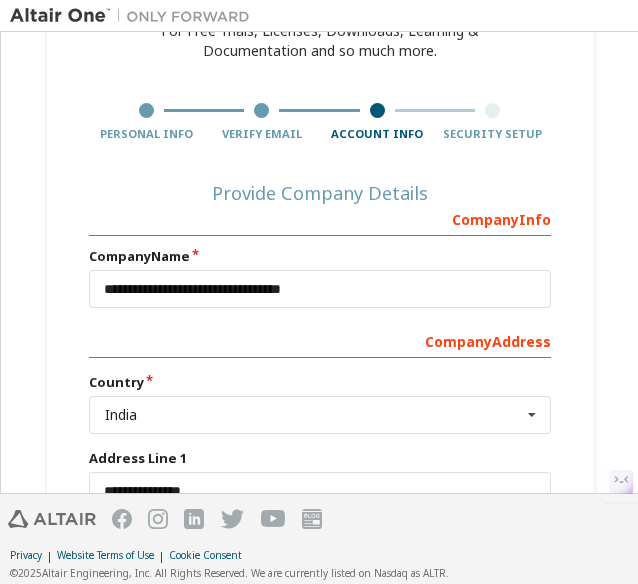 scroll, scrollTop: 161, scrollLeft: 0, axis: vertical 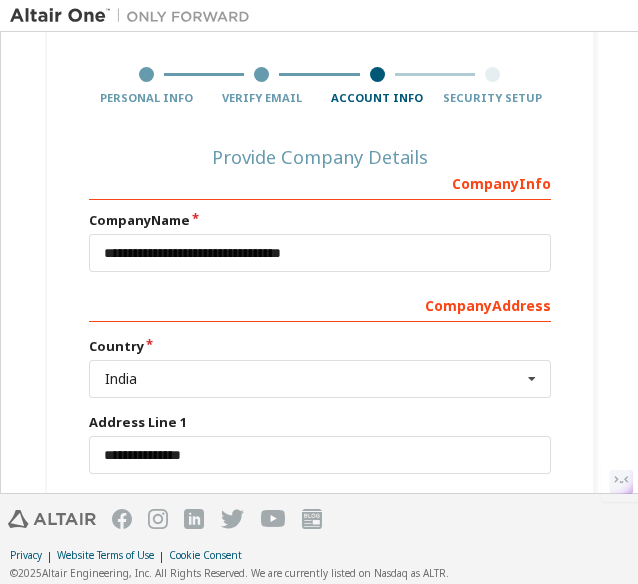 click on "Company  Address" at bounding box center [320, 304] 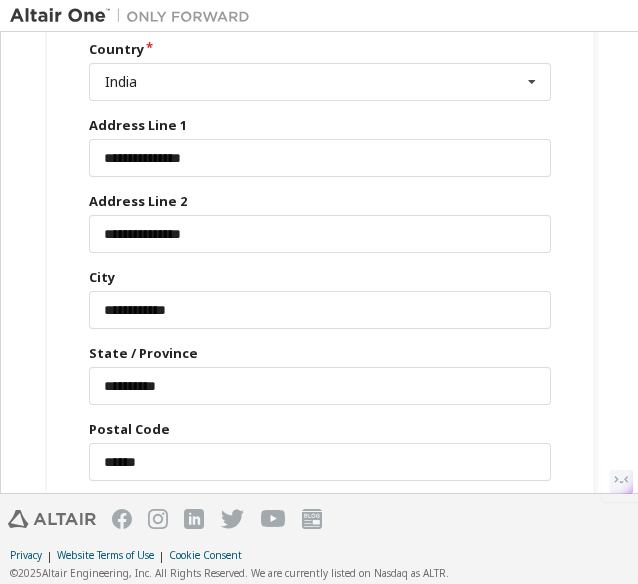 scroll, scrollTop: 621, scrollLeft: 0, axis: vertical 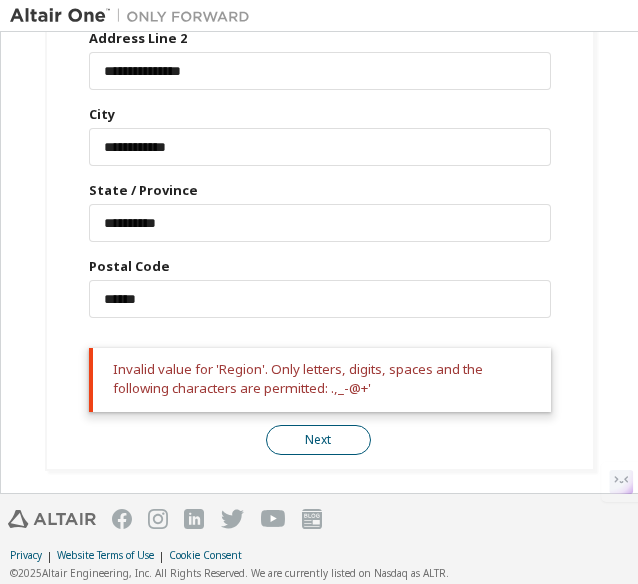 click on "Next" at bounding box center (318, 440) 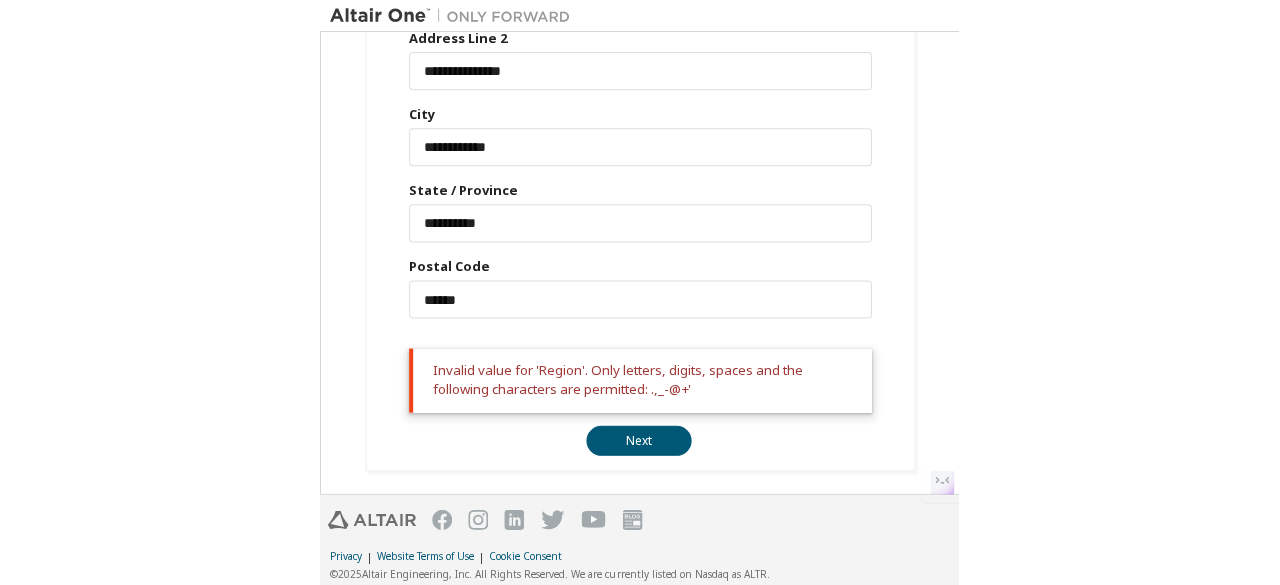 scroll, scrollTop: 0, scrollLeft: 0, axis: both 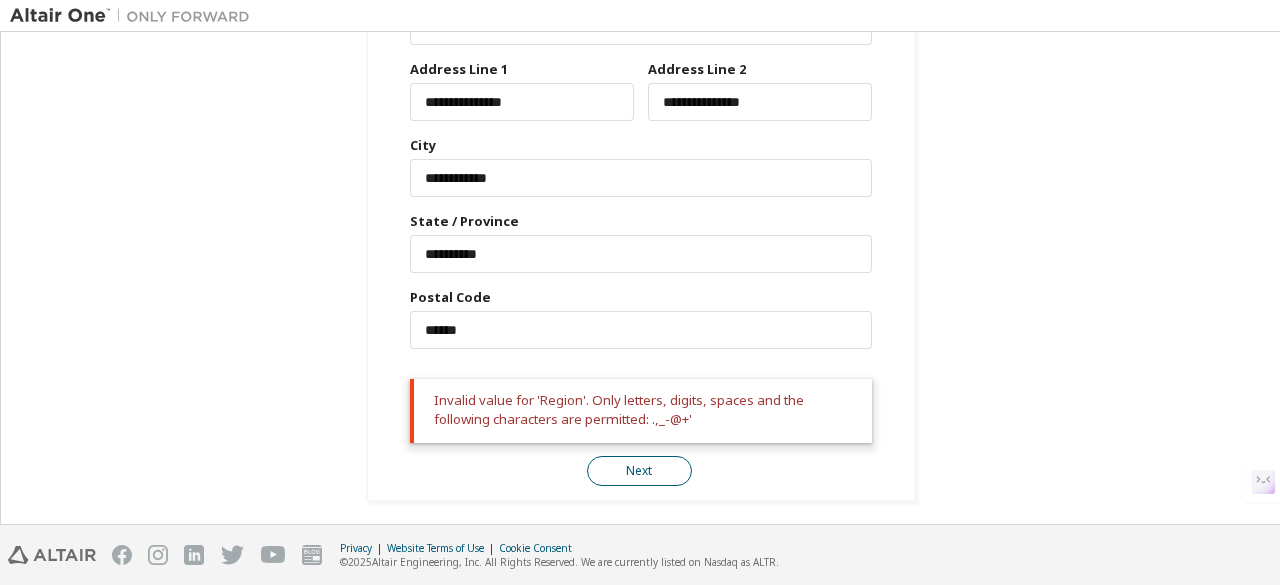 click on "Next" at bounding box center [639, 471] 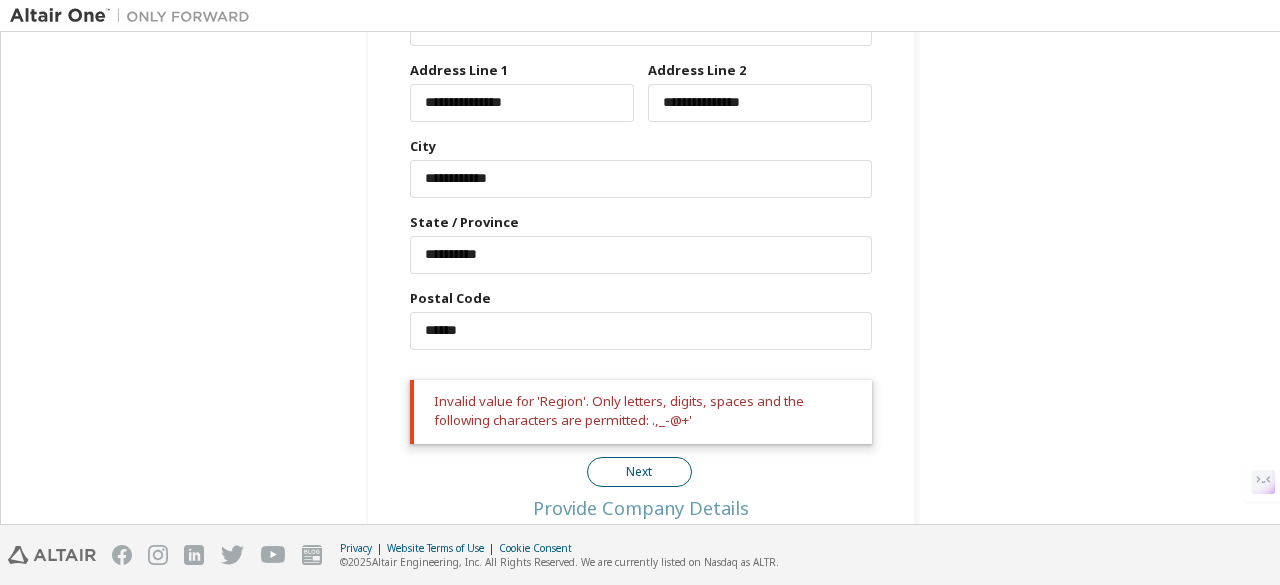 scroll, scrollTop: 514, scrollLeft: 0, axis: vertical 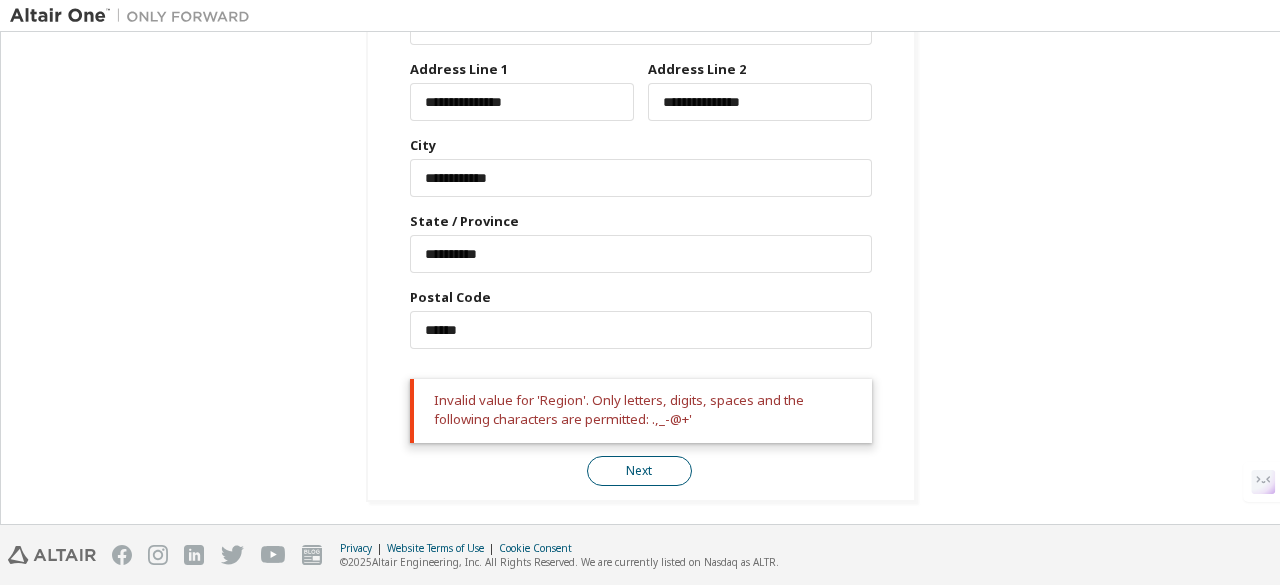 click on "Next" at bounding box center (639, 471) 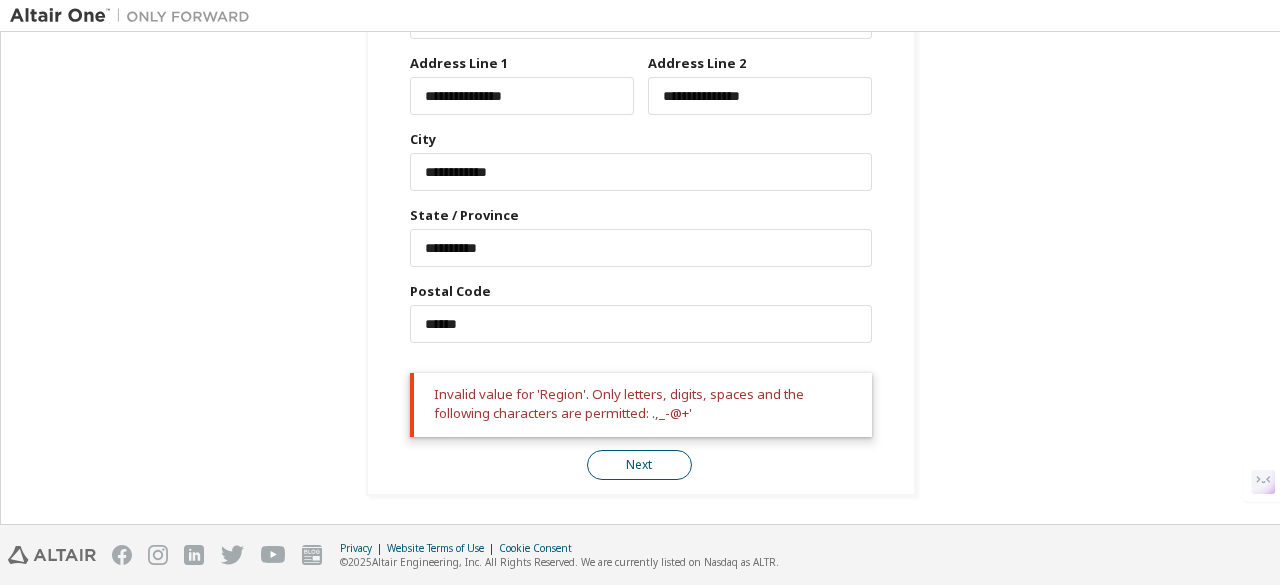 scroll, scrollTop: 514, scrollLeft: 0, axis: vertical 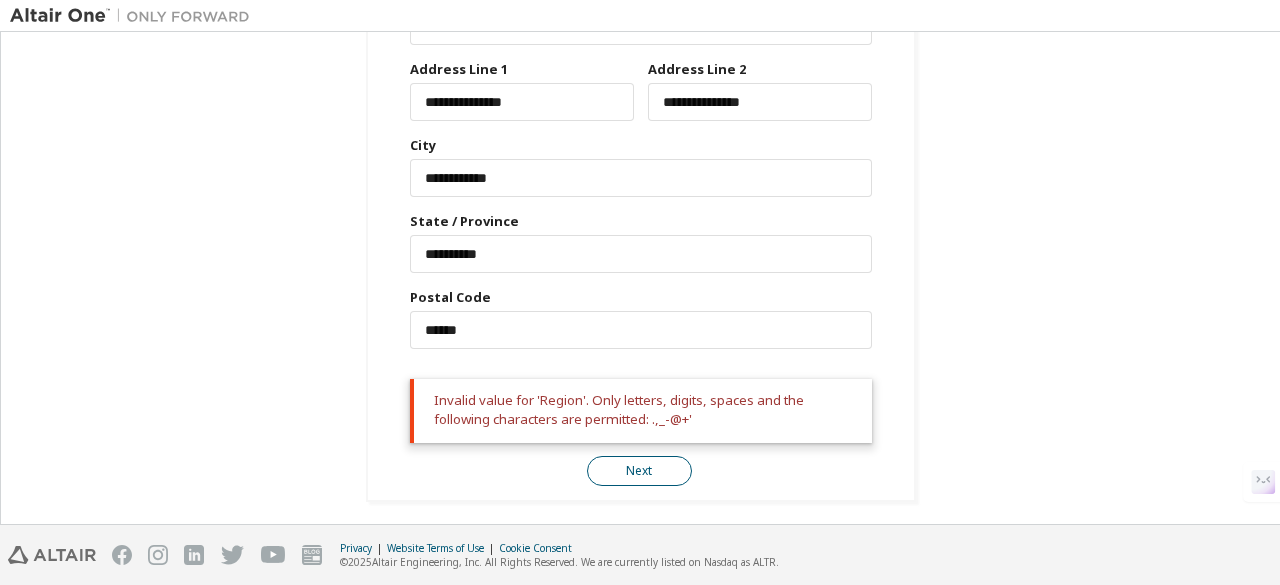 click on "Next" at bounding box center (639, 471) 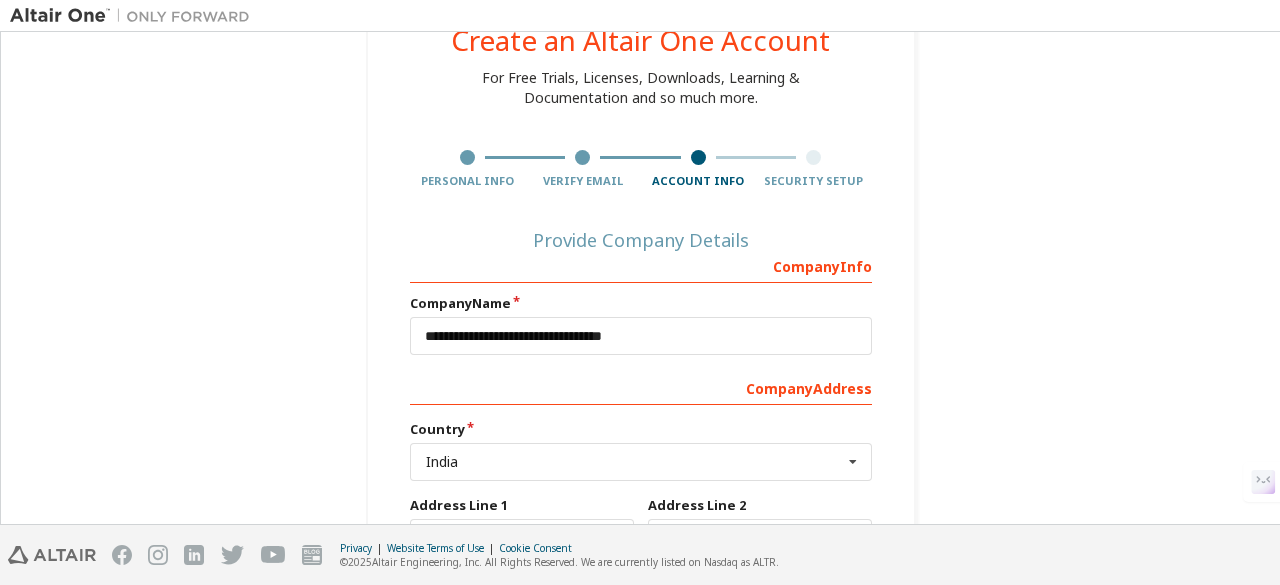 scroll, scrollTop: 0, scrollLeft: 0, axis: both 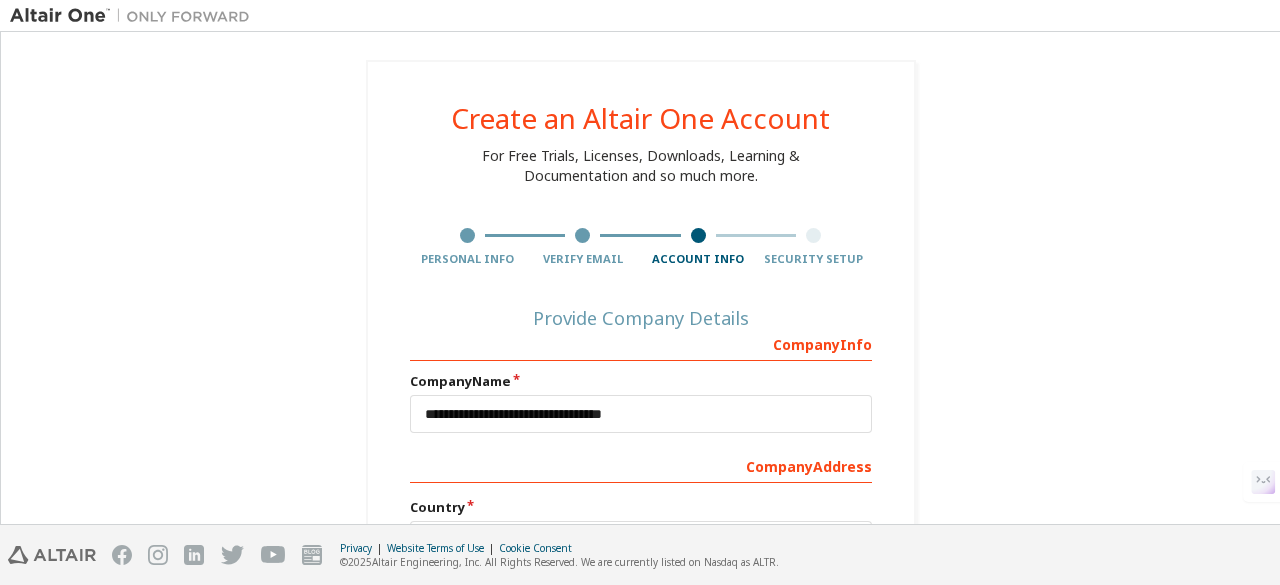click on "**********" at bounding box center [640, 538] 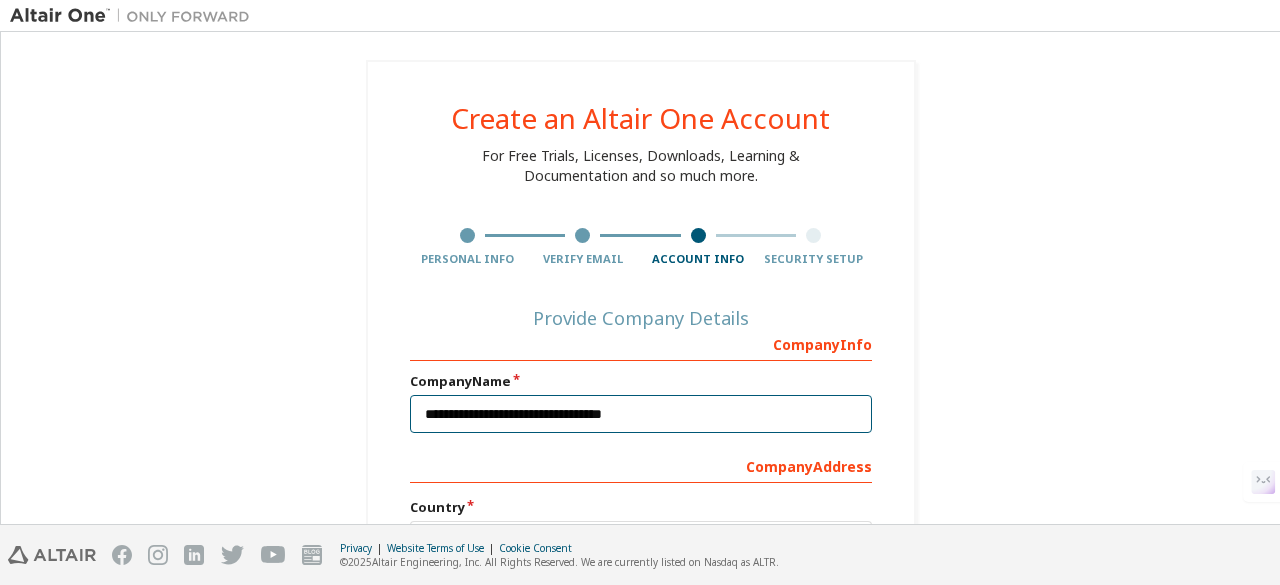 click on "**********" at bounding box center (641, 414) 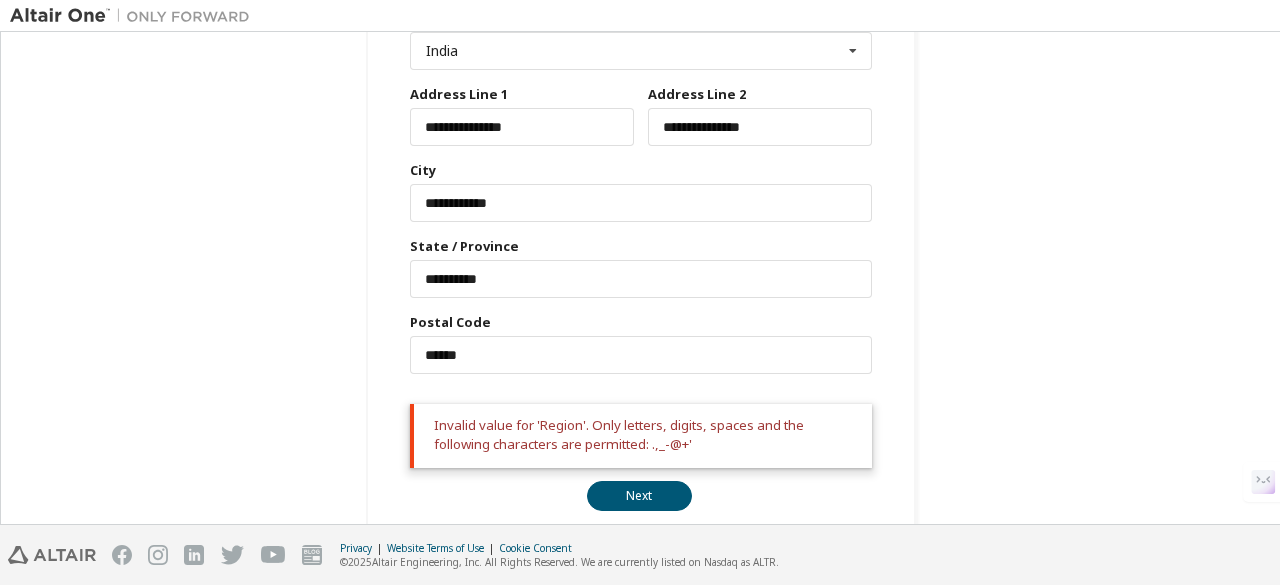 scroll, scrollTop: 514, scrollLeft: 0, axis: vertical 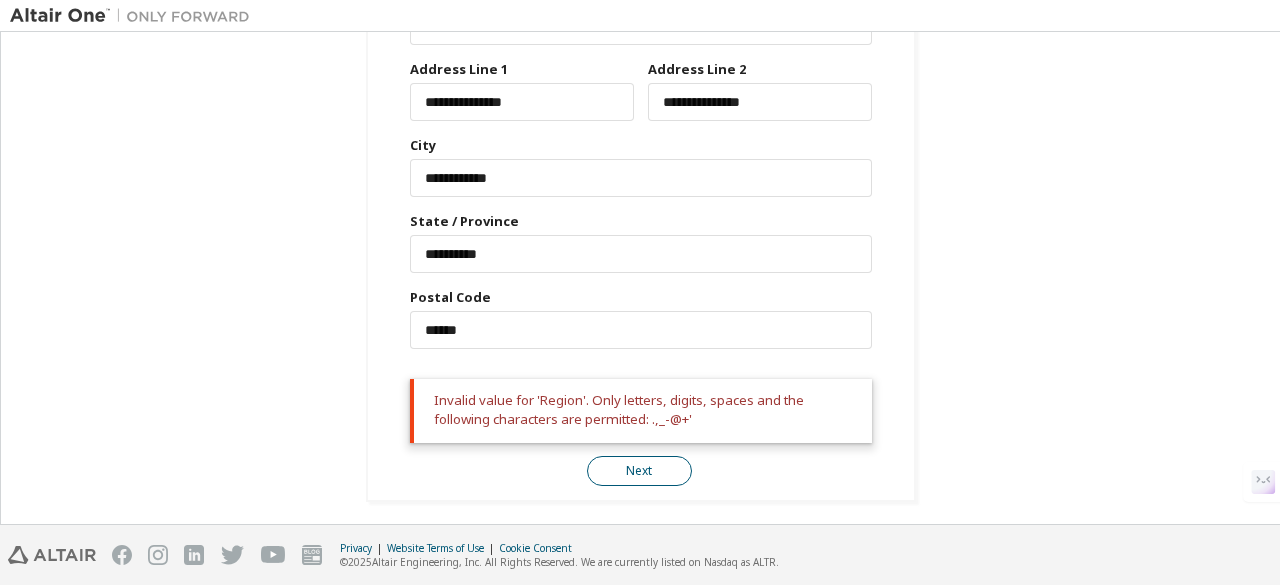 type on "**********" 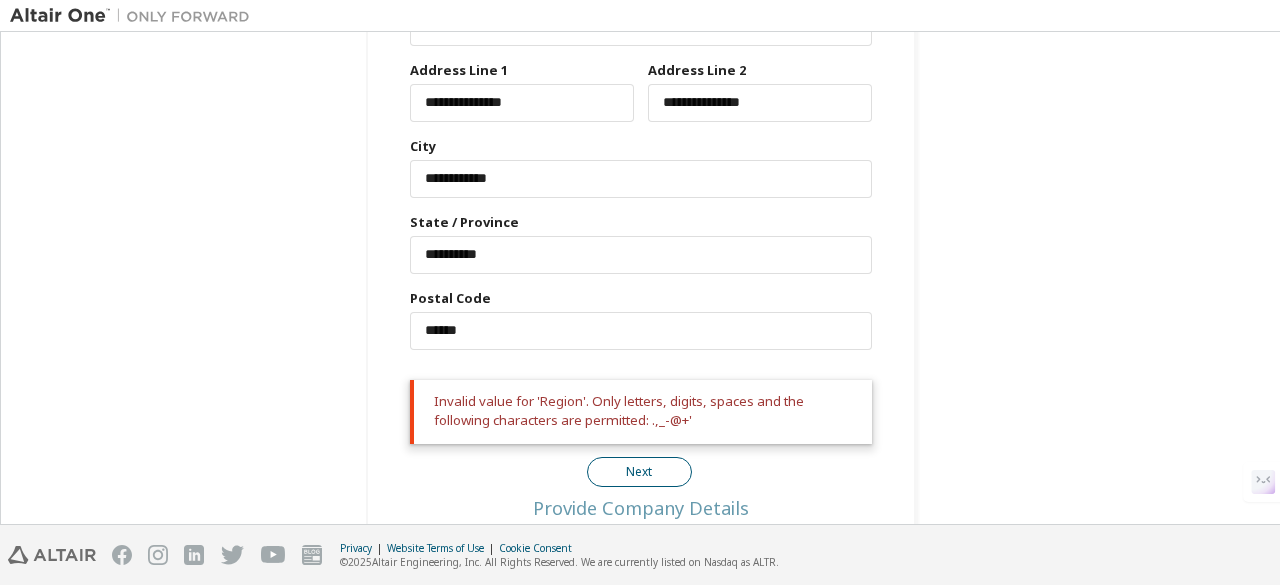 scroll, scrollTop: 514, scrollLeft: 0, axis: vertical 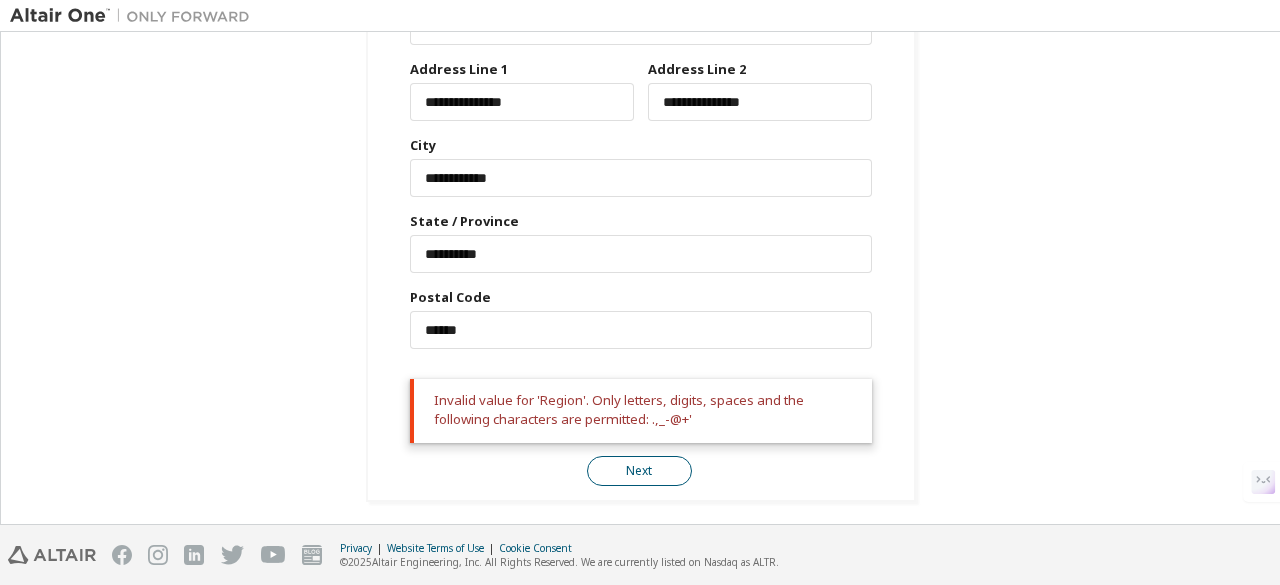 click on "Next" at bounding box center [639, 471] 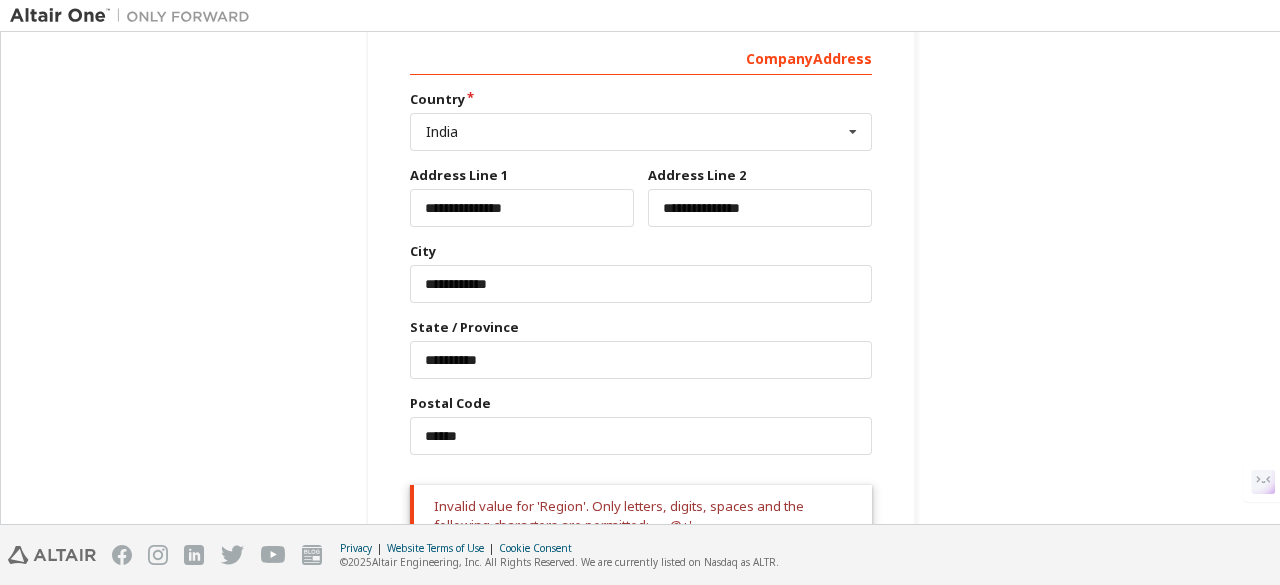 scroll, scrollTop: 410, scrollLeft: 0, axis: vertical 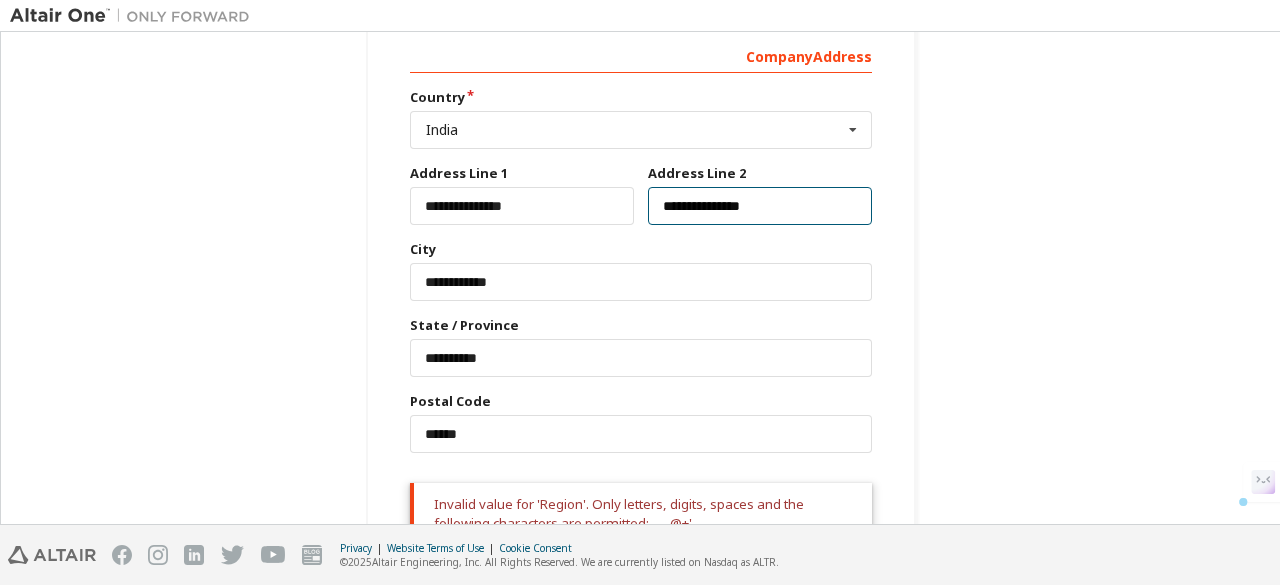 drag, startPoint x: 766, startPoint y: 203, endPoint x: 576, endPoint y: 214, distance: 190.31816 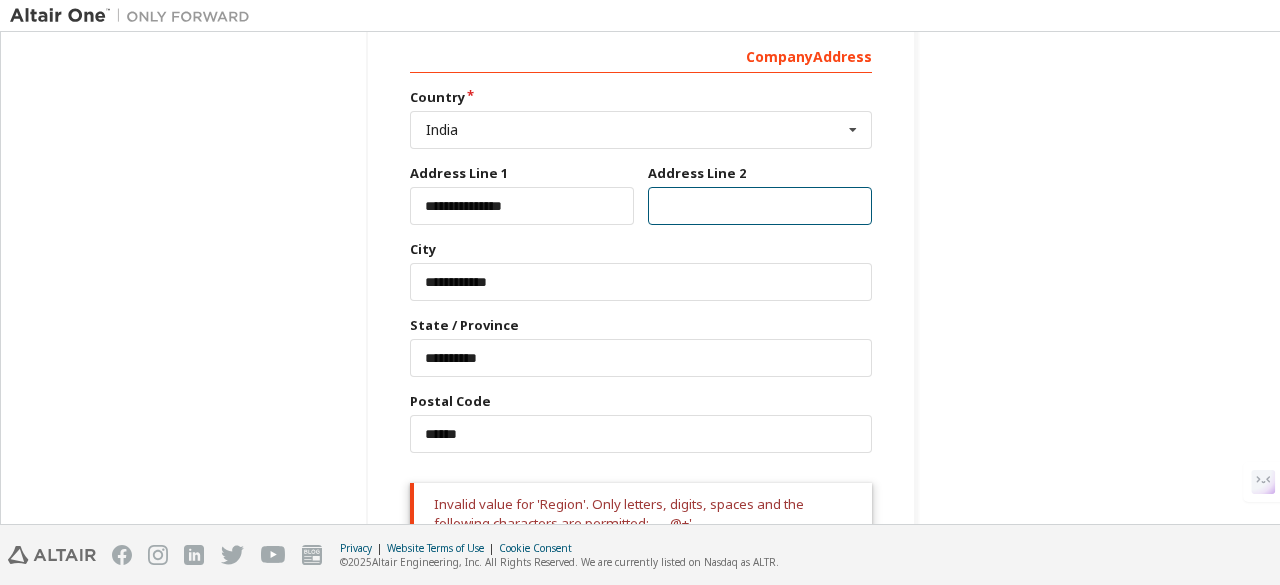 type on "*" 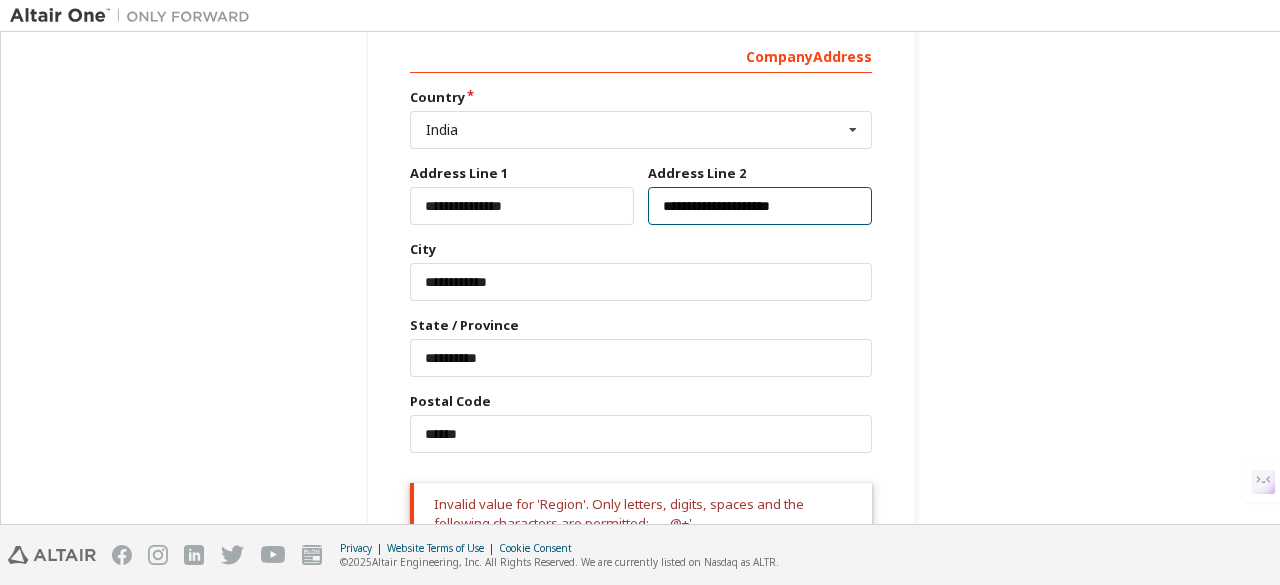 scroll, scrollTop: 514, scrollLeft: 0, axis: vertical 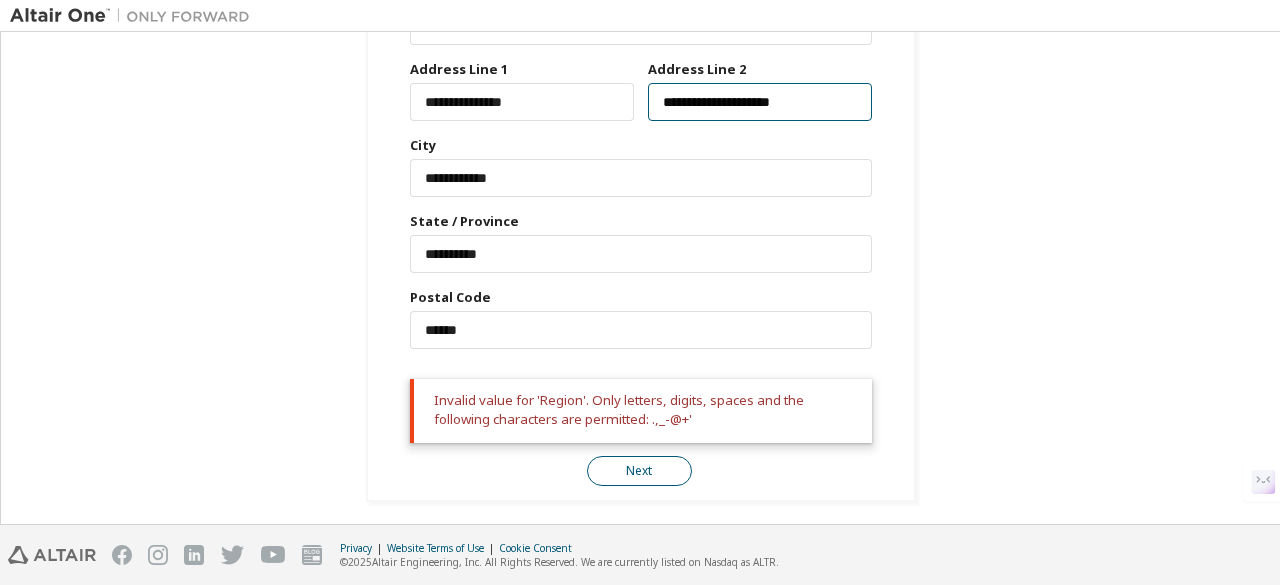 type on "**********" 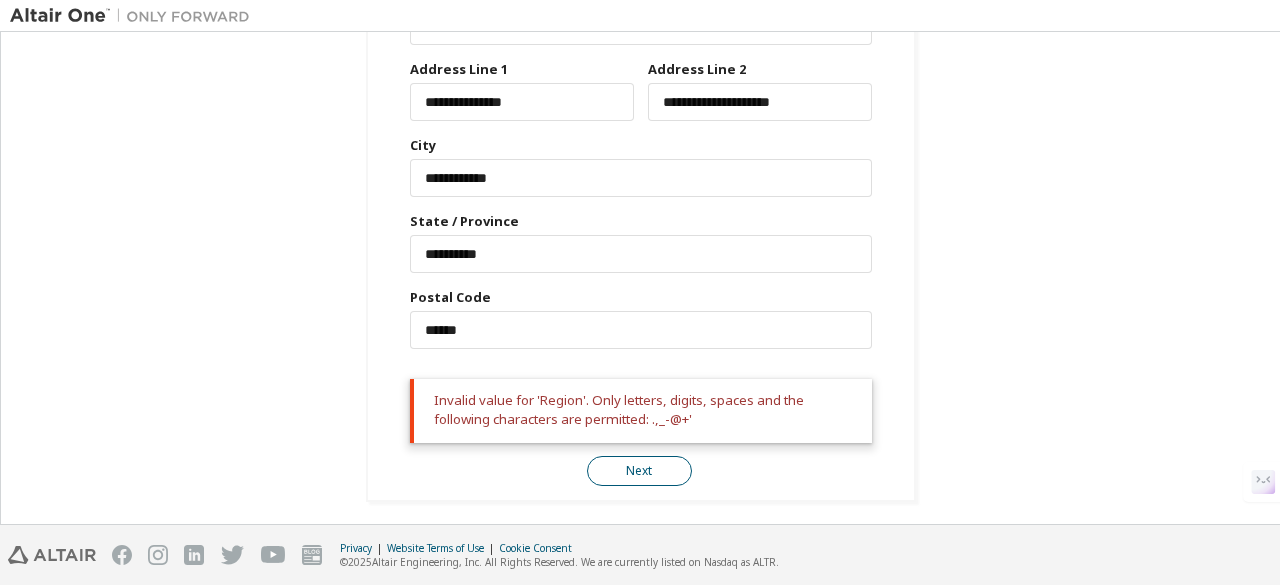 click on "Next" at bounding box center (639, 471) 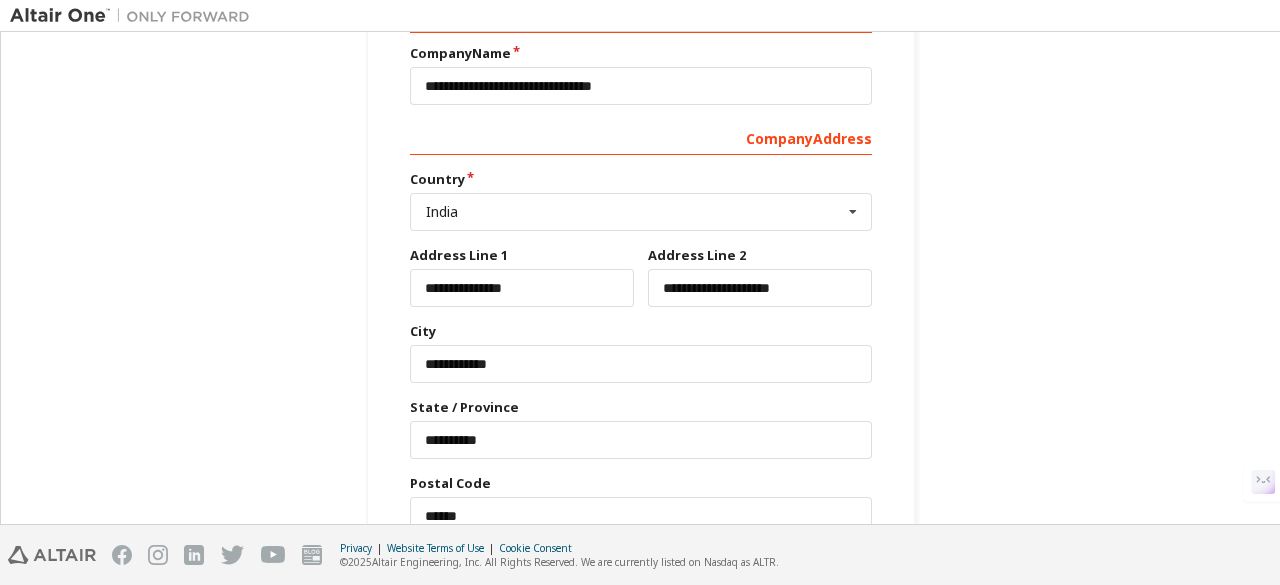 scroll, scrollTop: 326, scrollLeft: 0, axis: vertical 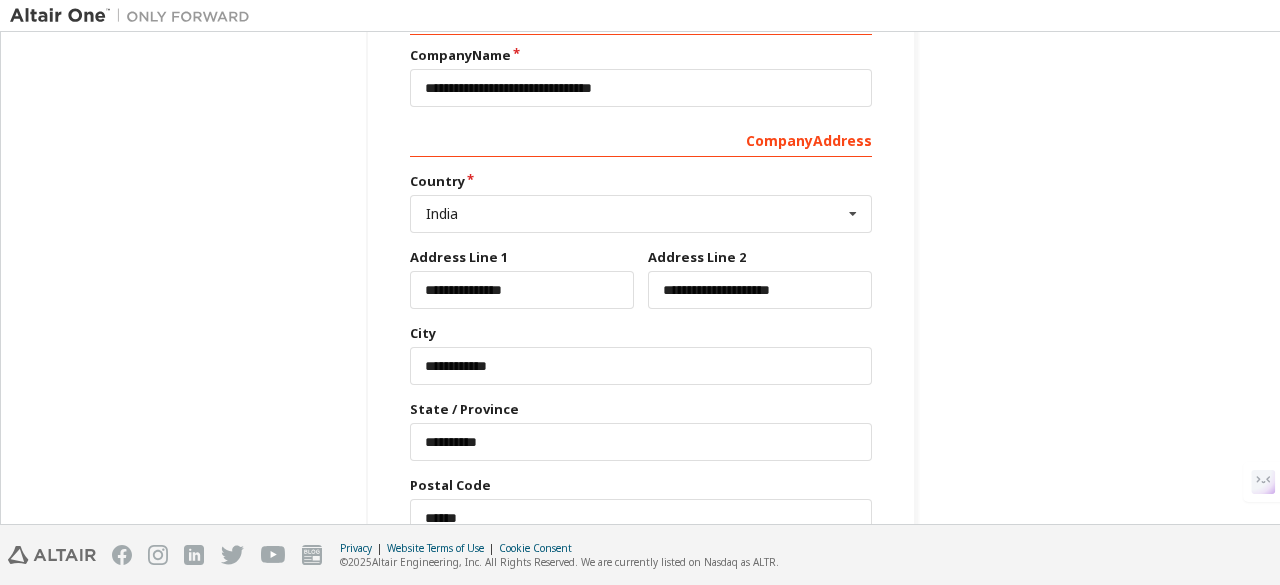 click on "**********" at bounding box center [640, 212] 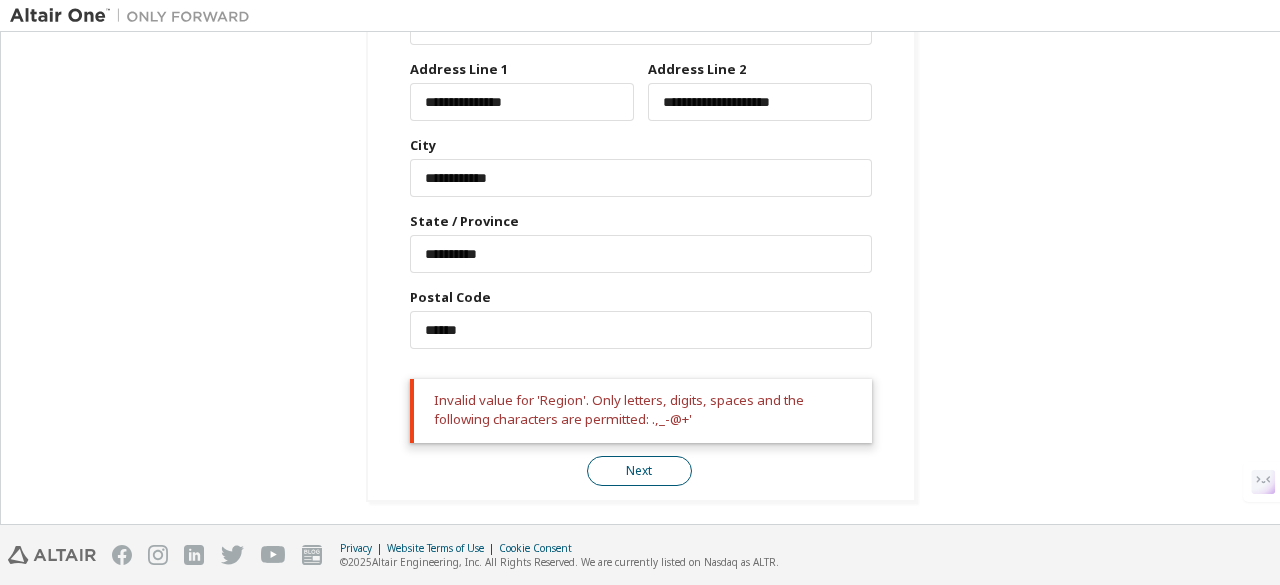 click on "Next" at bounding box center [639, 471] 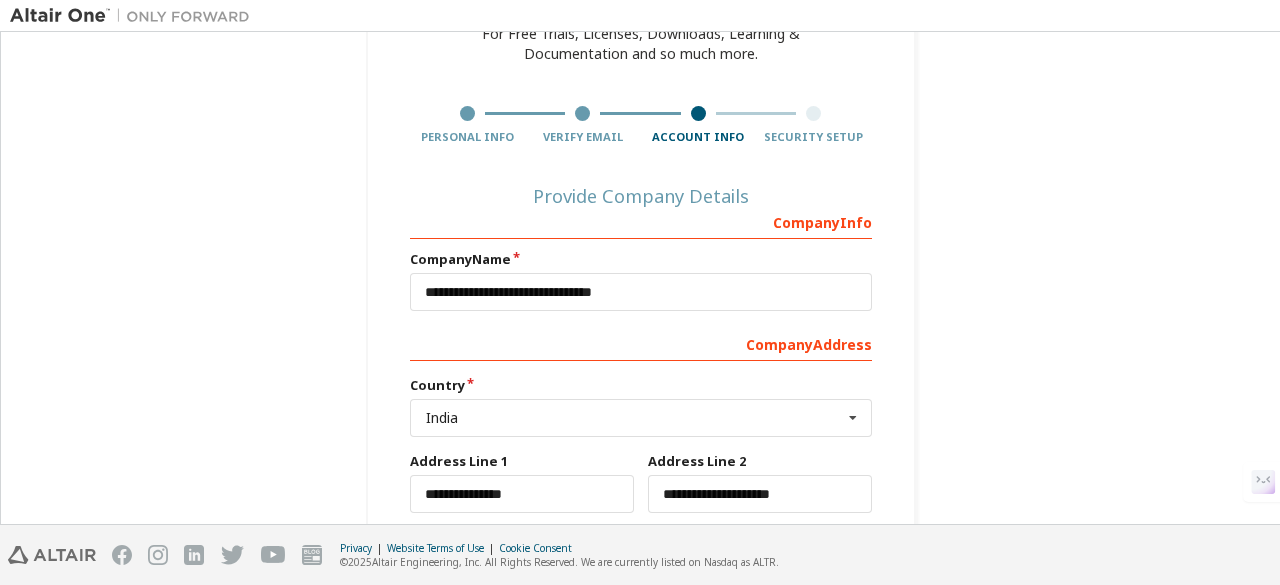 scroll, scrollTop: 122, scrollLeft: 0, axis: vertical 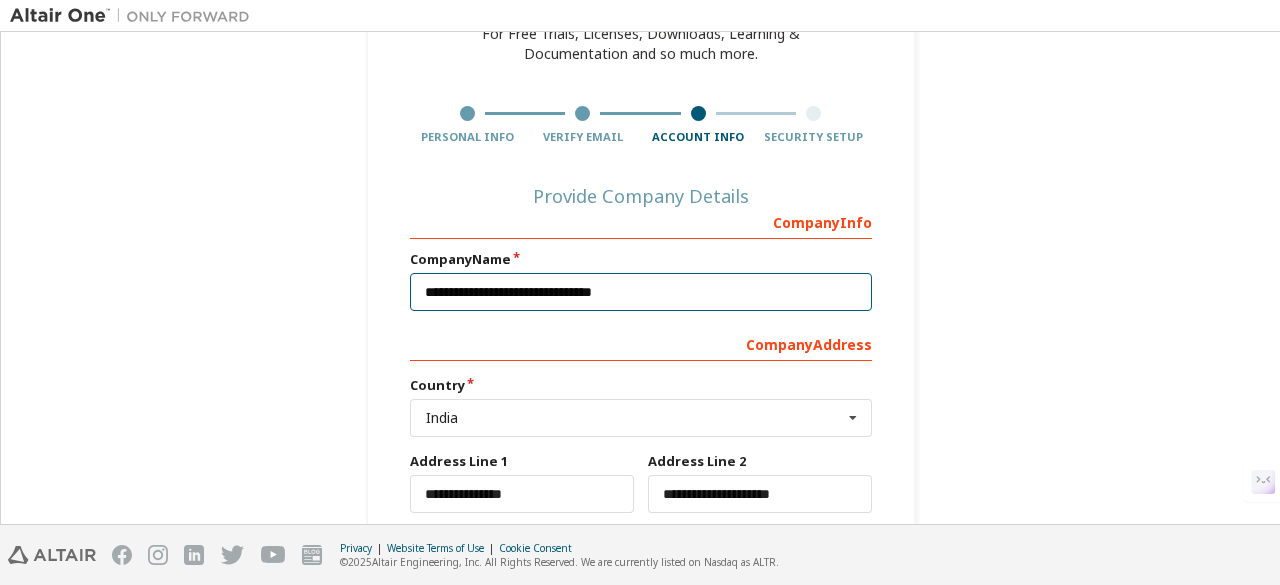 click on "**********" at bounding box center (641, 292) 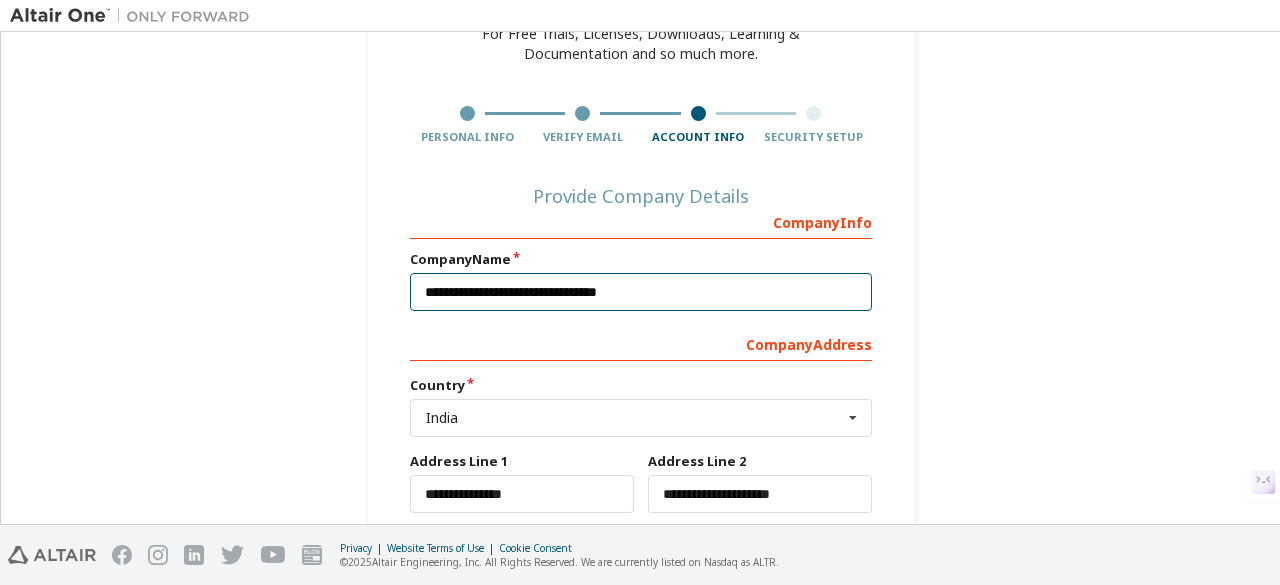 click on "**********" at bounding box center [641, 292] 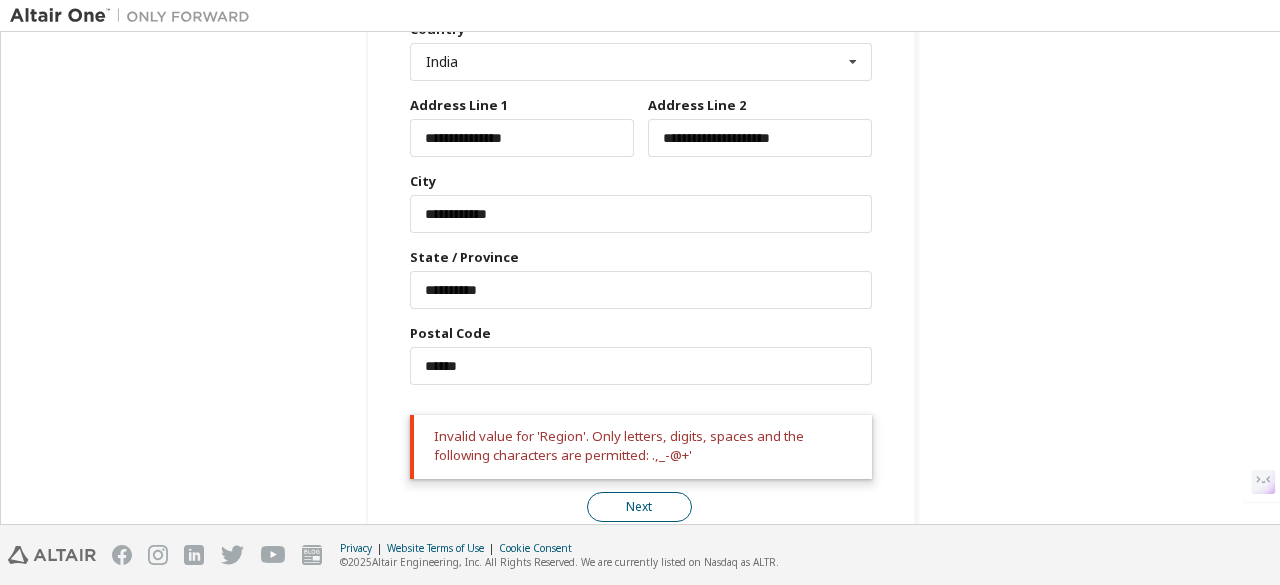 scroll, scrollTop: 514, scrollLeft: 0, axis: vertical 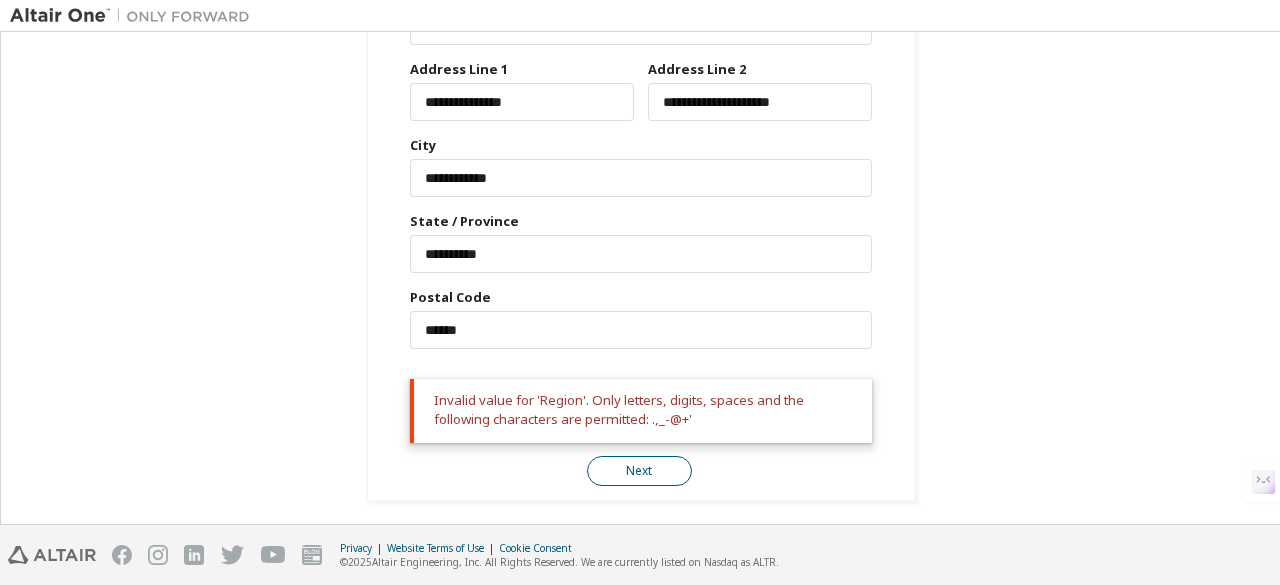 click on "Next" at bounding box center (639, 471) 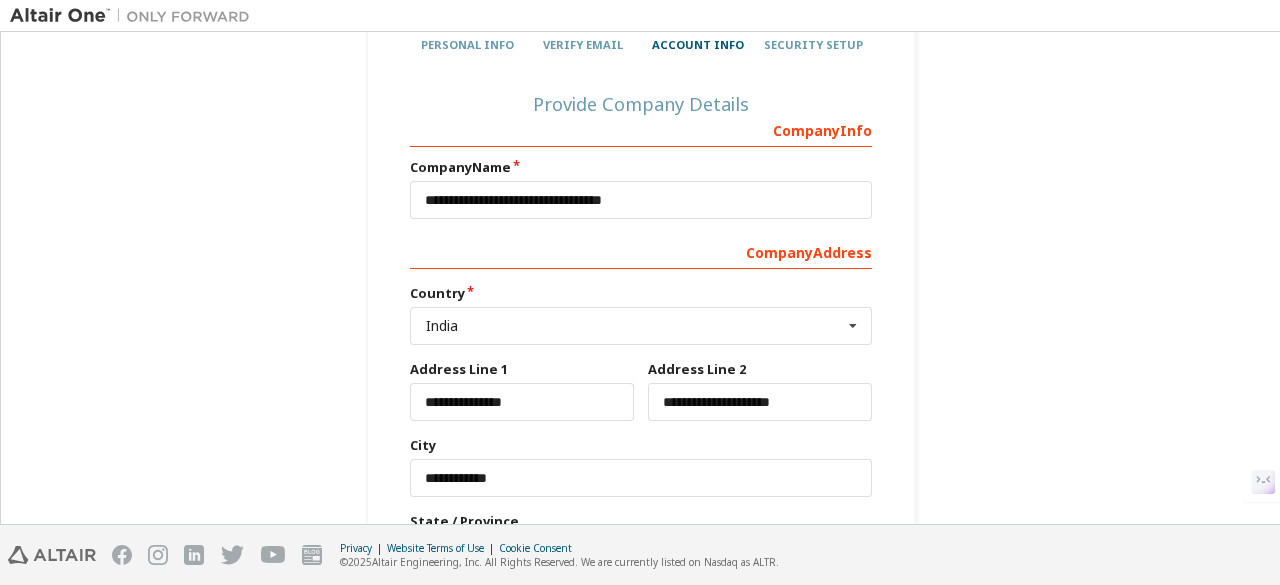 scroll, scrollTop: 213, scrollLeft: 0, axis: vertical 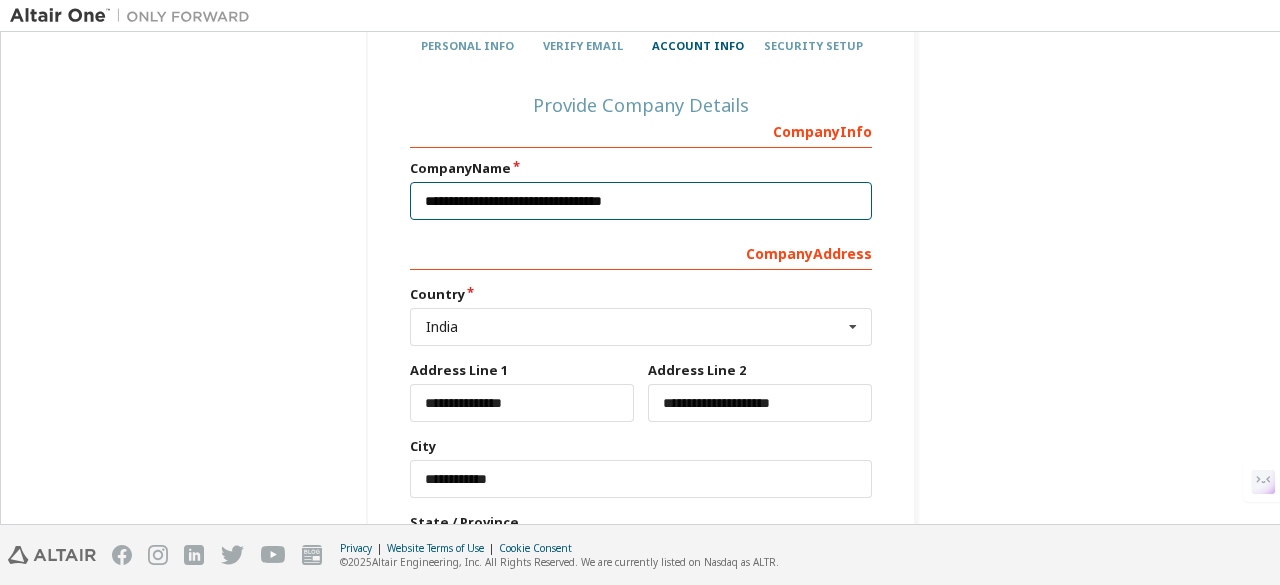 click on "**********" at bounding box center [641, 201] 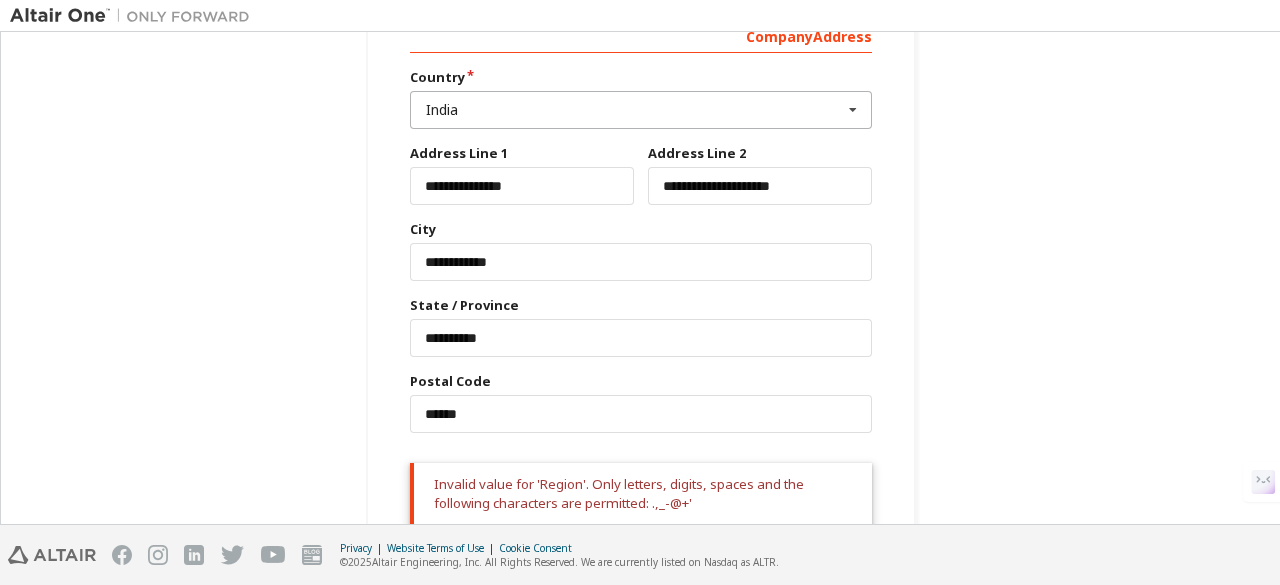 scroll, scrollTop: 514, scrollLeft: 0, axis: vertical 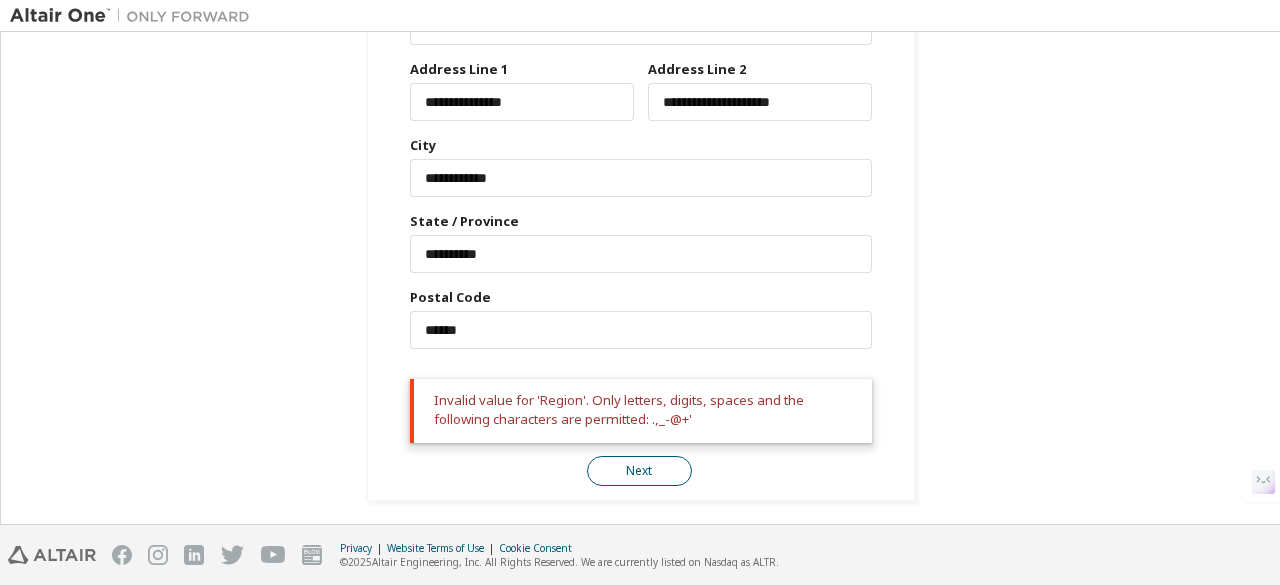 click on "Next" at bounding box center (639, 471) 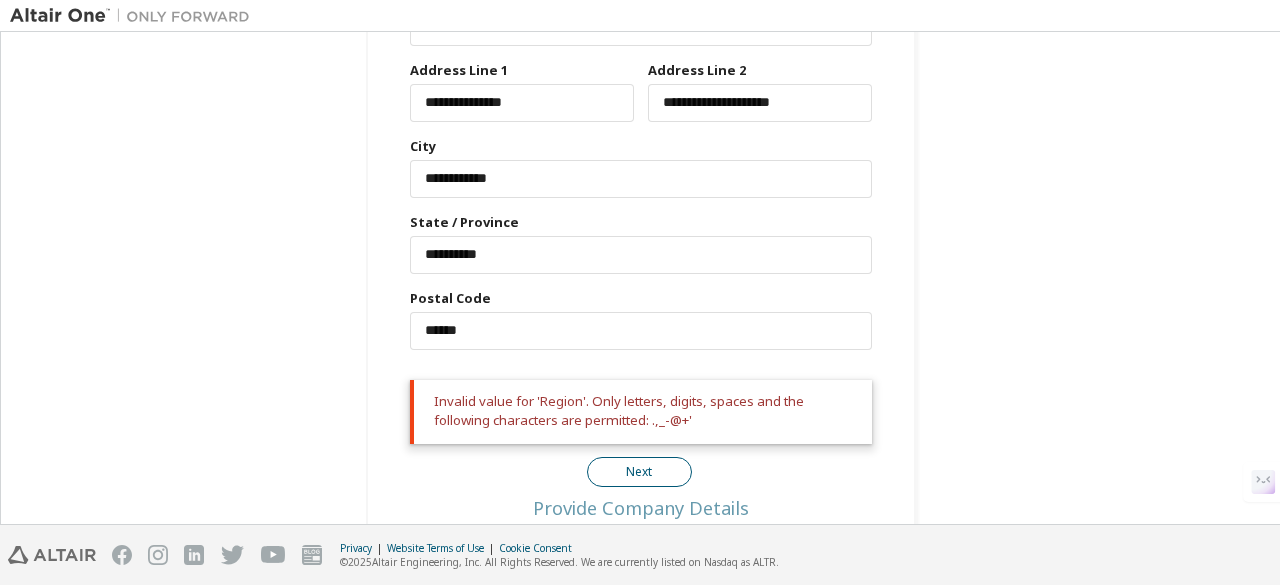 scroll, scrollTop: 514, scrollLeft: 0, axis: vertical 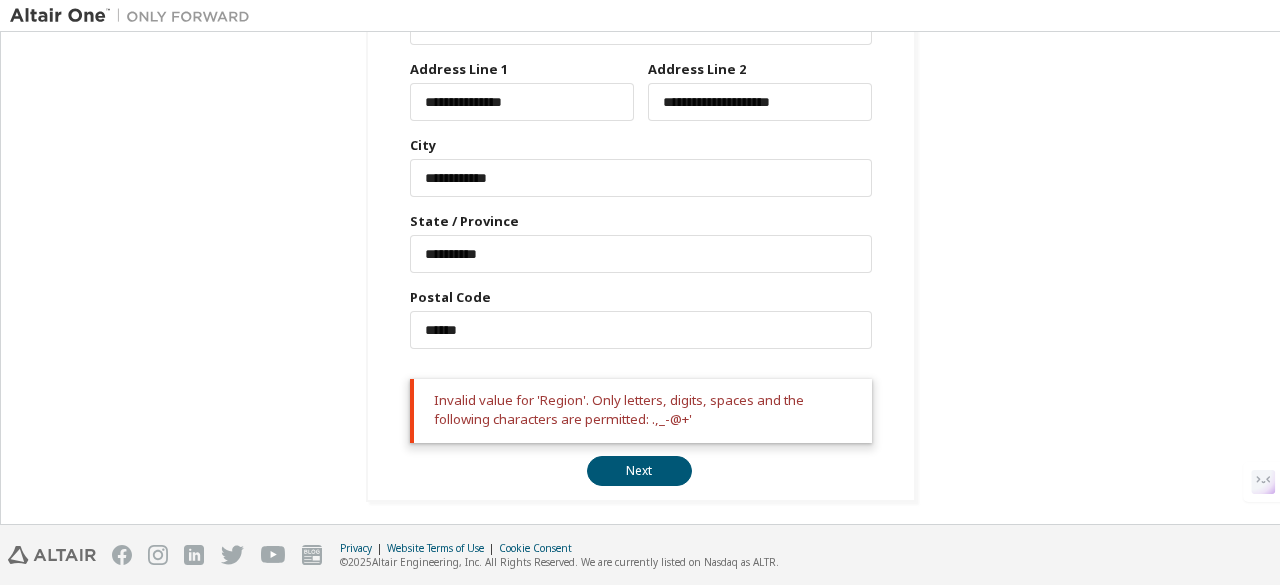 click on "**********" at bounding box center [641, 142] 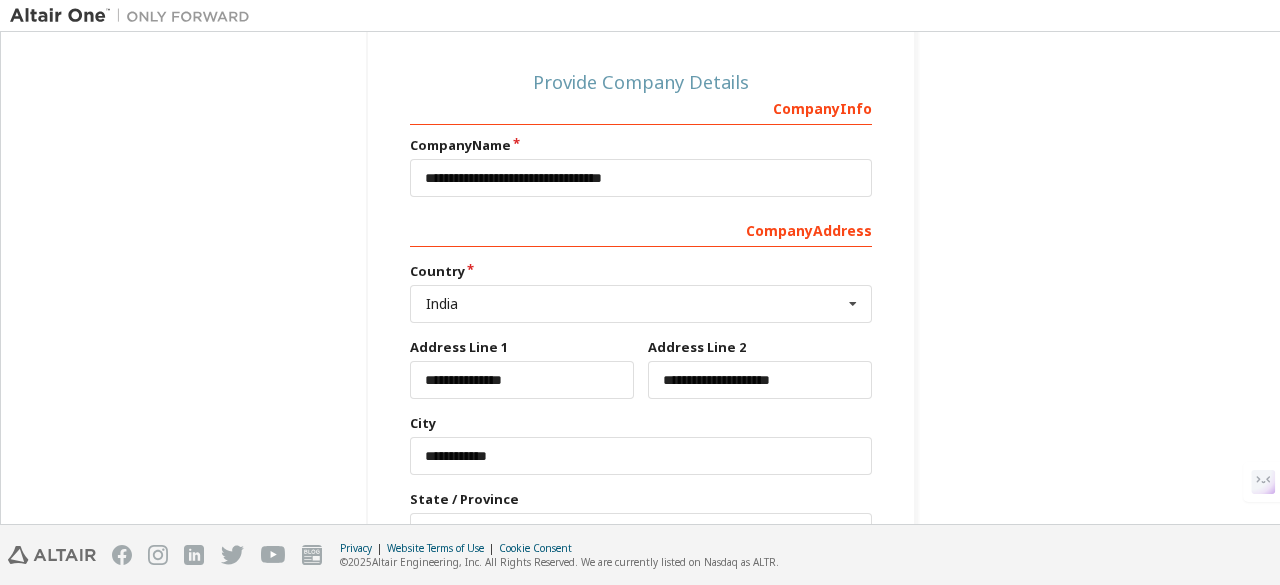 scroll, scrollTop: 224, scrollLeft: 0, axis: vertical 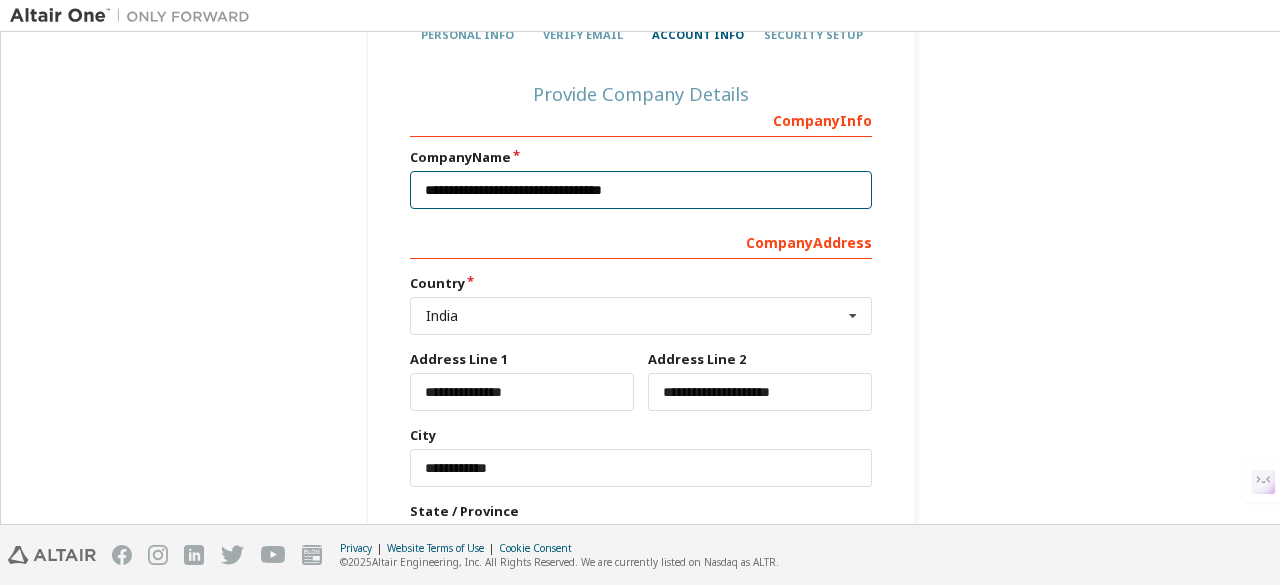 click on "**********" at bounding box center (641, 190) 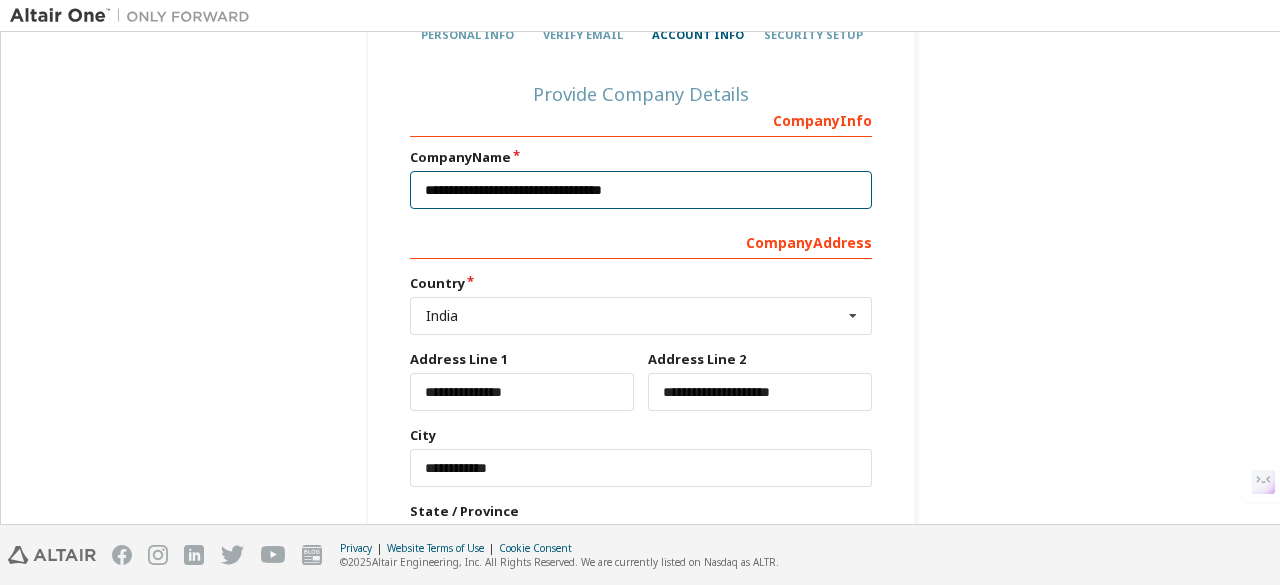 click on "**********" at bounding box center [641, 190] 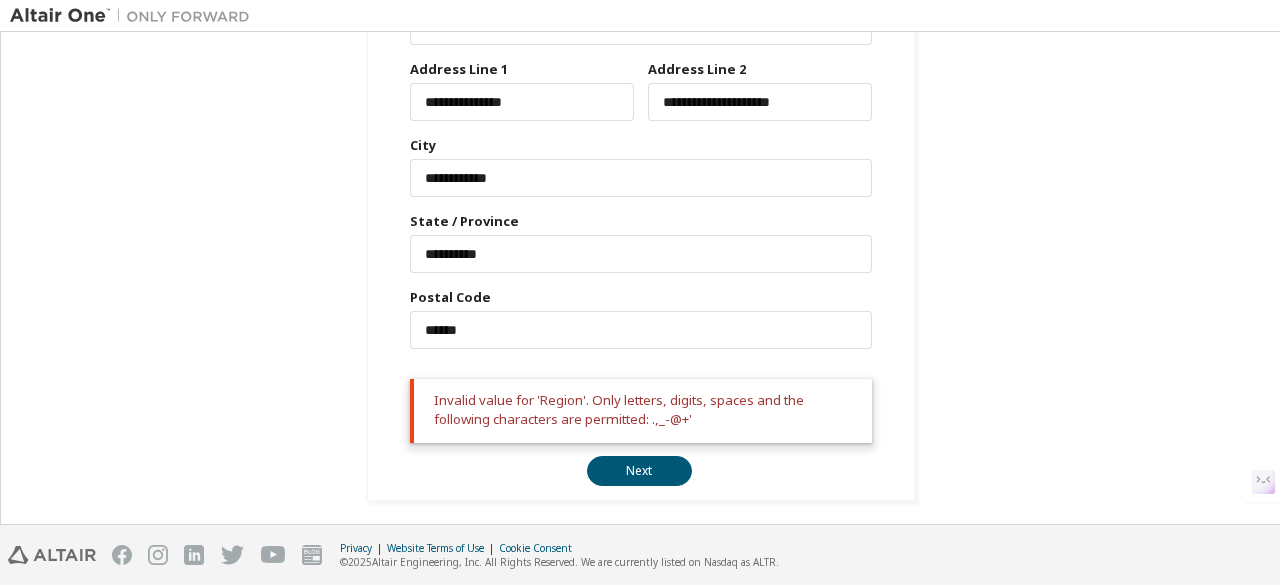 scroll, scrollTop: 514, scrollLeft: 0, axis: vertical 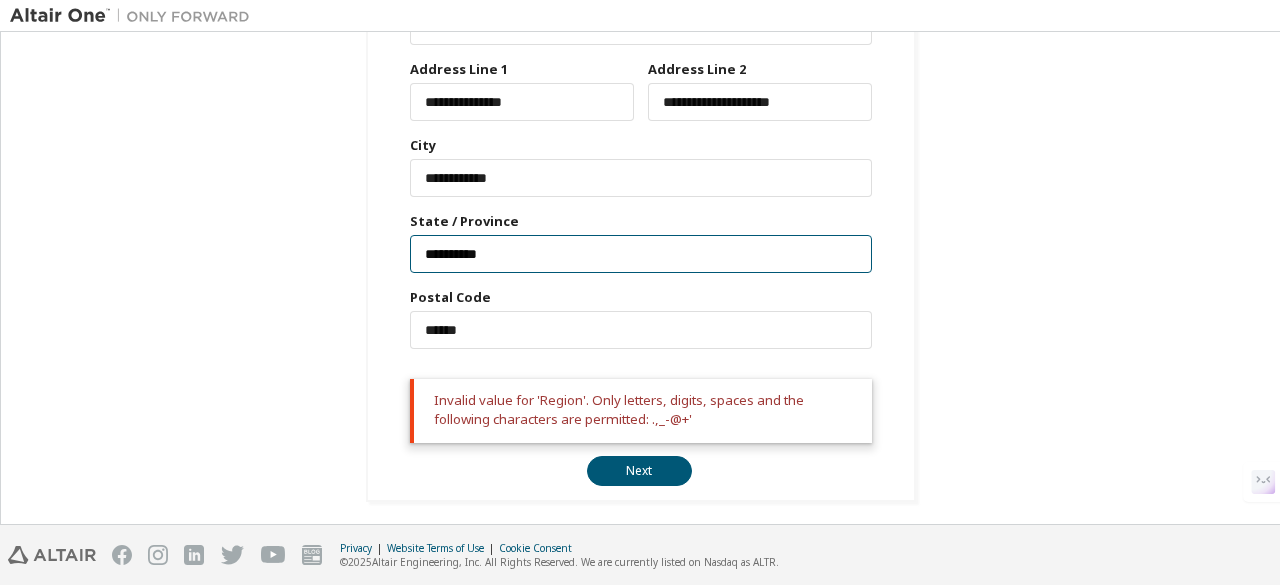 click on "**********" at bounding box center [641, 254] 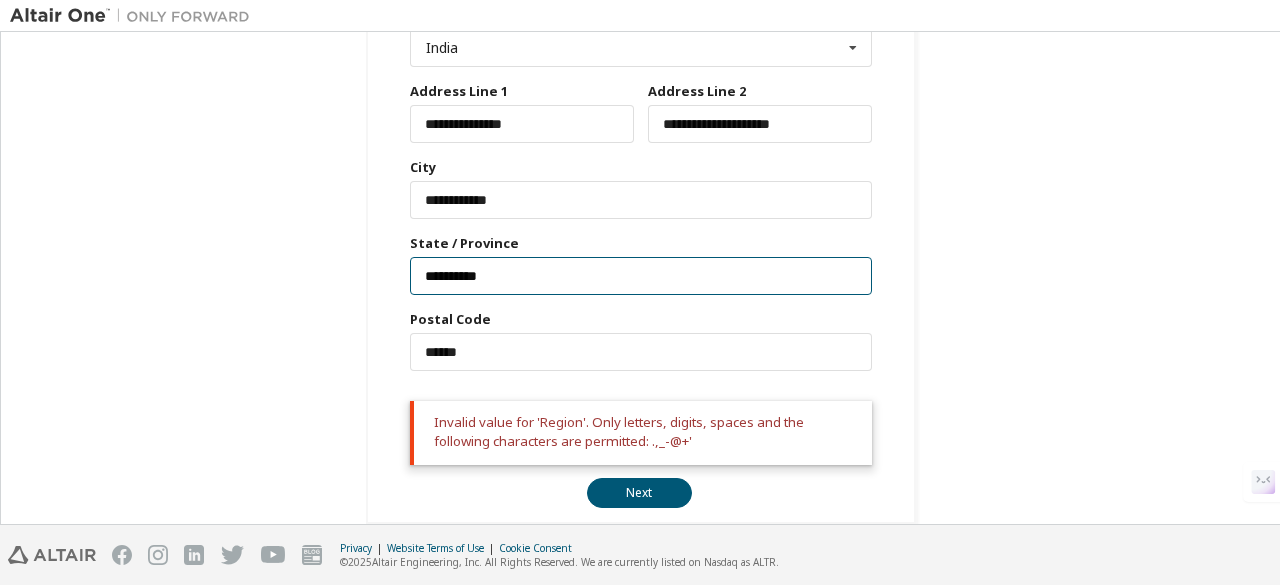 scroll, scrollTop: 514, scrollLeft: 0, axis: vertical 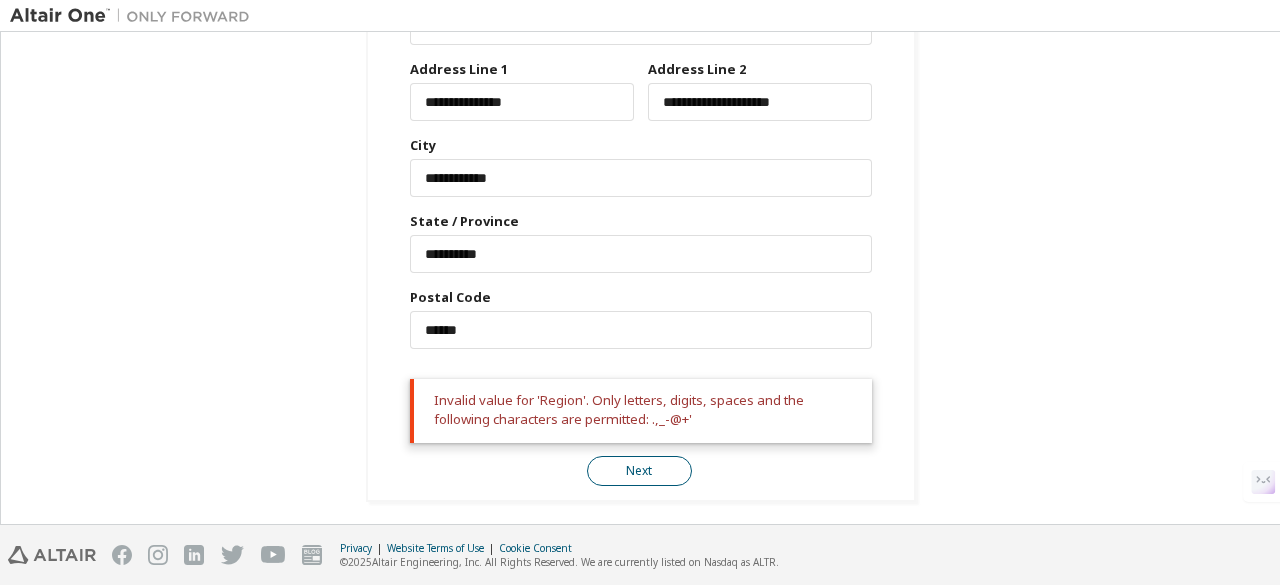 click on "Next" at bounding box center (639, 471) 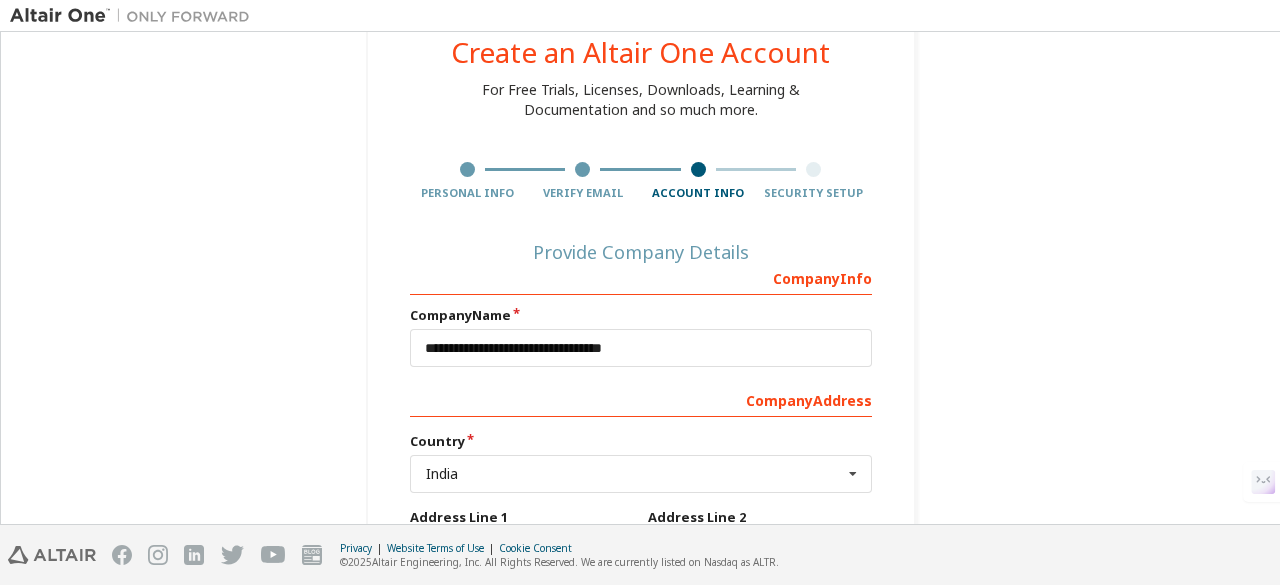 scroll, scrollTop: 64, scrollLeft: 0, axis: vertical 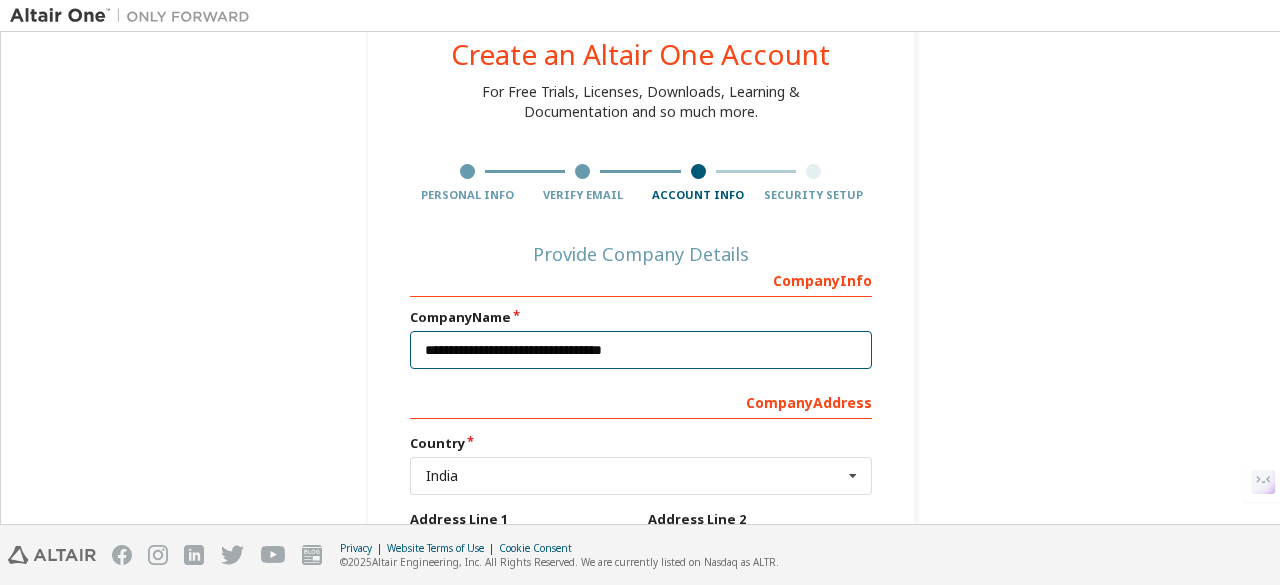 click on "**********" at bounding box center (641, 350) 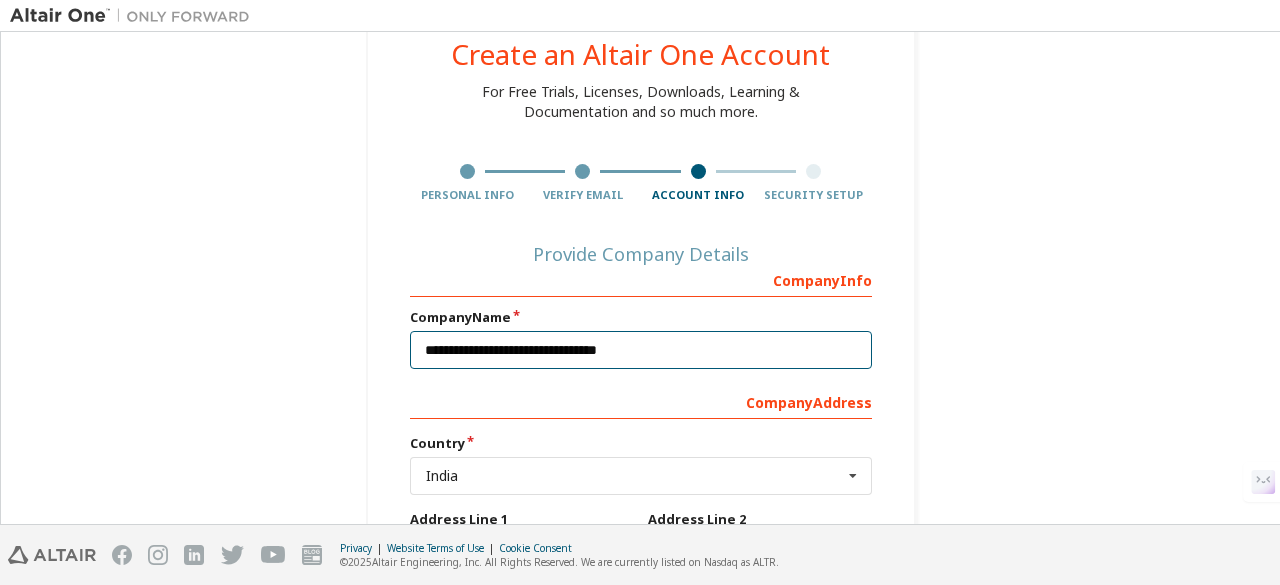click on "**********" at bounding box center (641, 350) 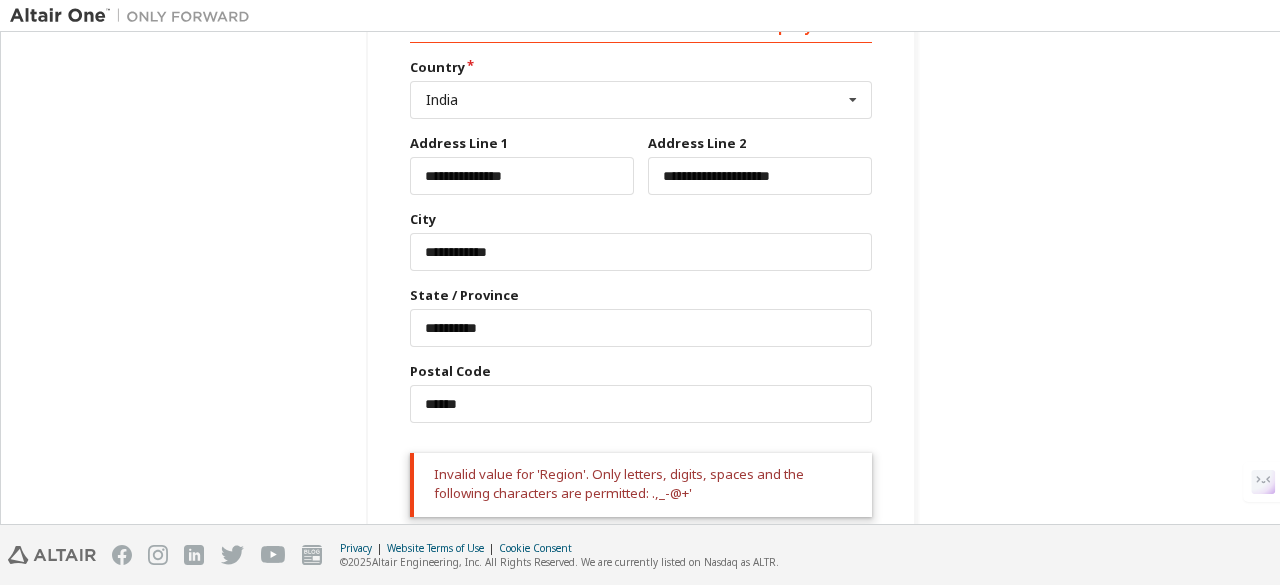scroll, scrollTop: 442, scrollLeft: 0, axis: vertical 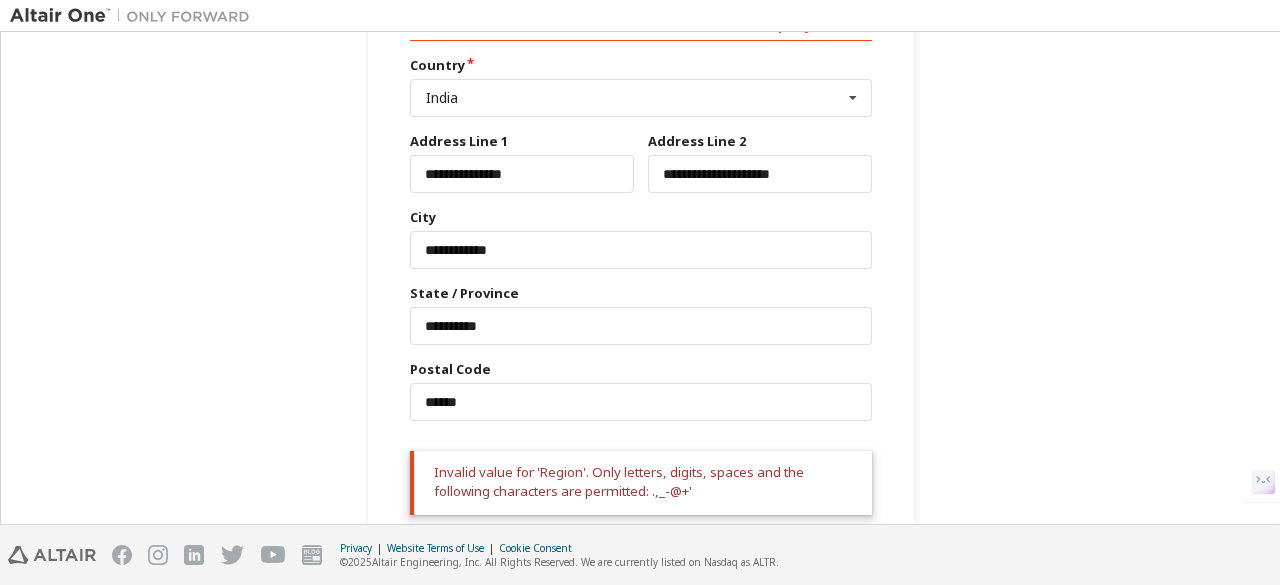 type on "**********" 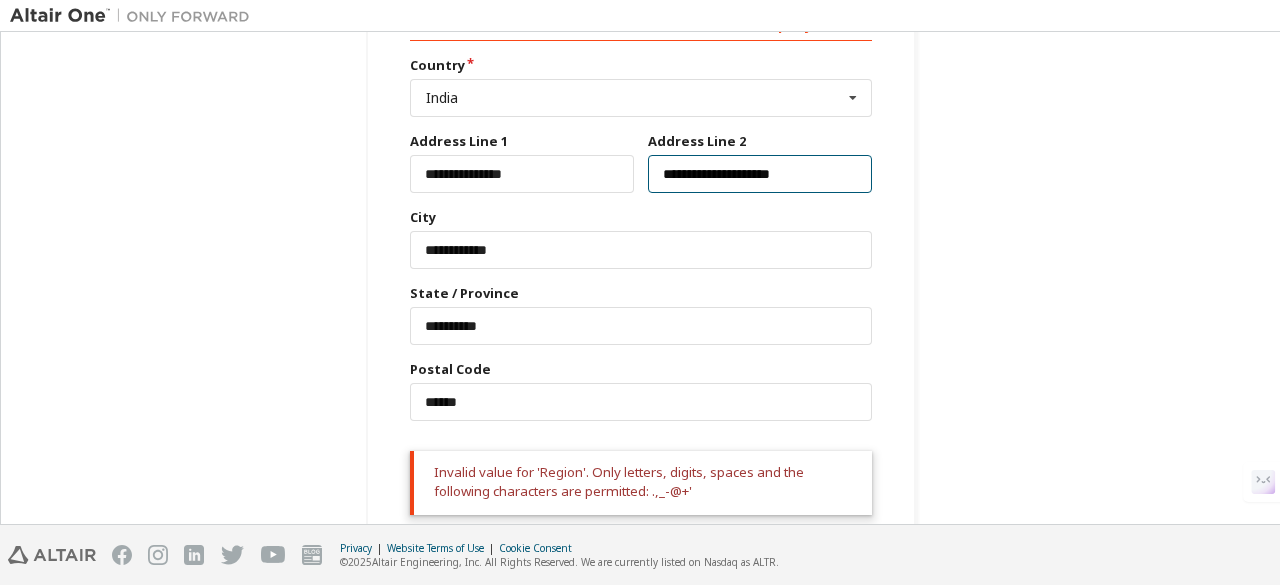 click on "**********" at bounding box center [760, 174] 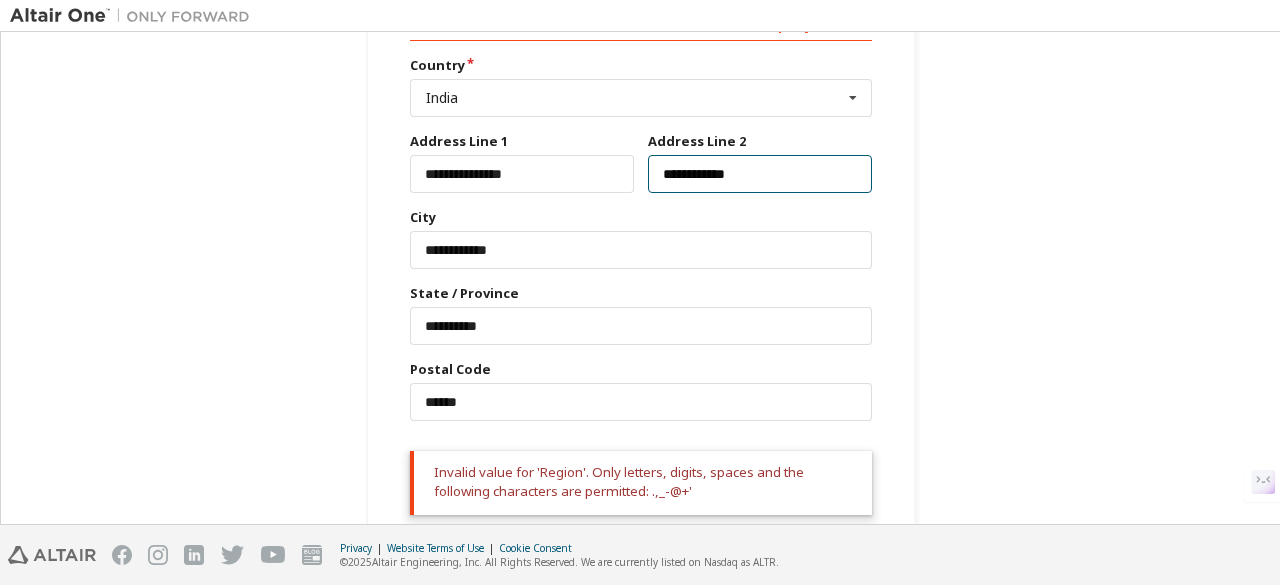 scroll, scrollTop: 514, scrollLeft: 0, axis: vertical 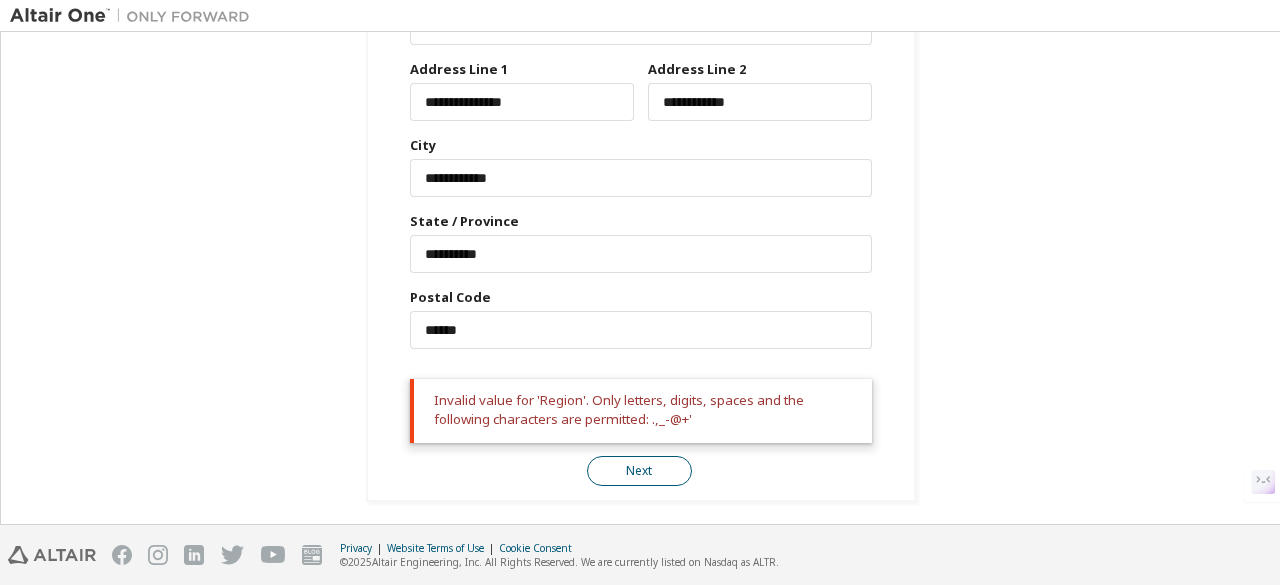 click on "Next" at bounding box center (639, 471) 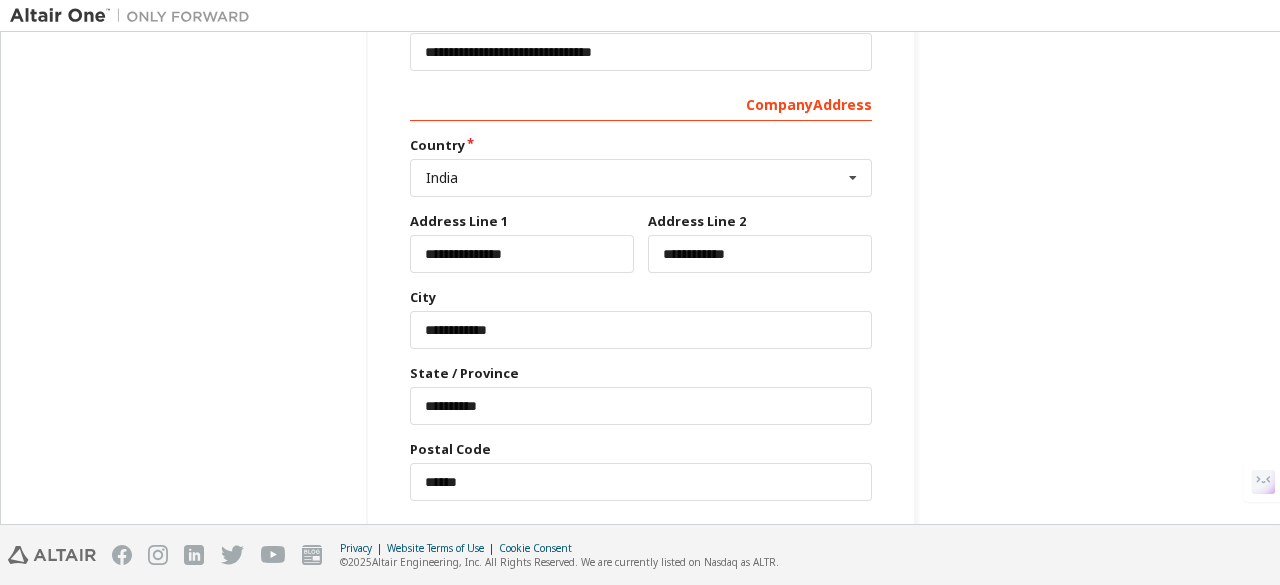 scroll, scrollTop: 360, scrollLeft: 0, axis: vertical 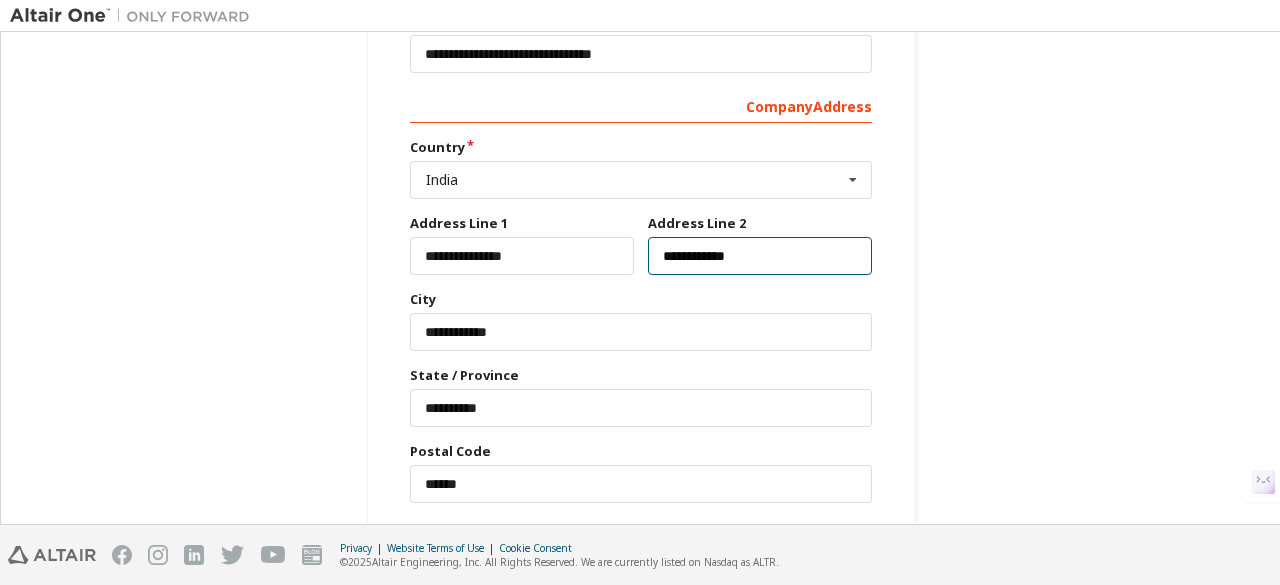 click on "**********" at bounding box center (760, 256) 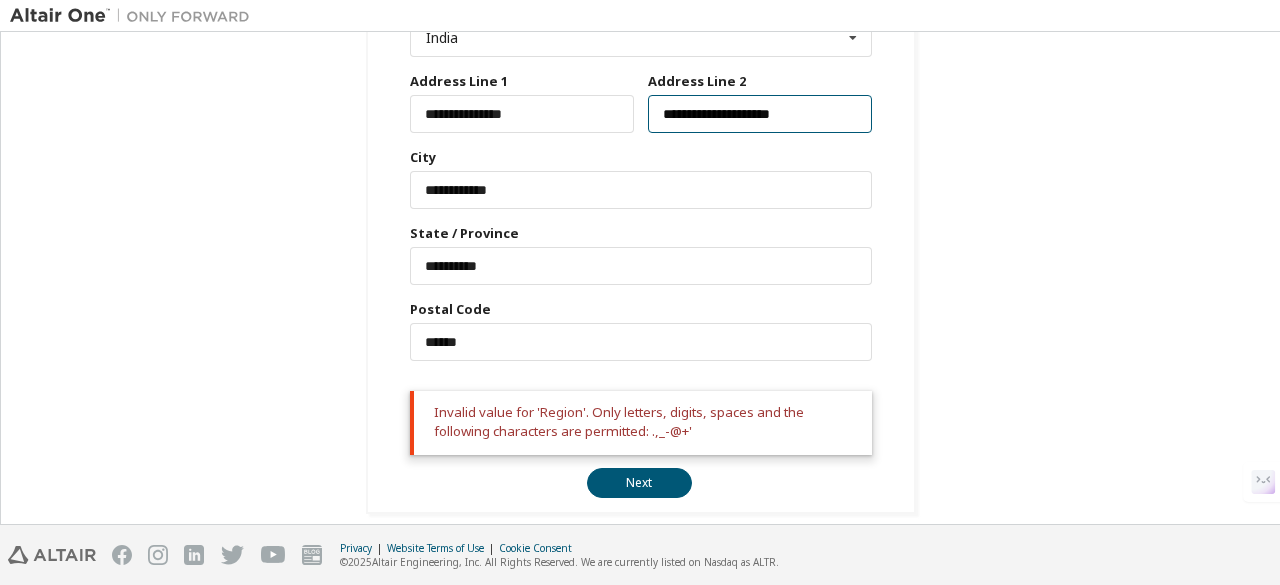 scroll, scrollTop: 514, scrollLeft: 0, axis: vertical 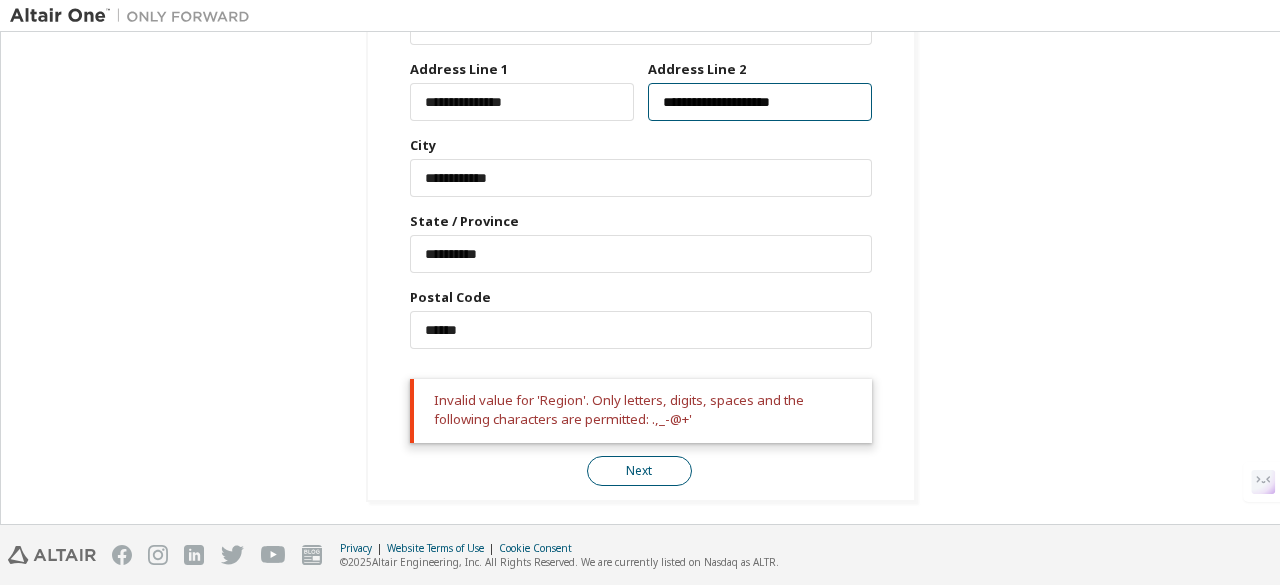 type on "**********" 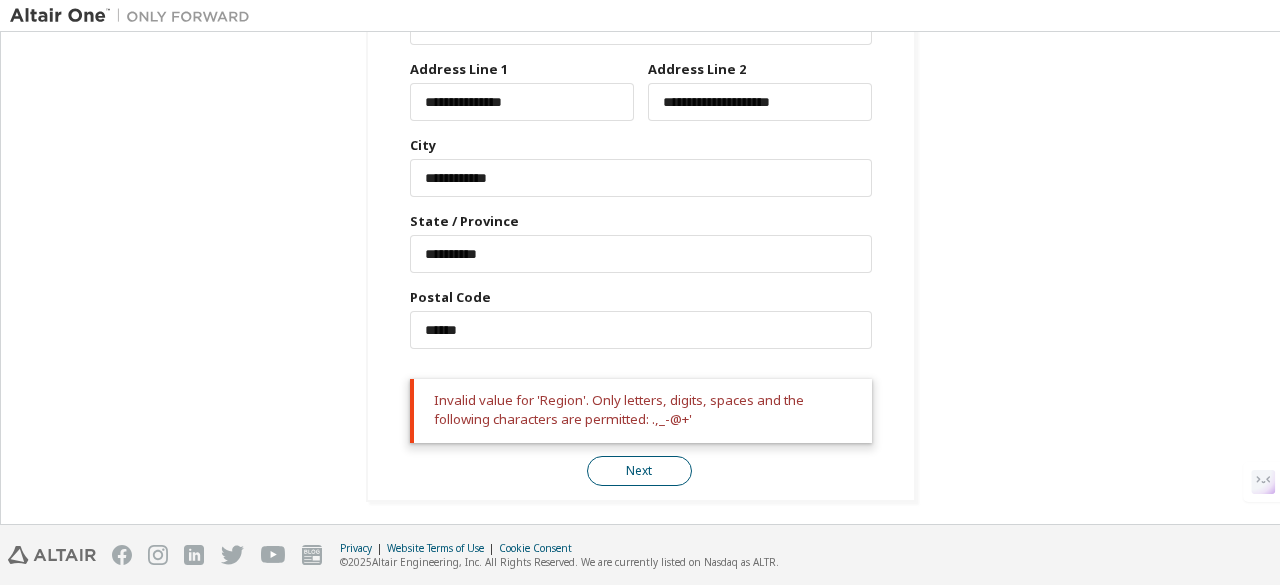click on "Next" at bounding box center (639, 471) 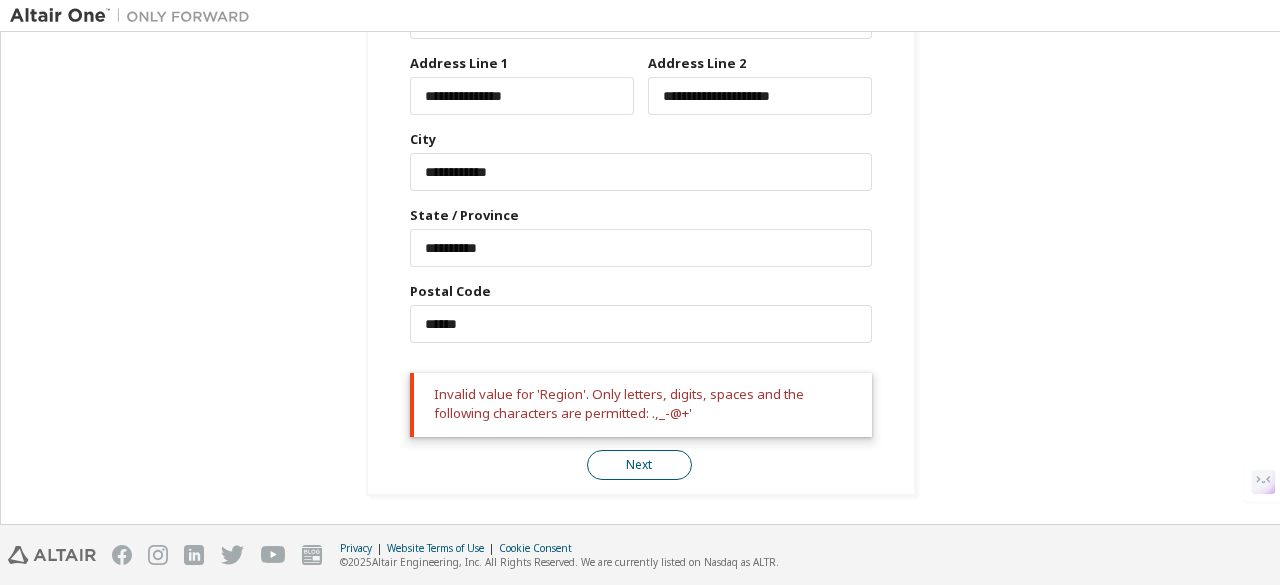 scroll, scrollTop: 514, scrollLeft: 0, axis: vertical 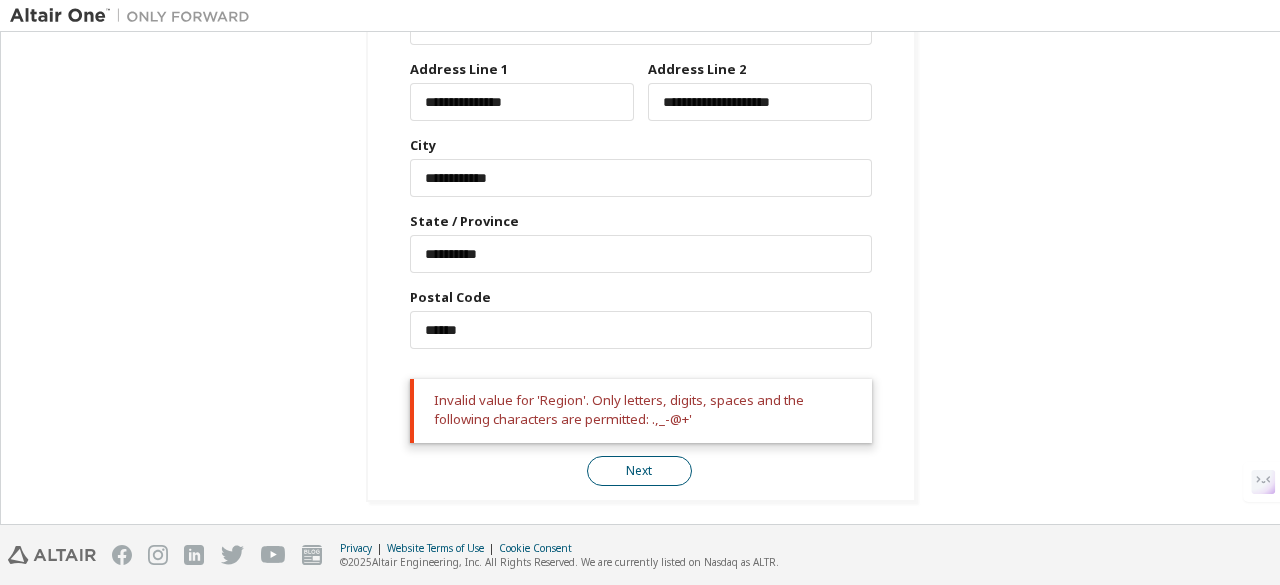 click on "Next" at bounding box center [639, 471] 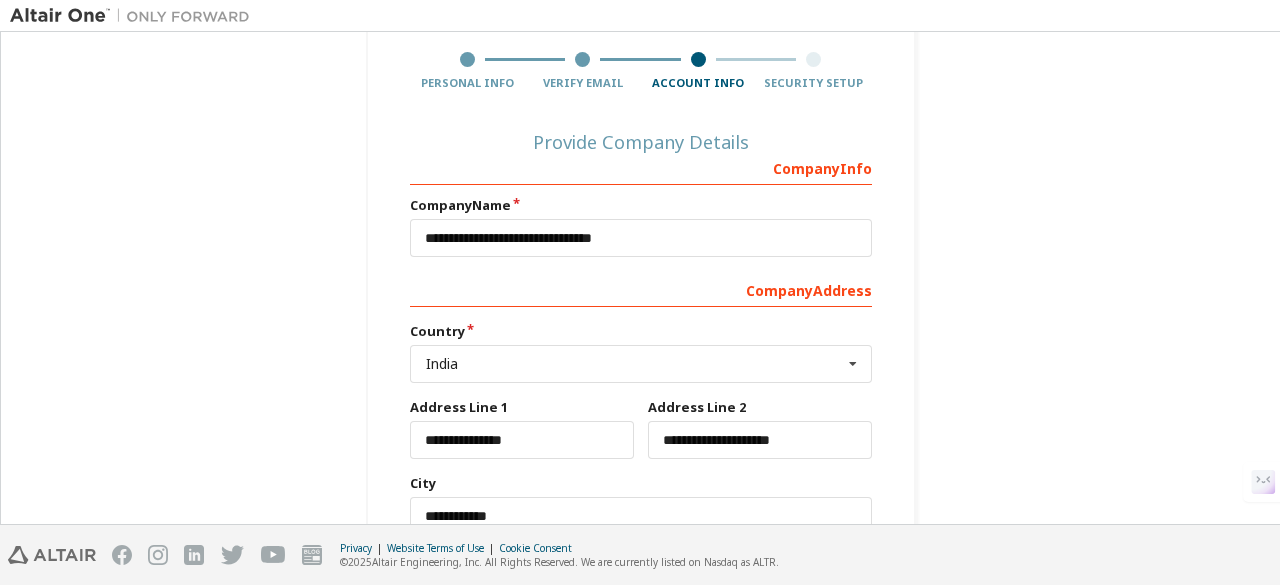 scroll, scrollTop: 150, scrollLeft: 0, axis: vertical 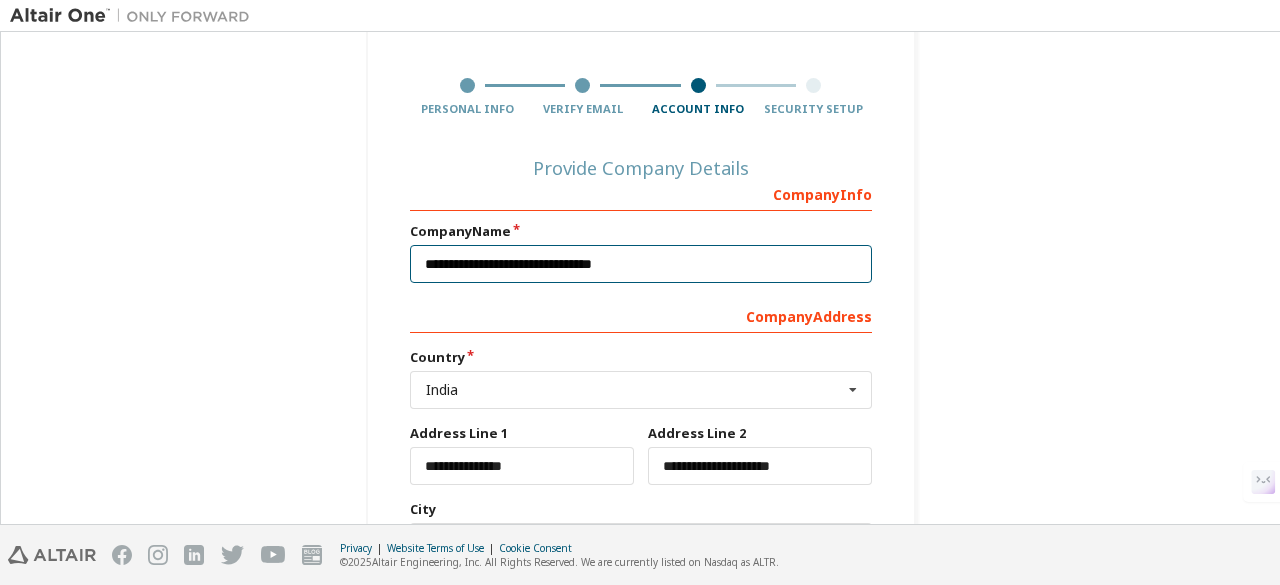 click on "**********" at bounding box center (641, 264) 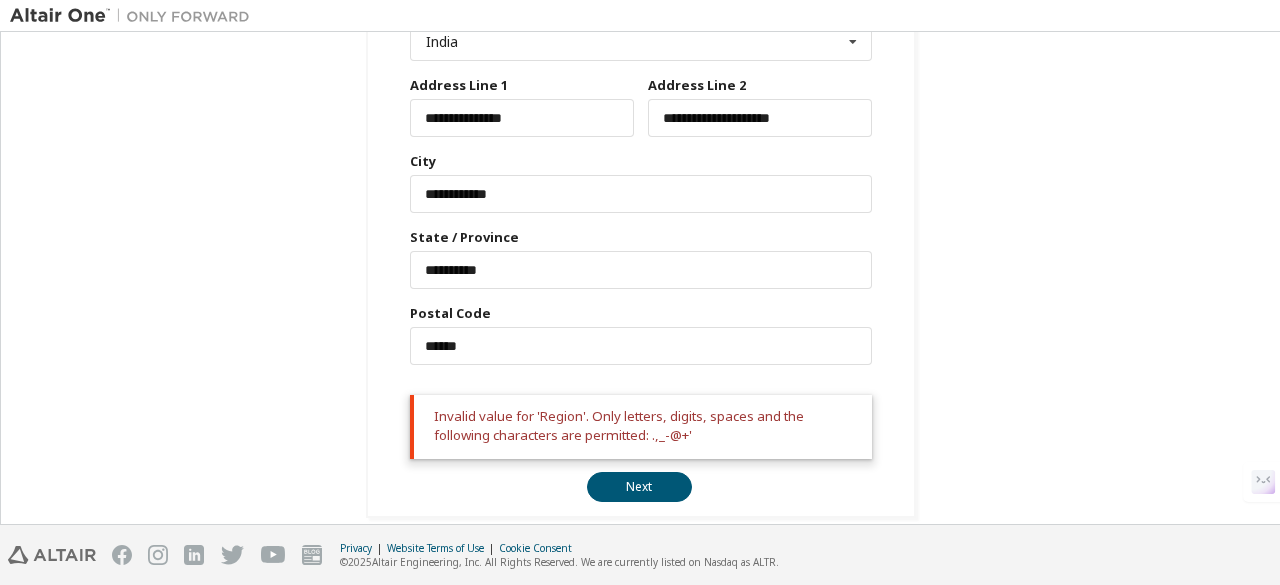 scroll, scrollTop: 514, scrollLeft: 0, axis: vertical 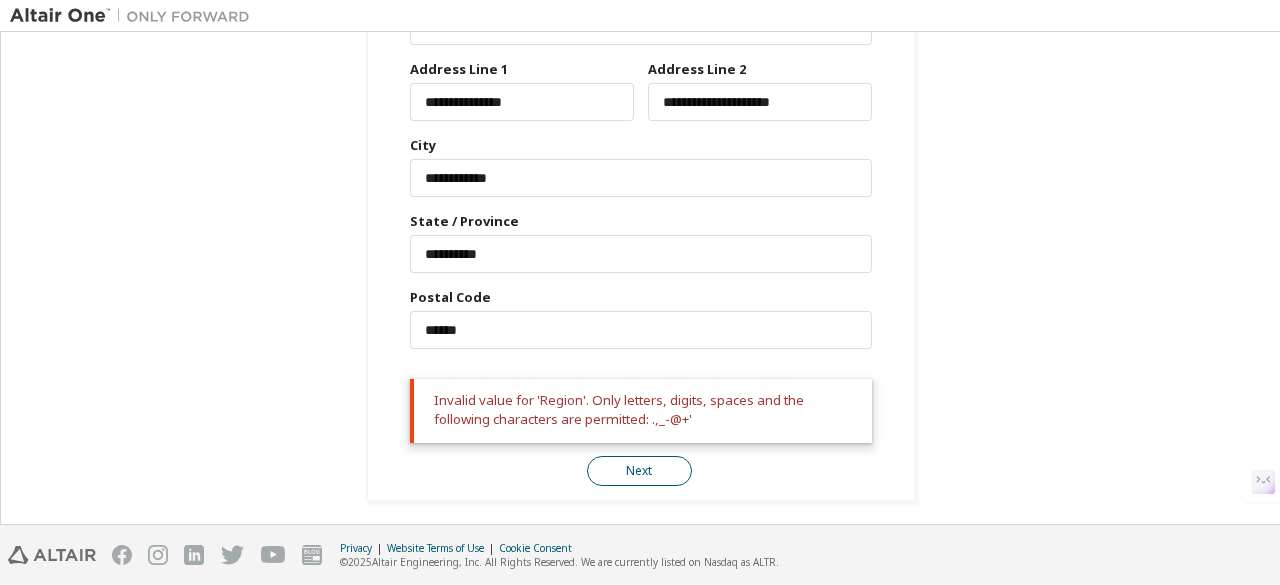 click on "Next" at bounding box center [639, 471] 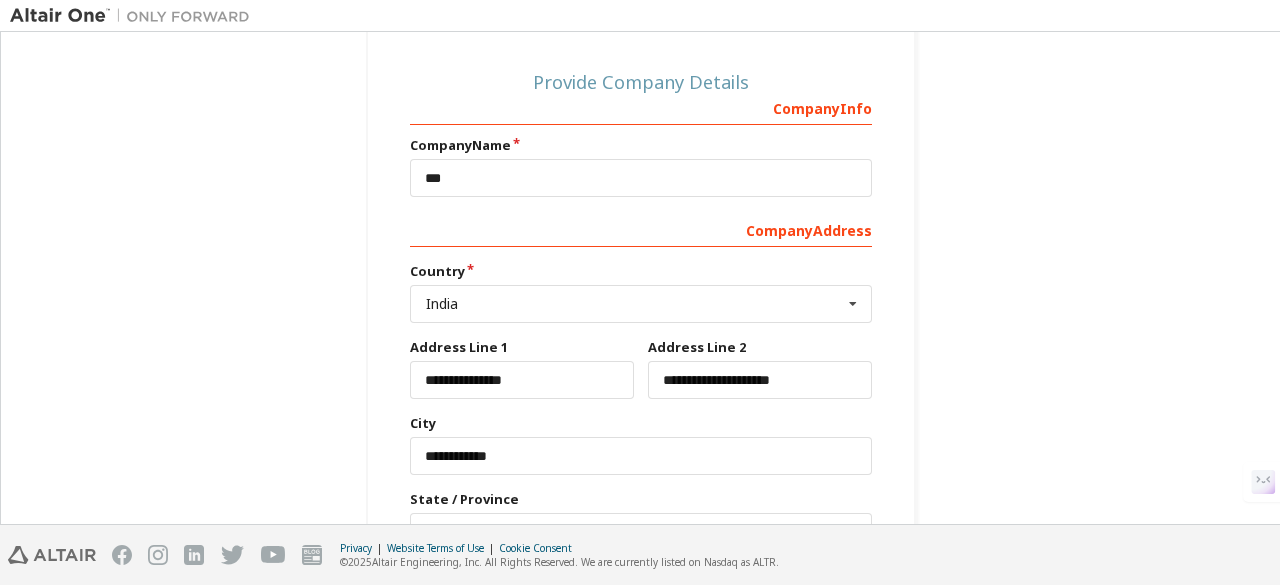 scroll, scrollTop: 216, scrollLeft: 0, axis: vertical 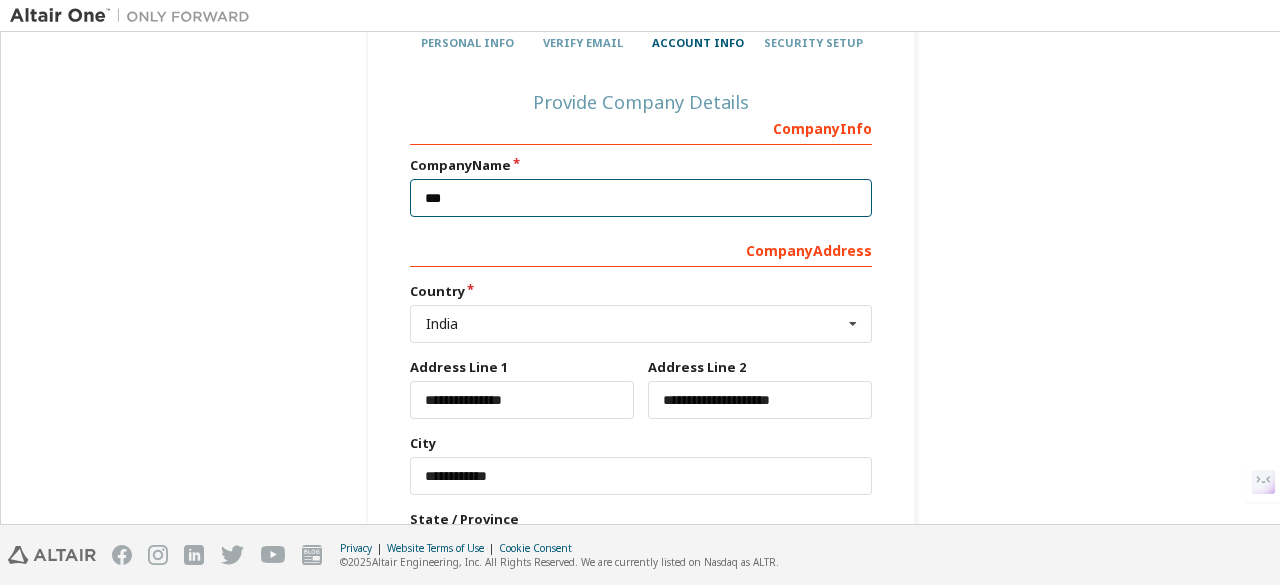 click on "***" at bounding box center [641, 198] 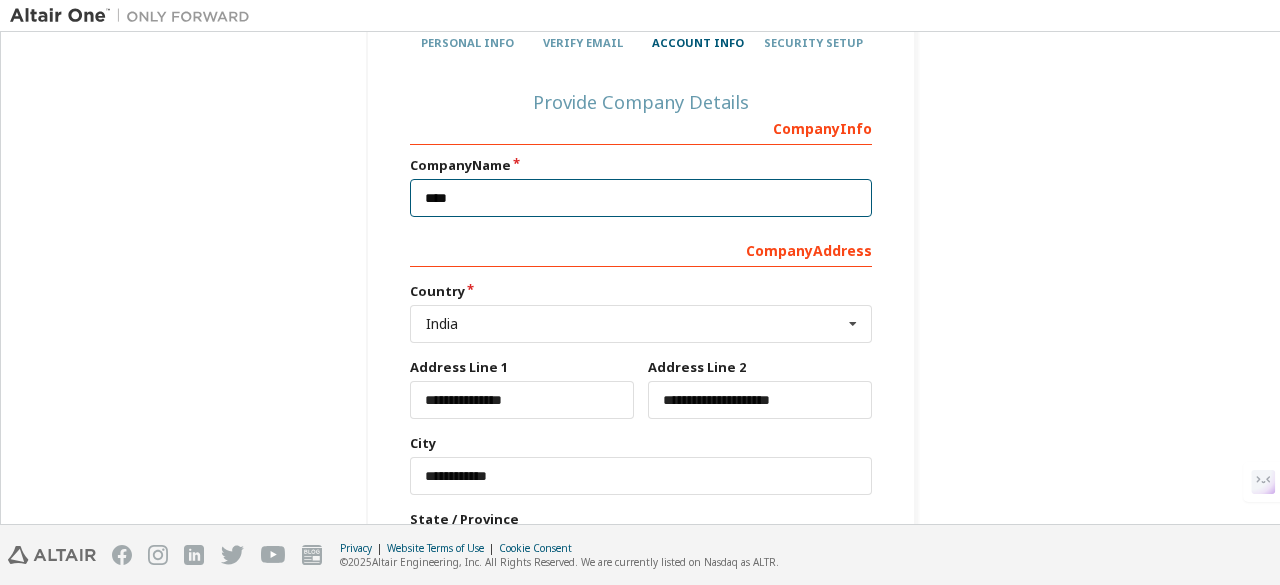 click on "****" at bounding box center [641, 198] 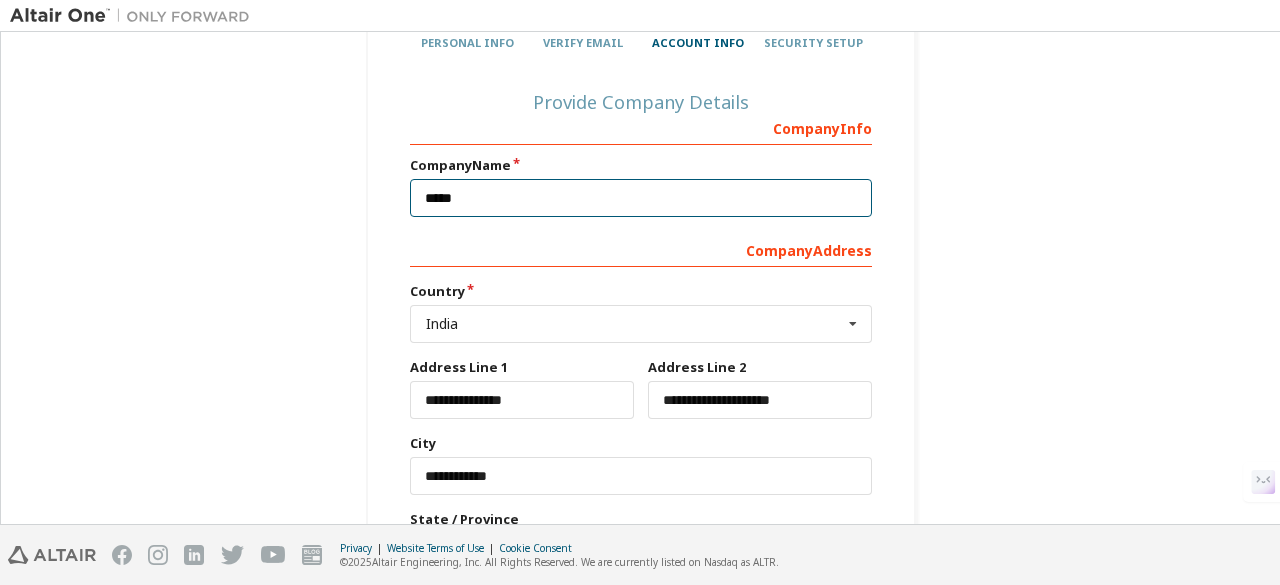 scroll, scrollTop: 514, scrollLeft: 0, axis: vertical 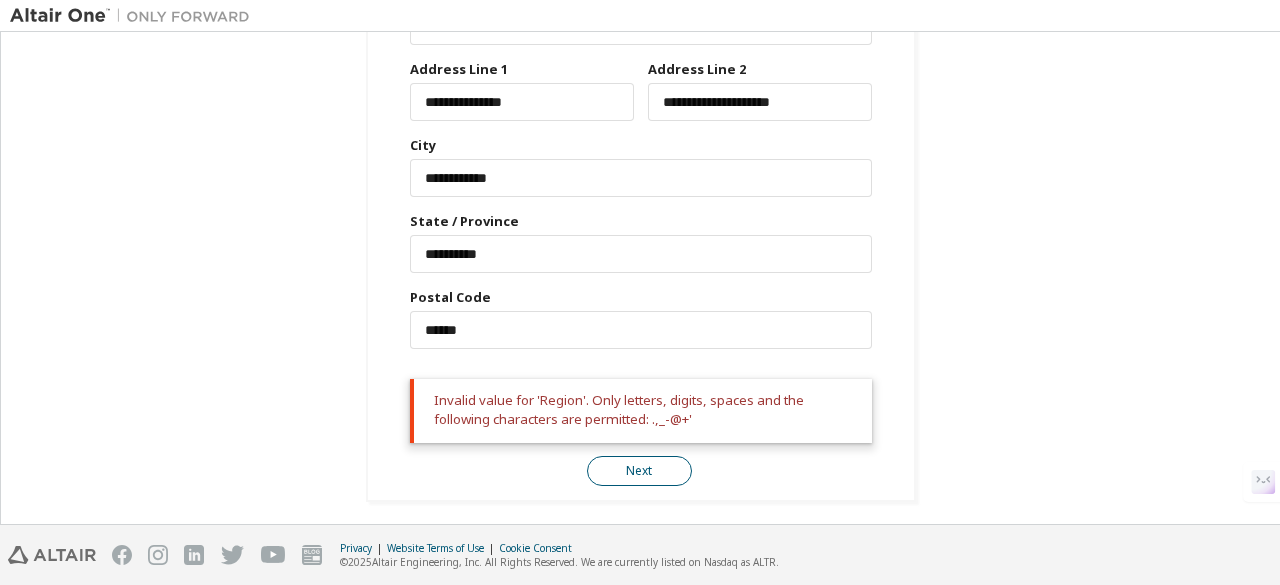 click on "Next" at bounding box center (639, 471) 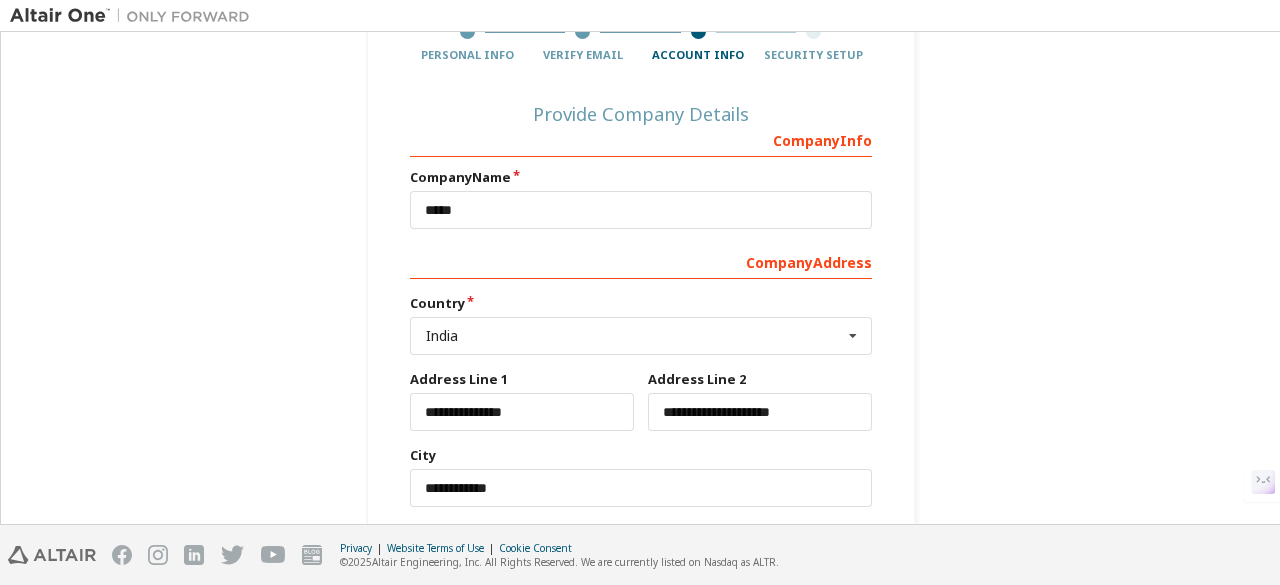 scroll, scrollTop: 0, scrollLeft: 0, axis: both 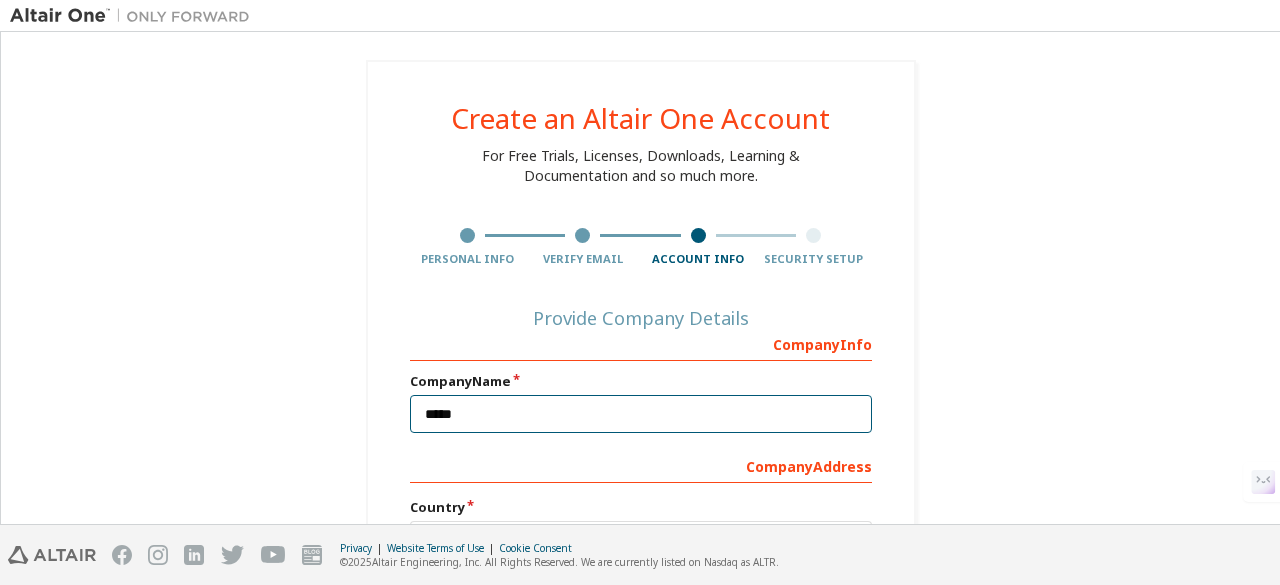 click on "*****" at bounding box center (641, 414) 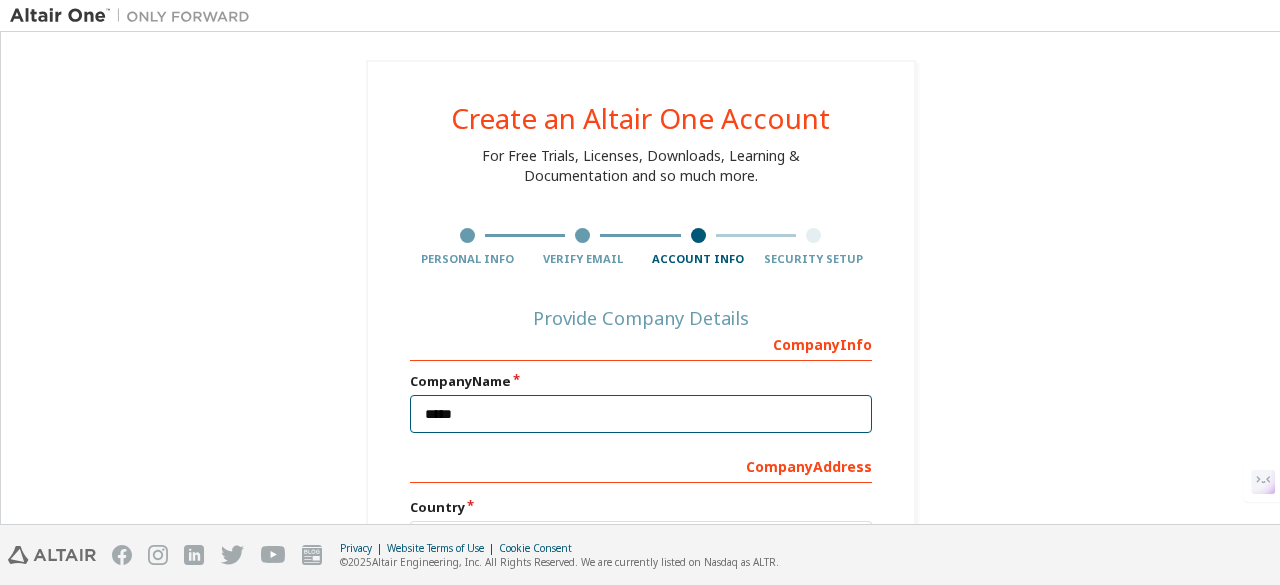 type on "**********" 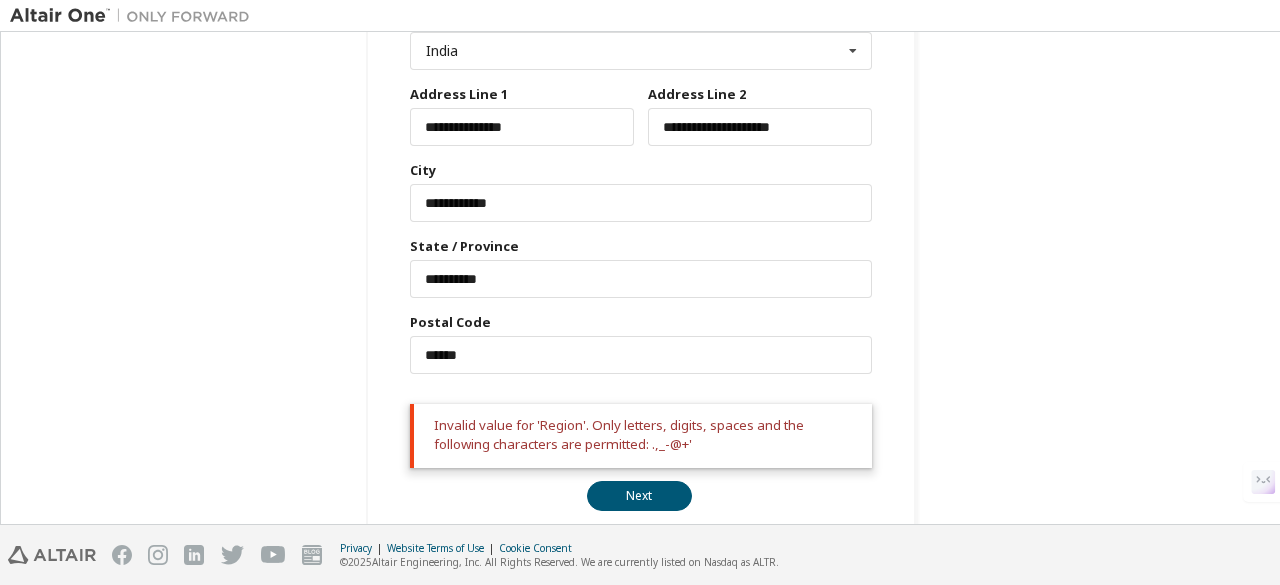 scroll, scrollTop: 514, scrollLeft: 0, axis: vertical 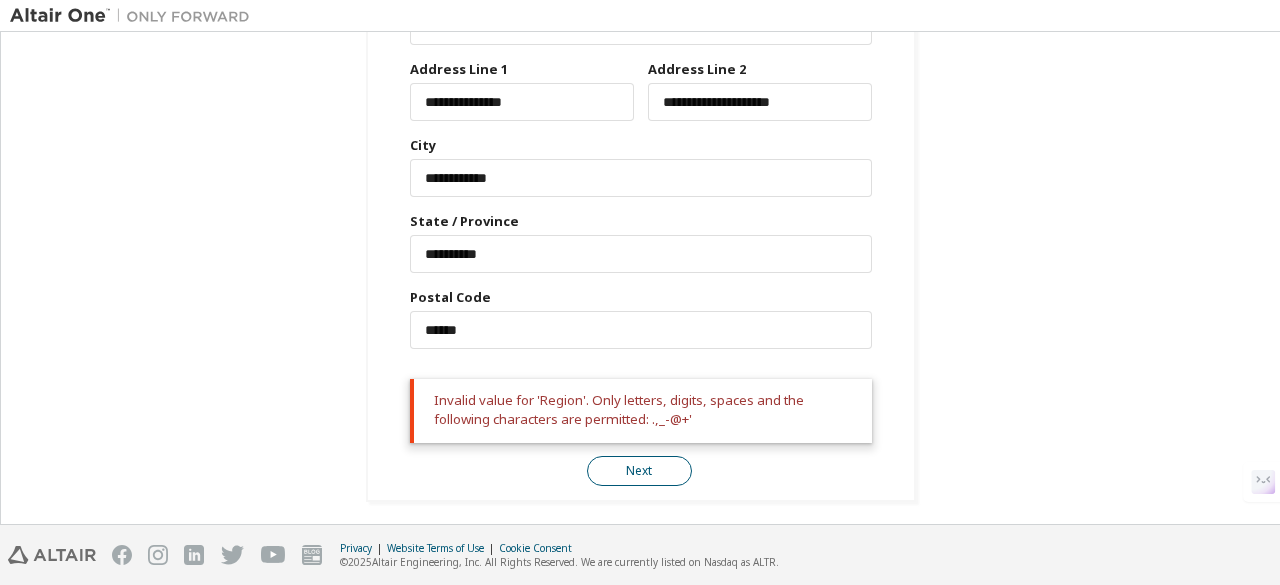 click on "Next" at bounding box center (639, 471) 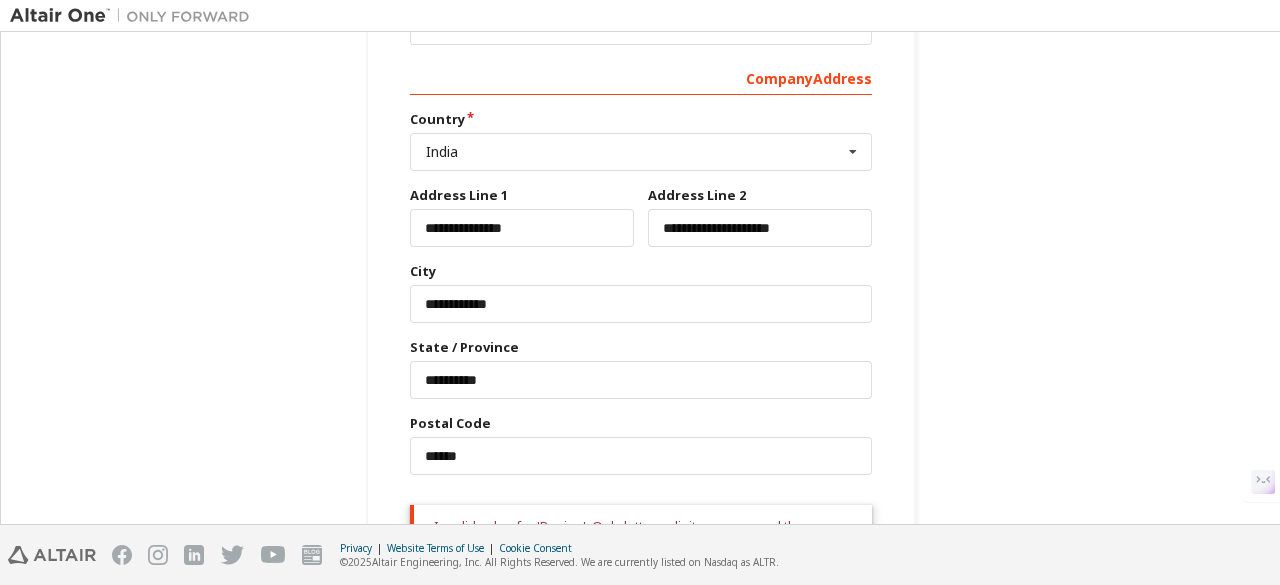 scroll, scrollTop: 386, scrollLeft: 0, axis: vertical 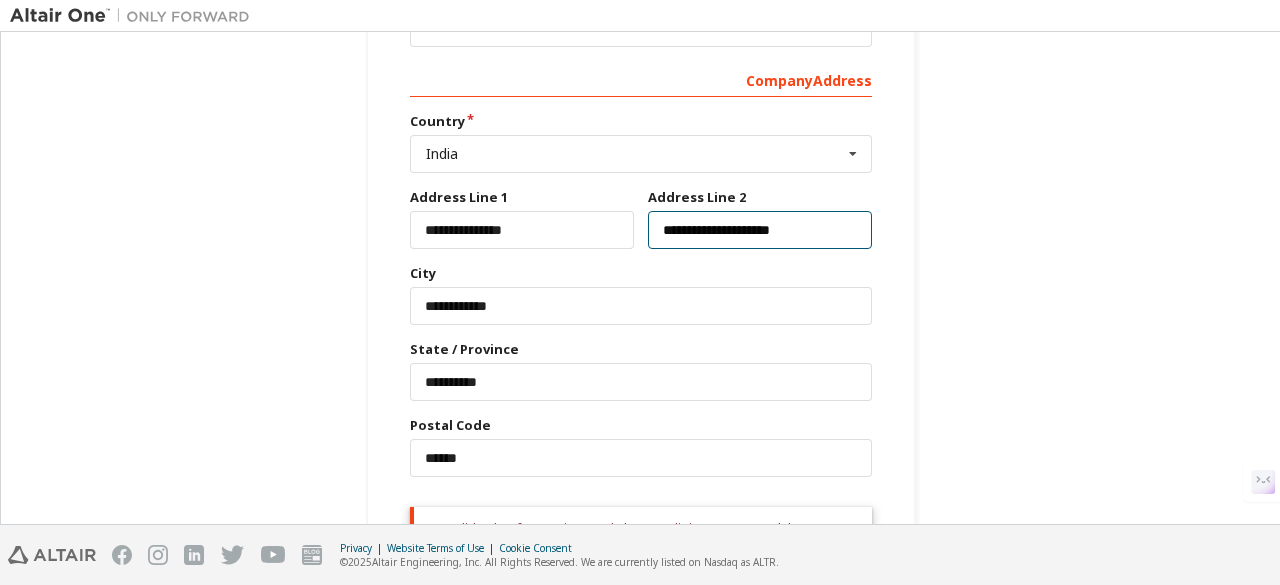 click on "**********" at bounding box center (760, 230) 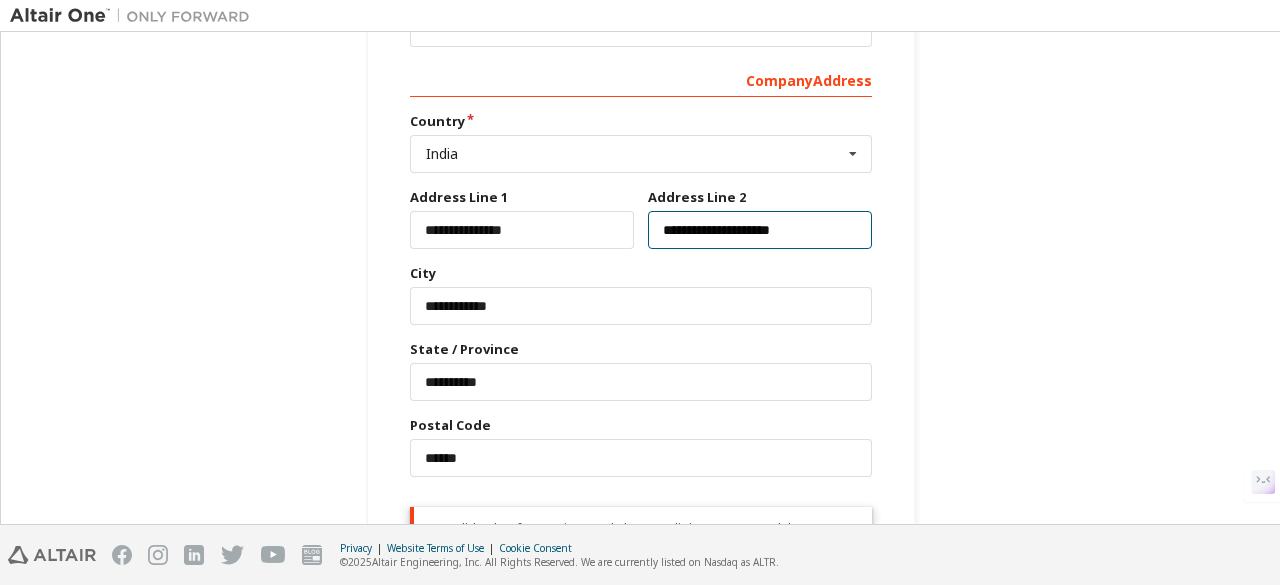 scroll, scrollTop: 514, scrollLeft: 0, axis: vertical 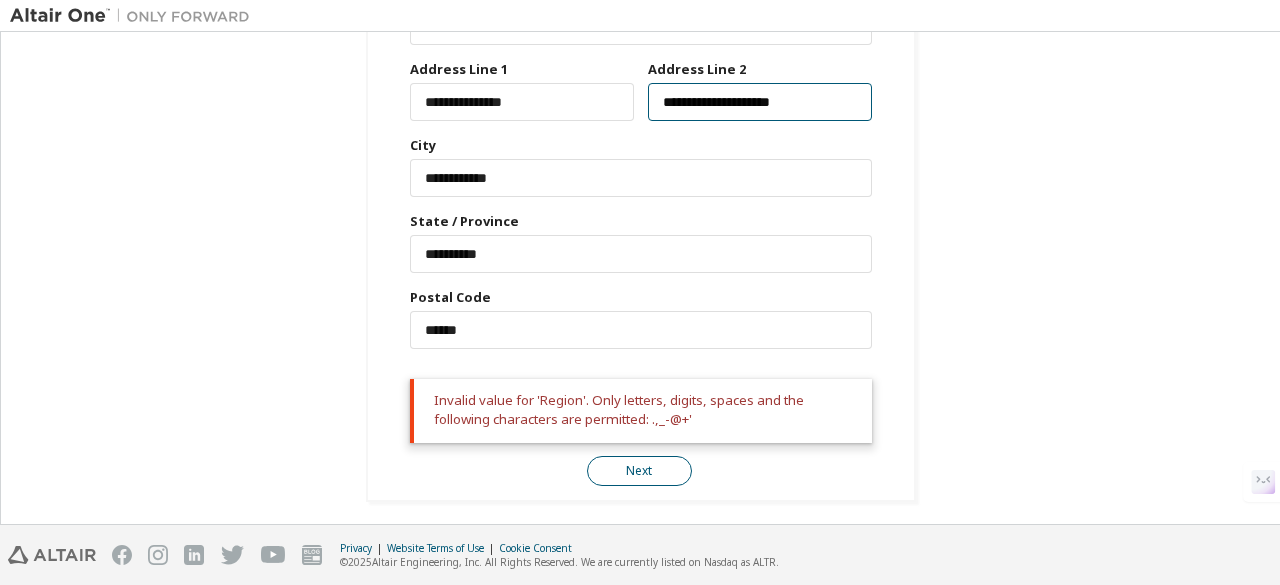 type on "**********" 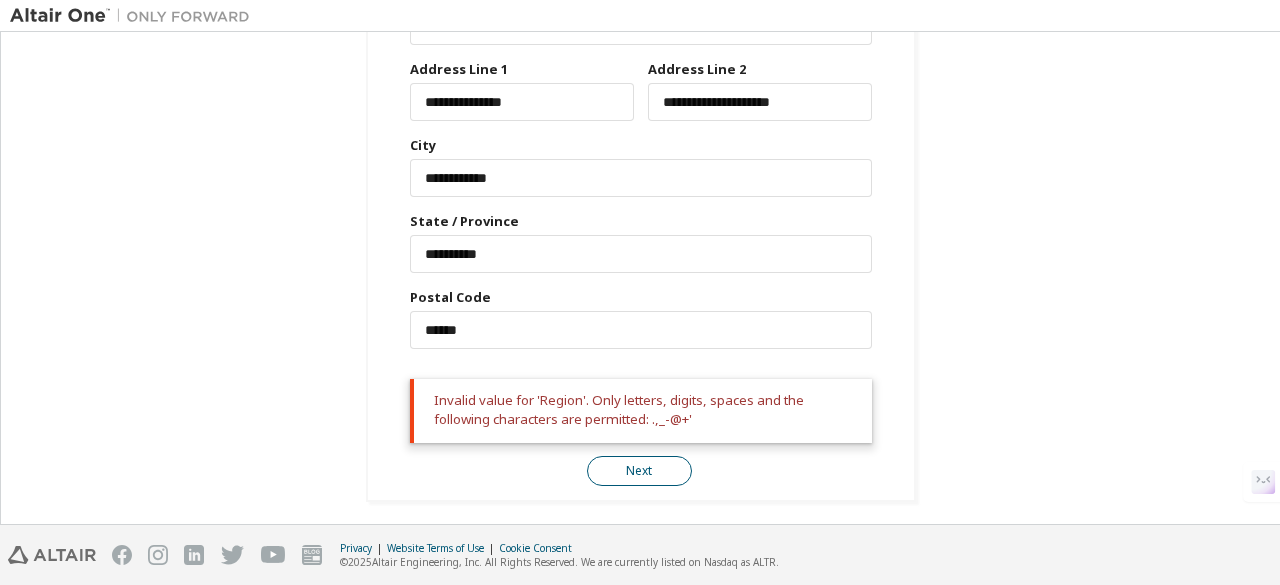 click on "Next" at bounding box center [639, 471] 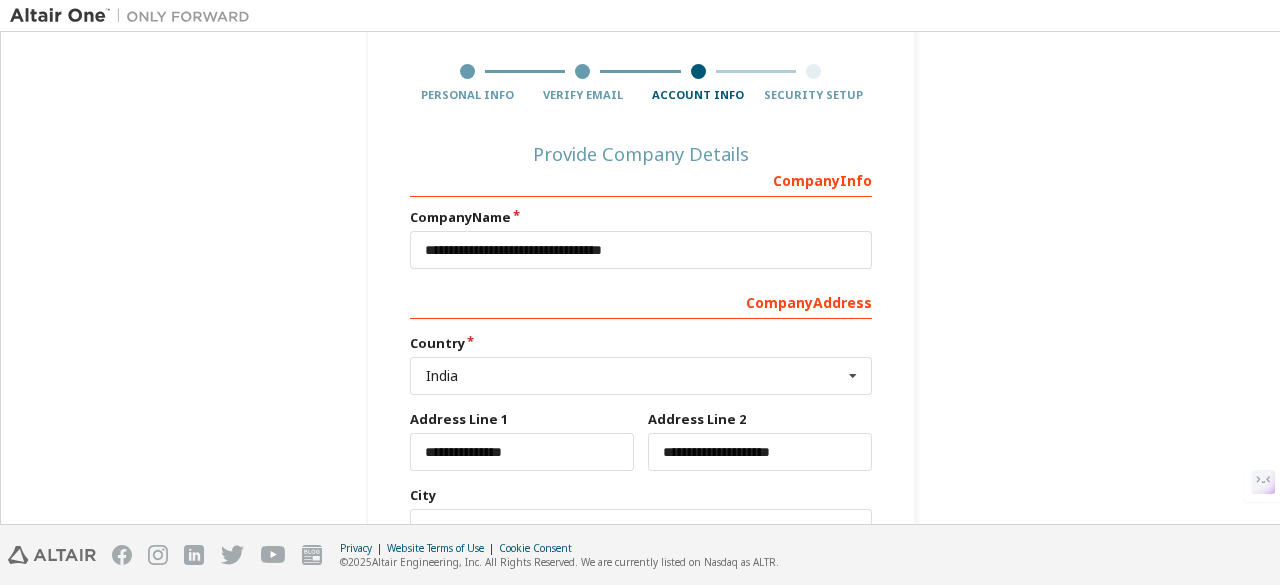 scroll, scrollTop: 164, scrollLeft: 0, axis: vertical 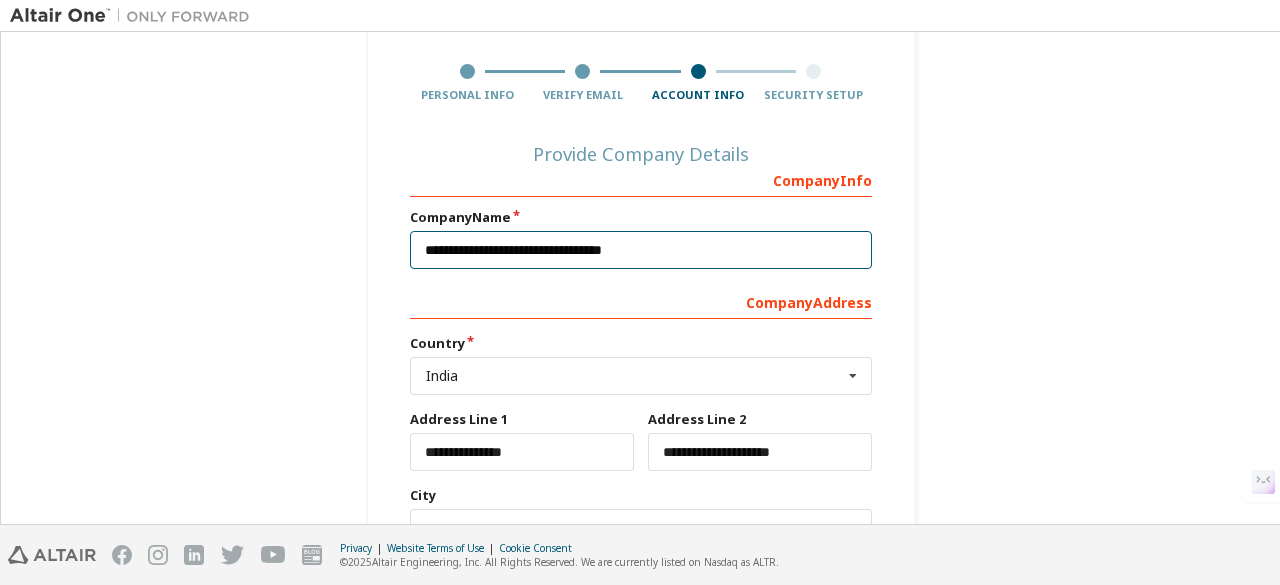 click on "**********" at bounding box center (641, 250) 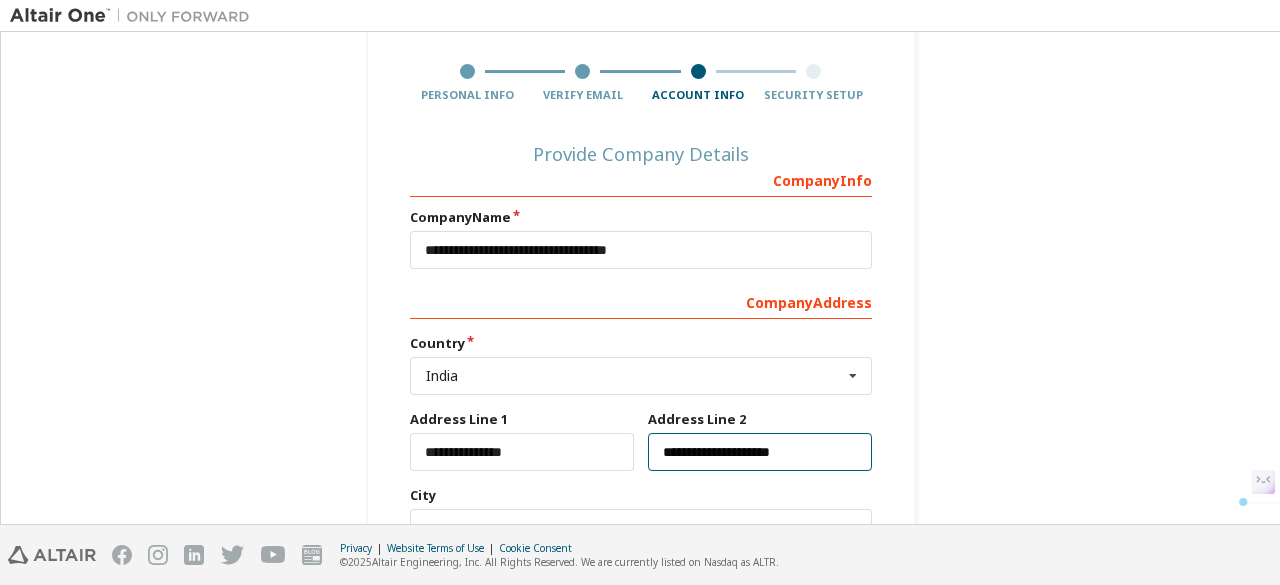 drag, startPoint x: 654, startPoint y: 451, endPoint x: 742, endPoint y: 445, distance: 88.20431 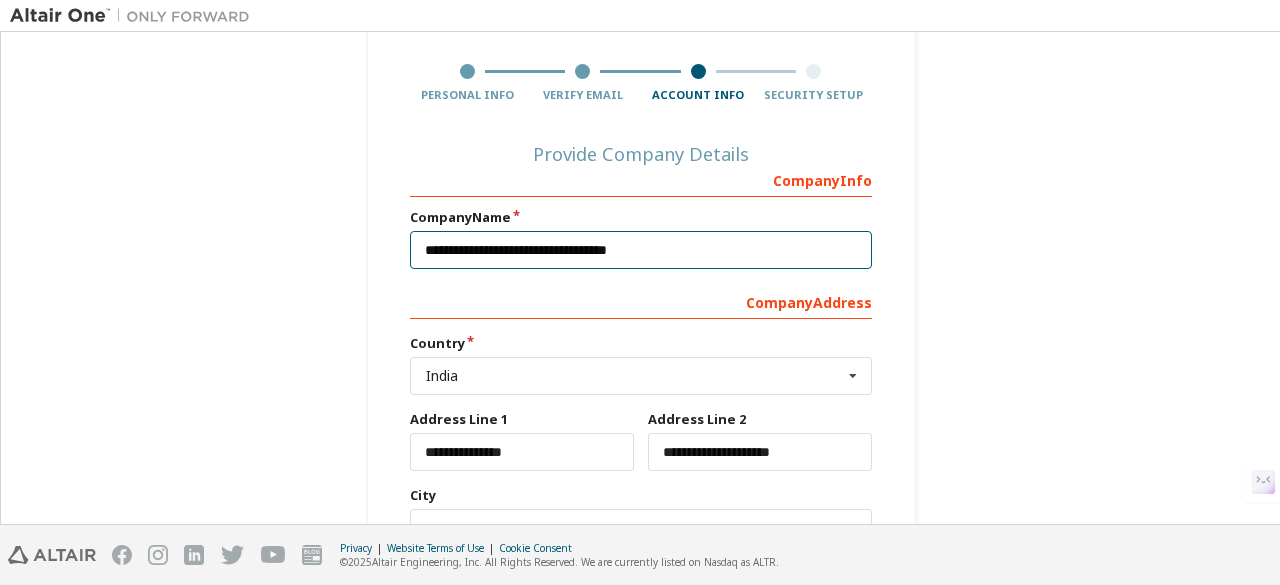 click on "**********" at bounding box center (641, 250) 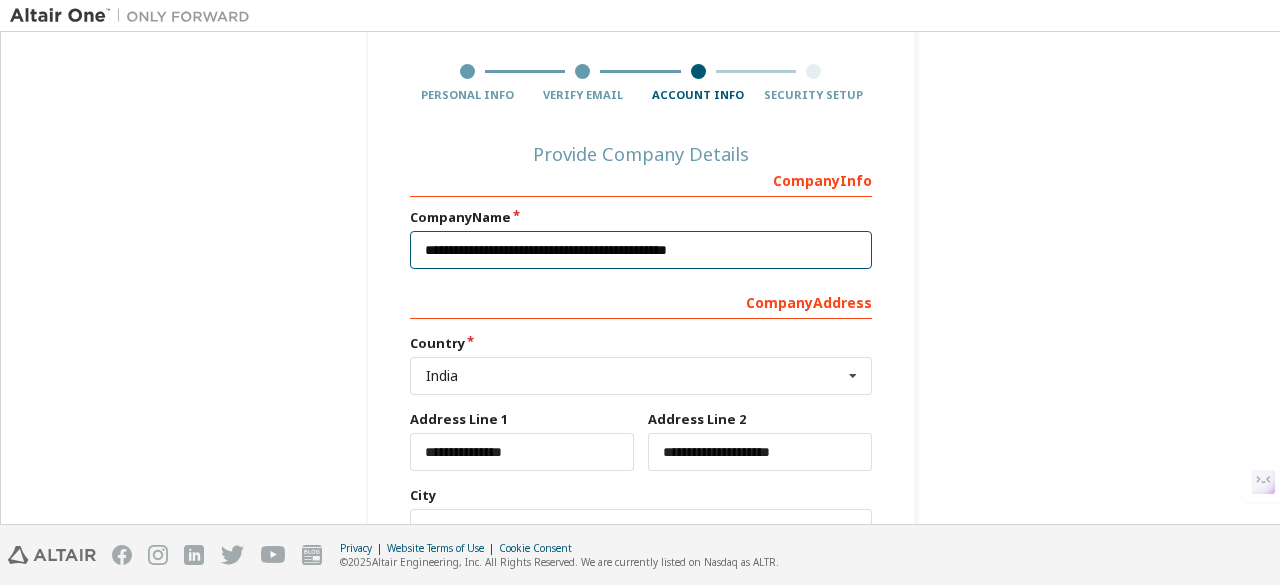 scroll, scrollTop: 514, scrollLeft: 0, axis: vertical 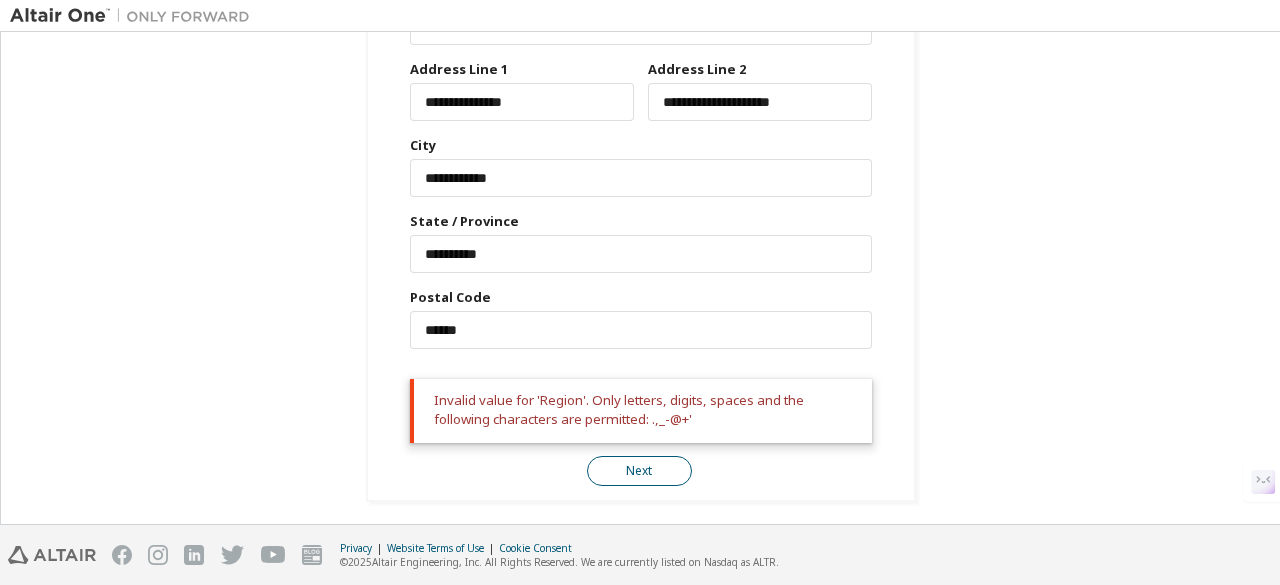 click on "Next" at bounding box center [639, 471] 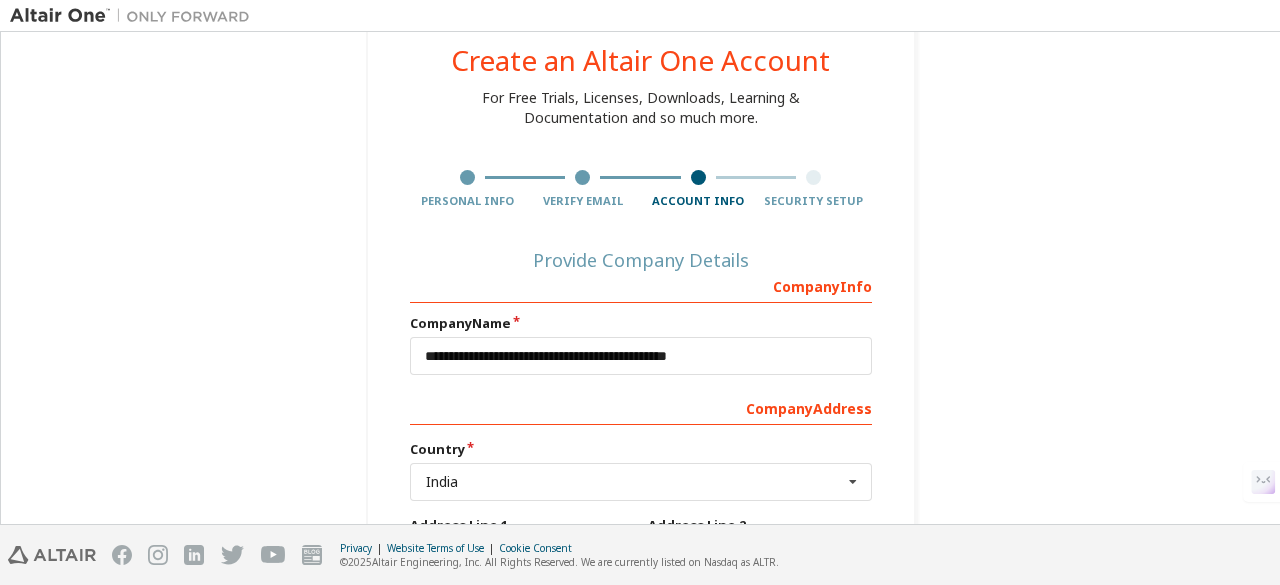 scroll, scrollTop: 56, scrollLeft: 0, axis: vertical 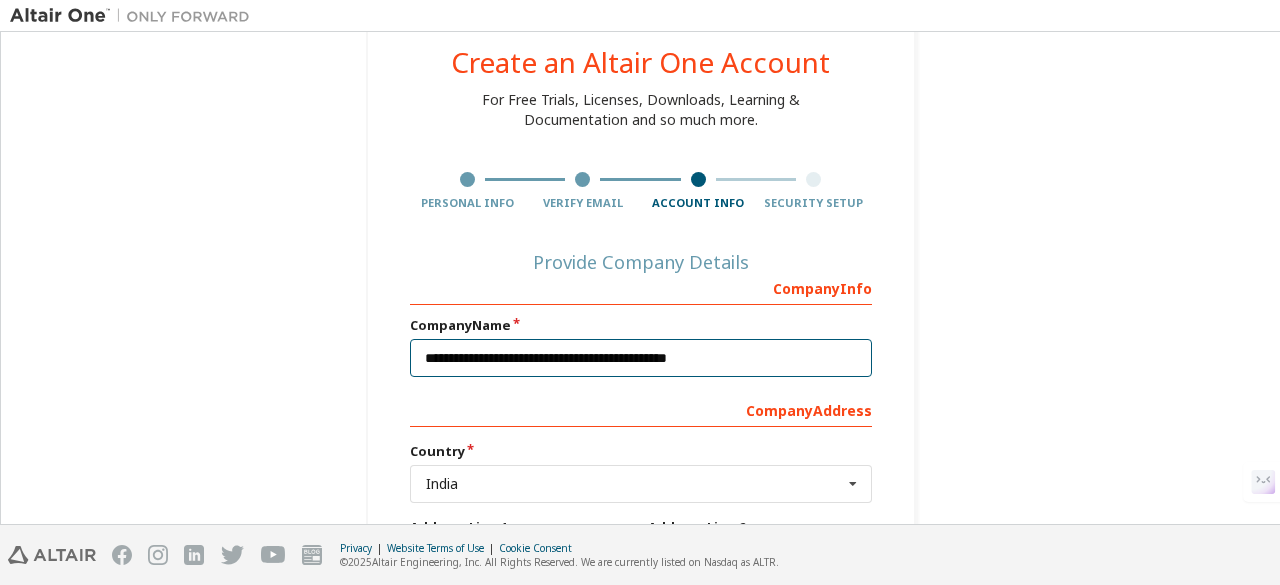 click on "**********" at bounding box center [641, 358] 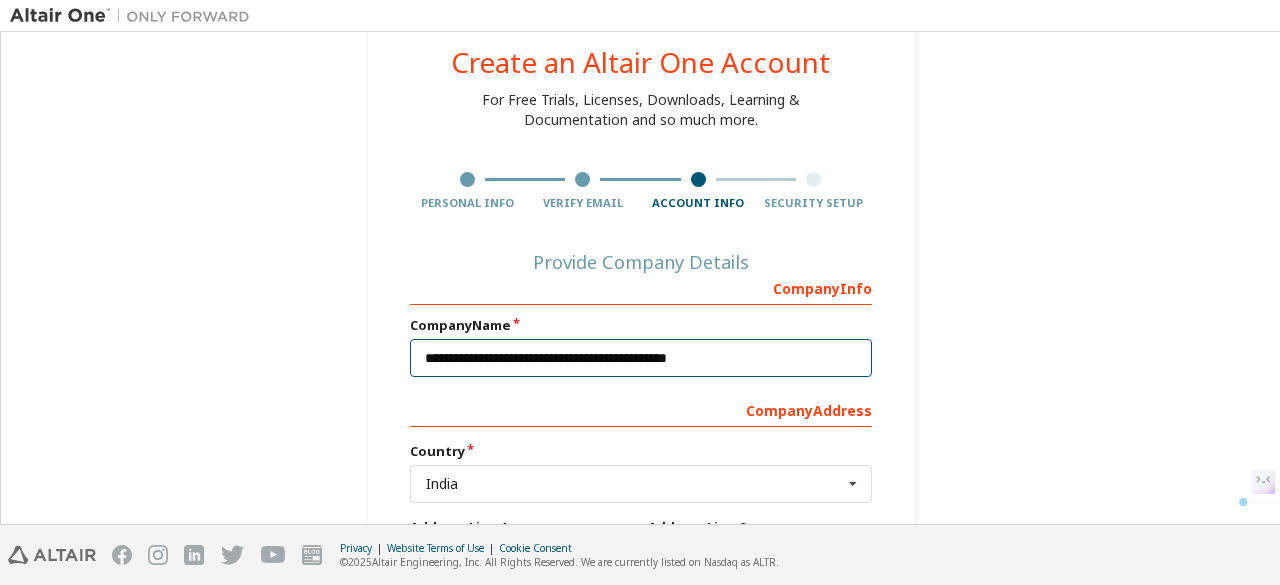 drag, startPoint x: 814, startPoint y: 347, endPoint x: 712, endPoint y: 357, distance: 102.48902 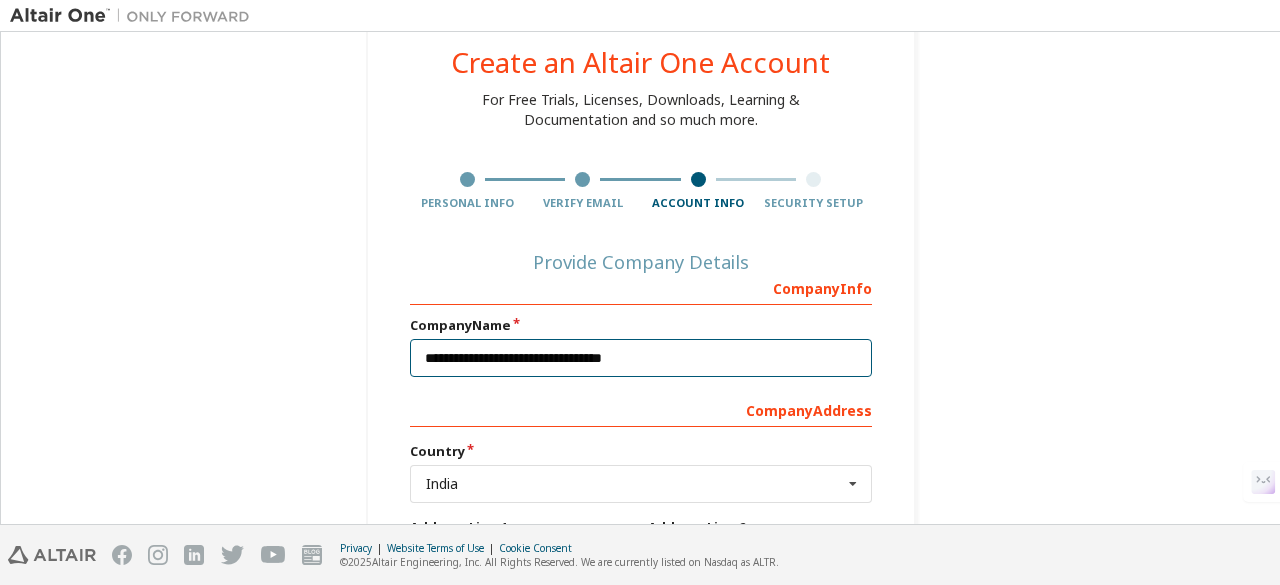 scroll, scrollTop: 160, scrollLeft: 0, axis: vertical 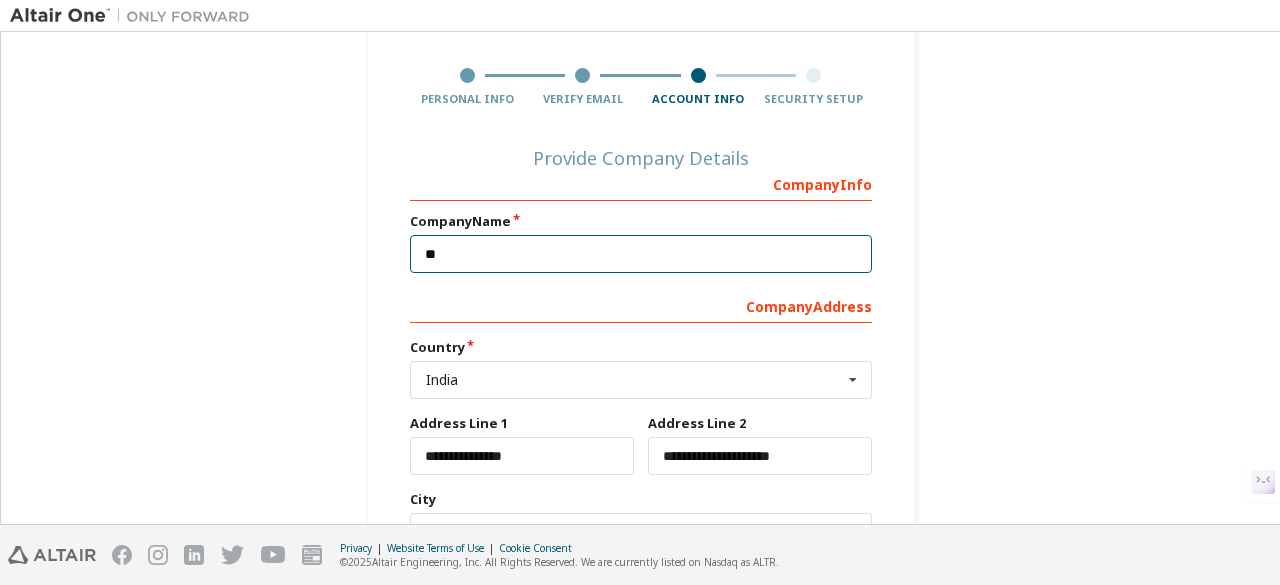 type on "*" 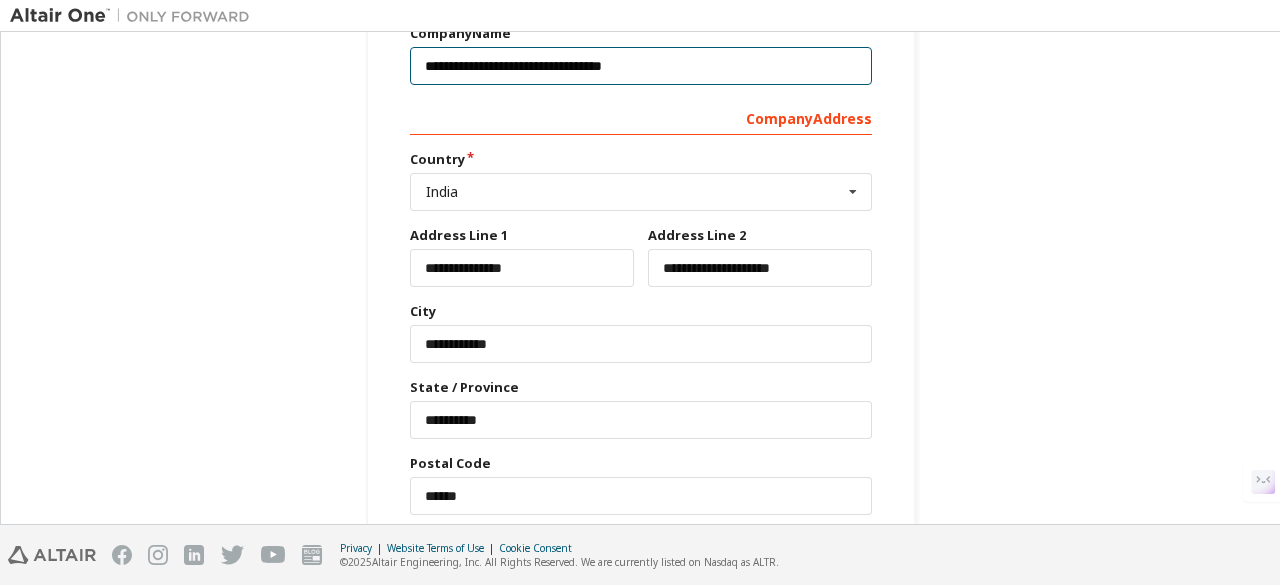 scroll, scrollTop: 514, scrollLeft: 0, axis: vertical 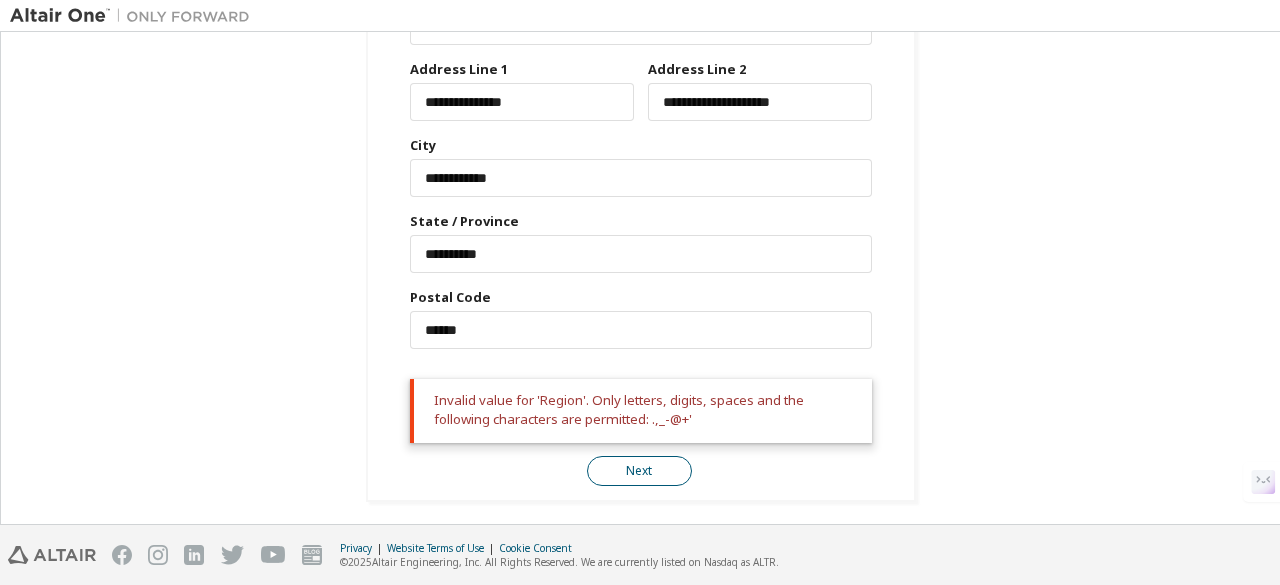 click on "Next" at bounding box center [639, 471] 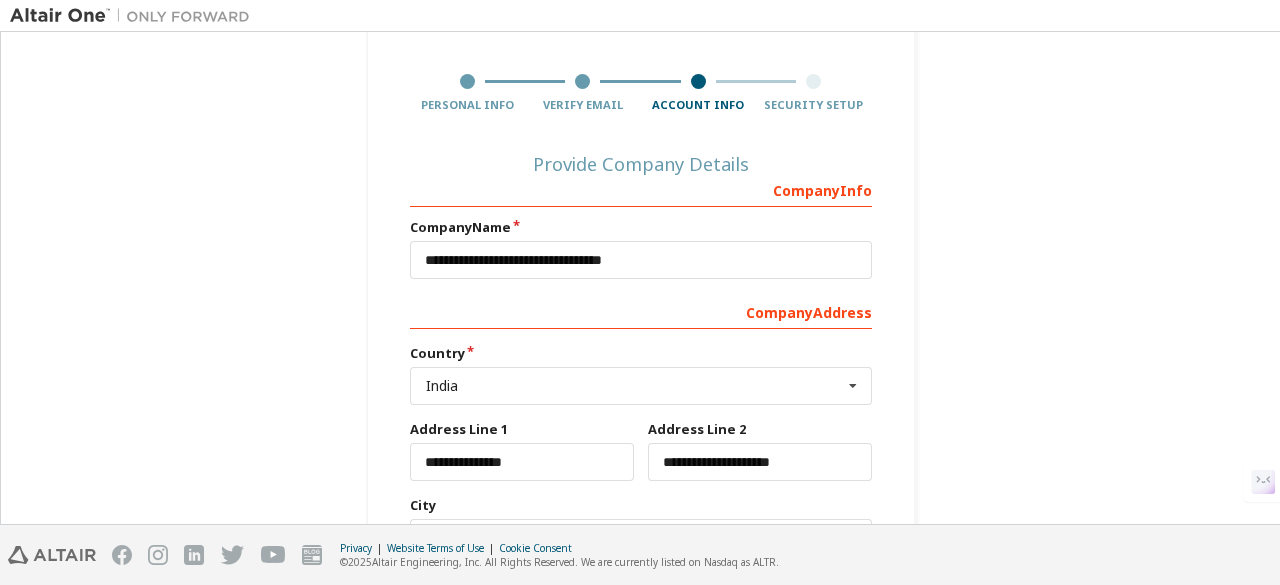 scroll, scrollTop: 106, scrollLeft: 0, axis: vertical 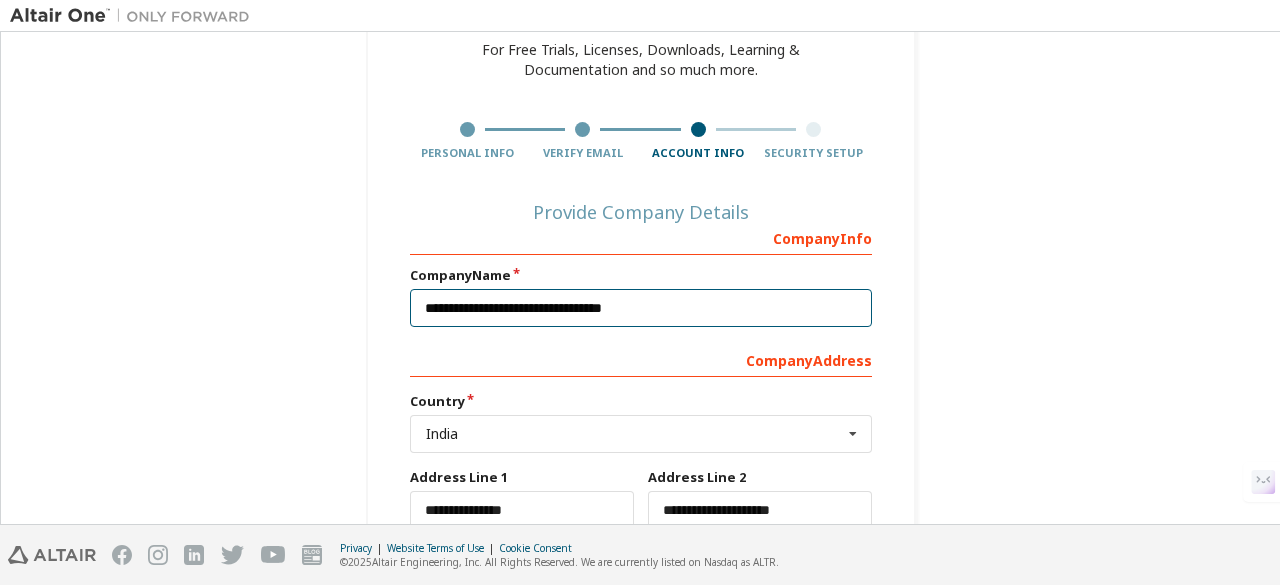 click on "**********" at bounding box center [641, 308] 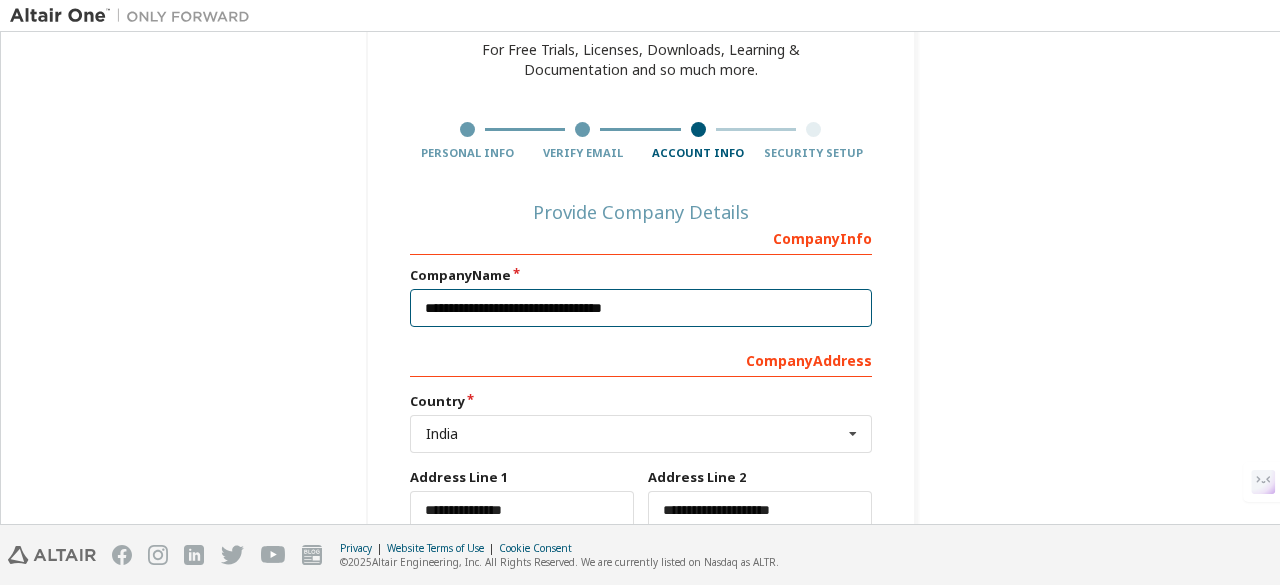 click on "**********" at bounding box center [641, 308] 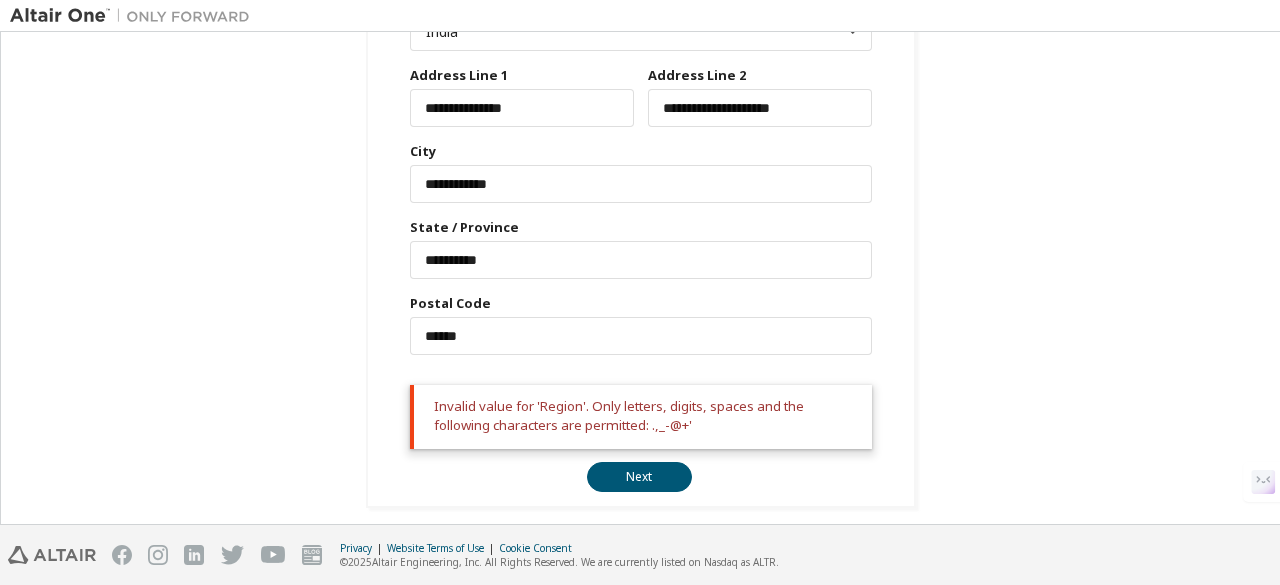 scroll, scrollTop: 510, scrollLeft: 0, axis: vertical 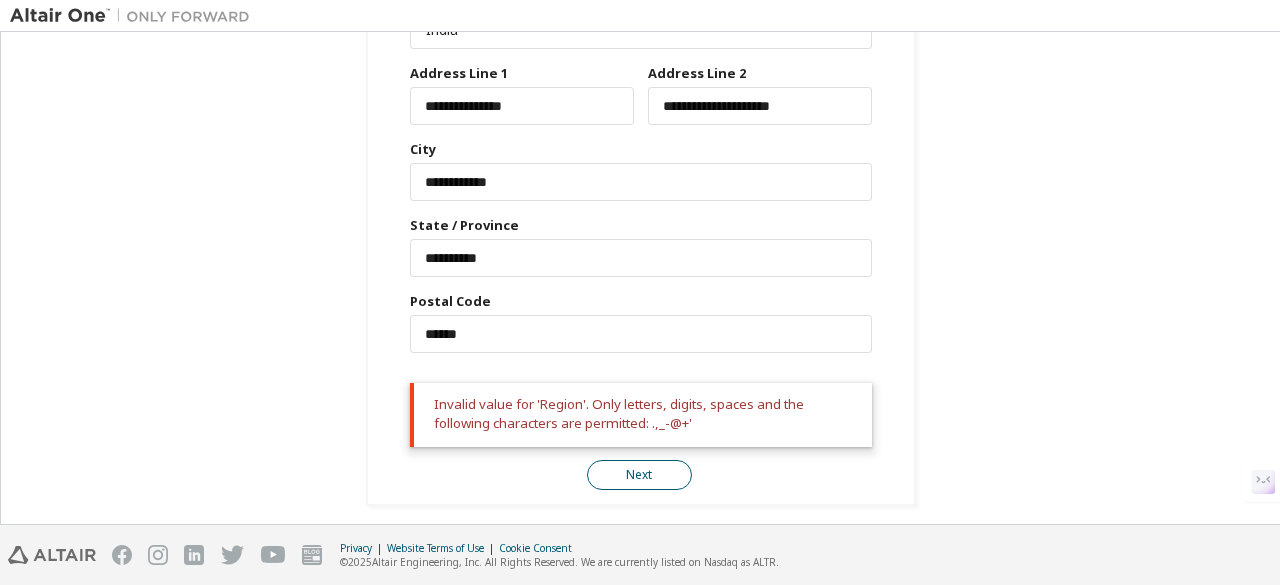 type on "**********" 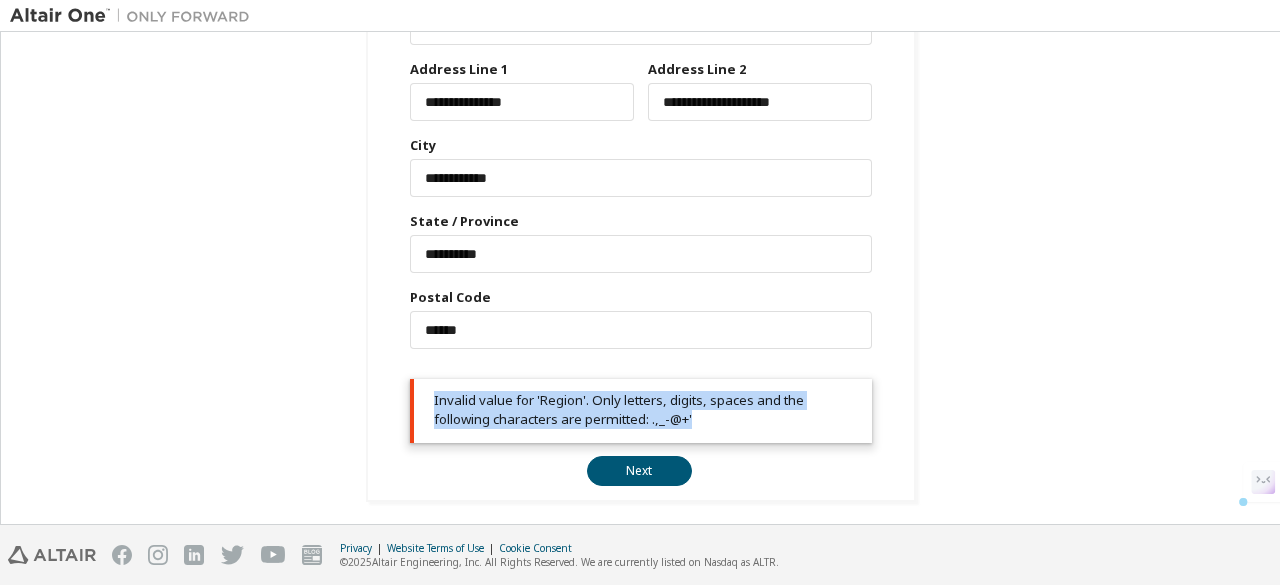 drag, startPoint x: 702, startPoint y: 413, endPoint x: 426, endPoint y: 393, distance: 276.7237 